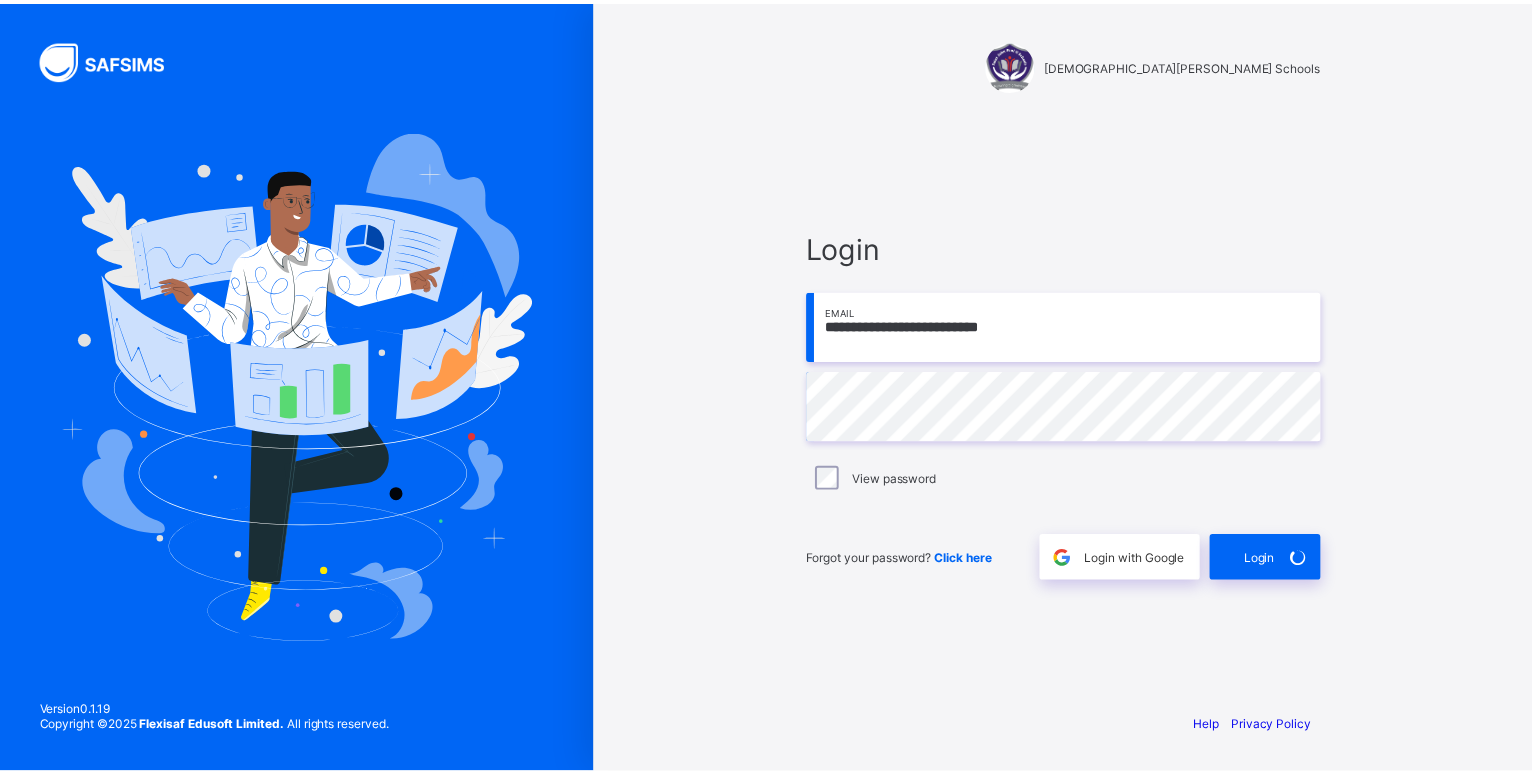 scroll, scrollTop: 0, scrollLeft: 0, axis: both 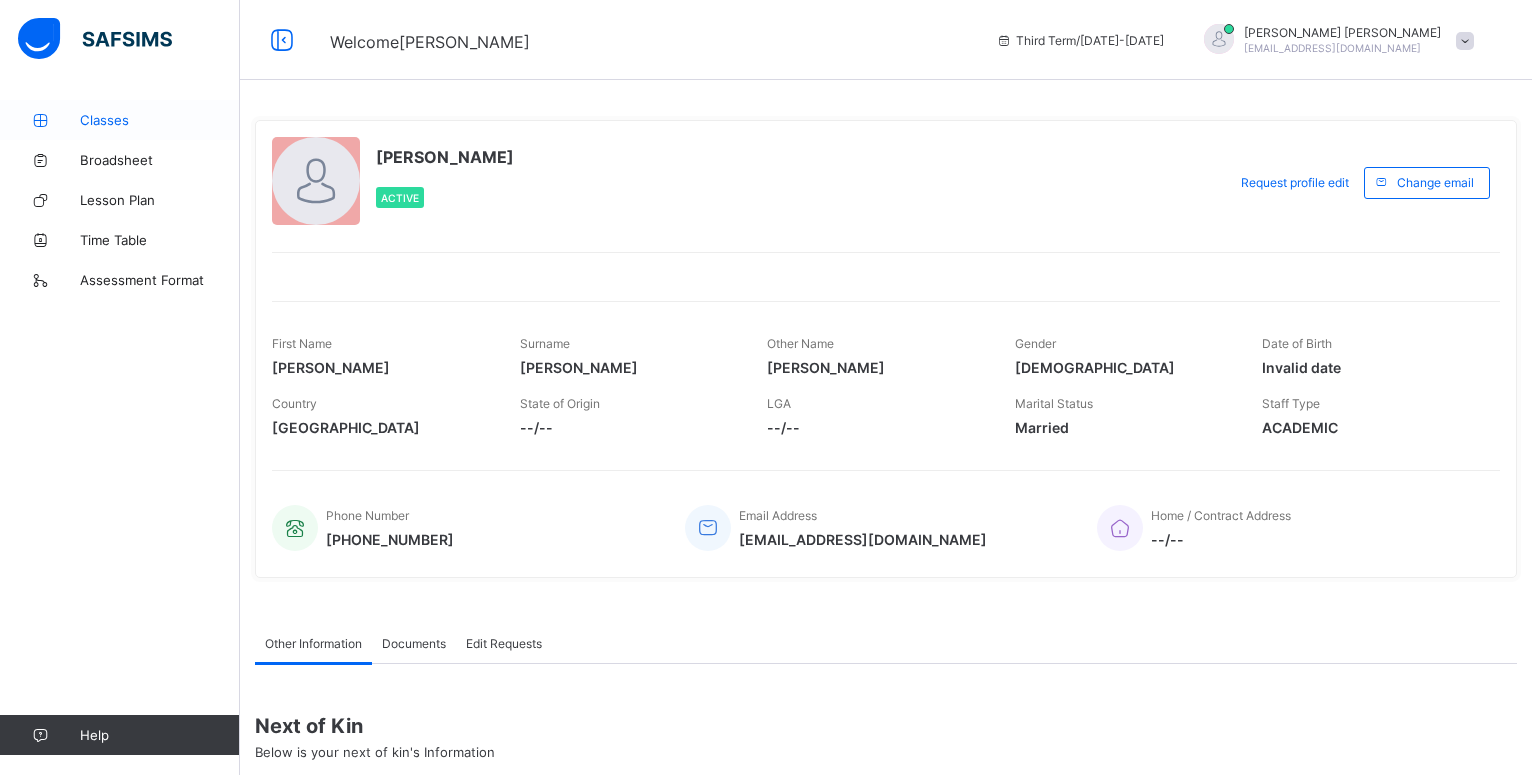 click on "Classes" at bounding box center (160, 120) 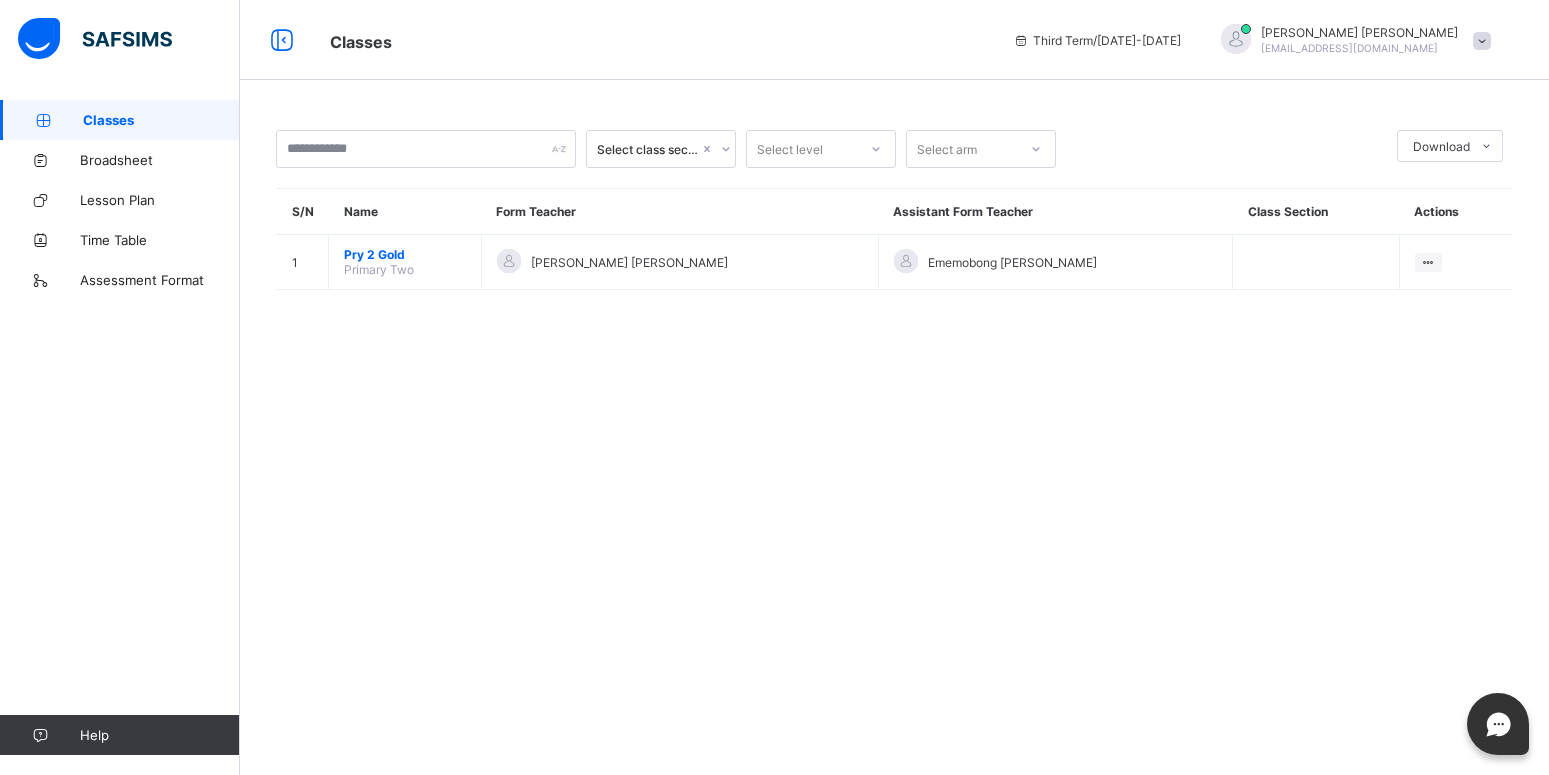click on "Select class section Select level Select arm Download Pdf Report Excel Report S/N Name Form Teacher Assistant Form Teacher Class Section Actions 1 Pry 2   Gold   Primary Two Jane Godwin Joseph Ememobong Asuquo Bassey View Class × Form Teacher Select Form Teacher Jane Godwin Joseph Select Assistant Form Teacher Ememobong Asuquo Bassey Cancel Save" at bounding box center [894, 220] 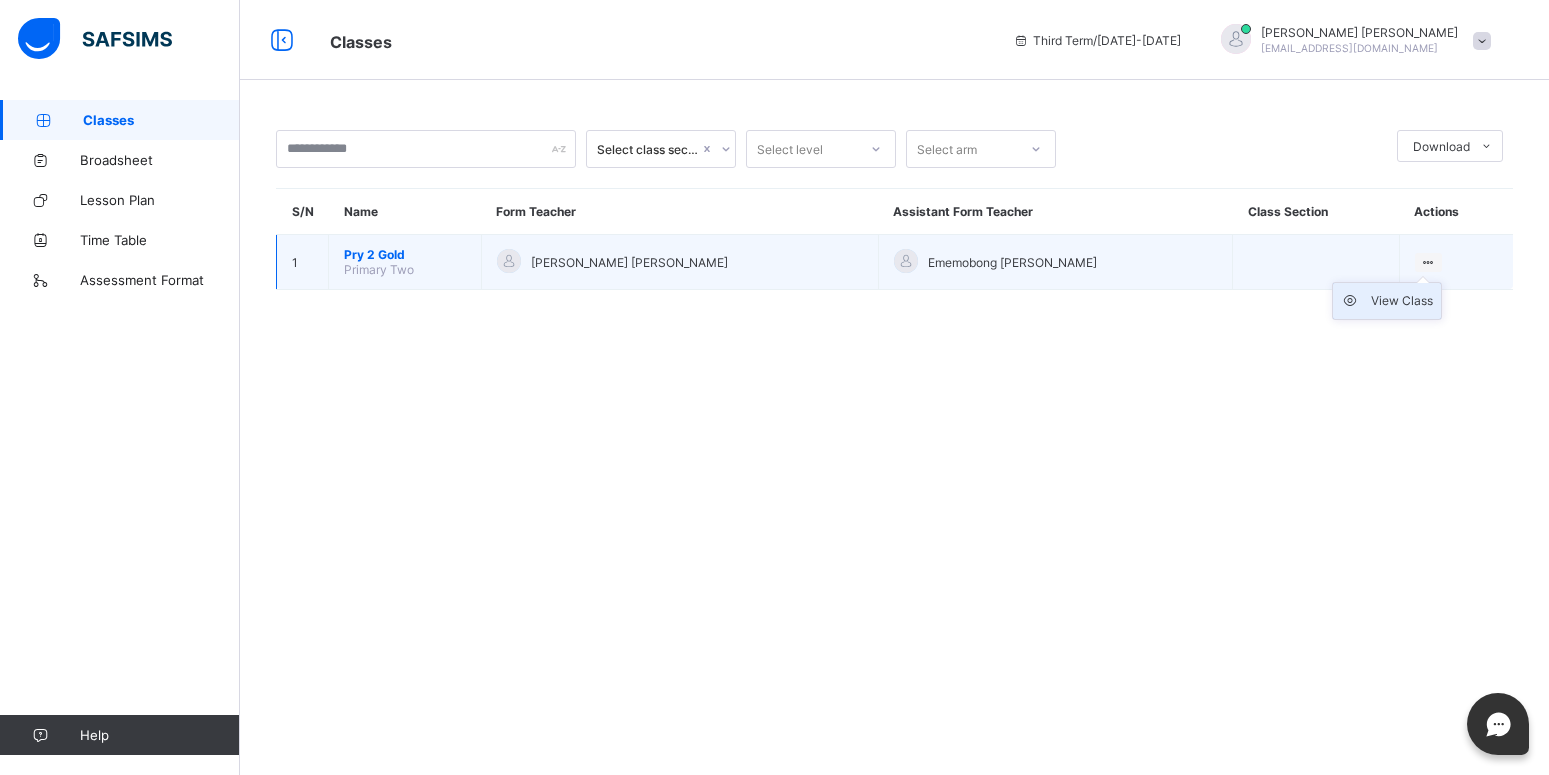 click on "View Class" at bounding box center [1402, 301] 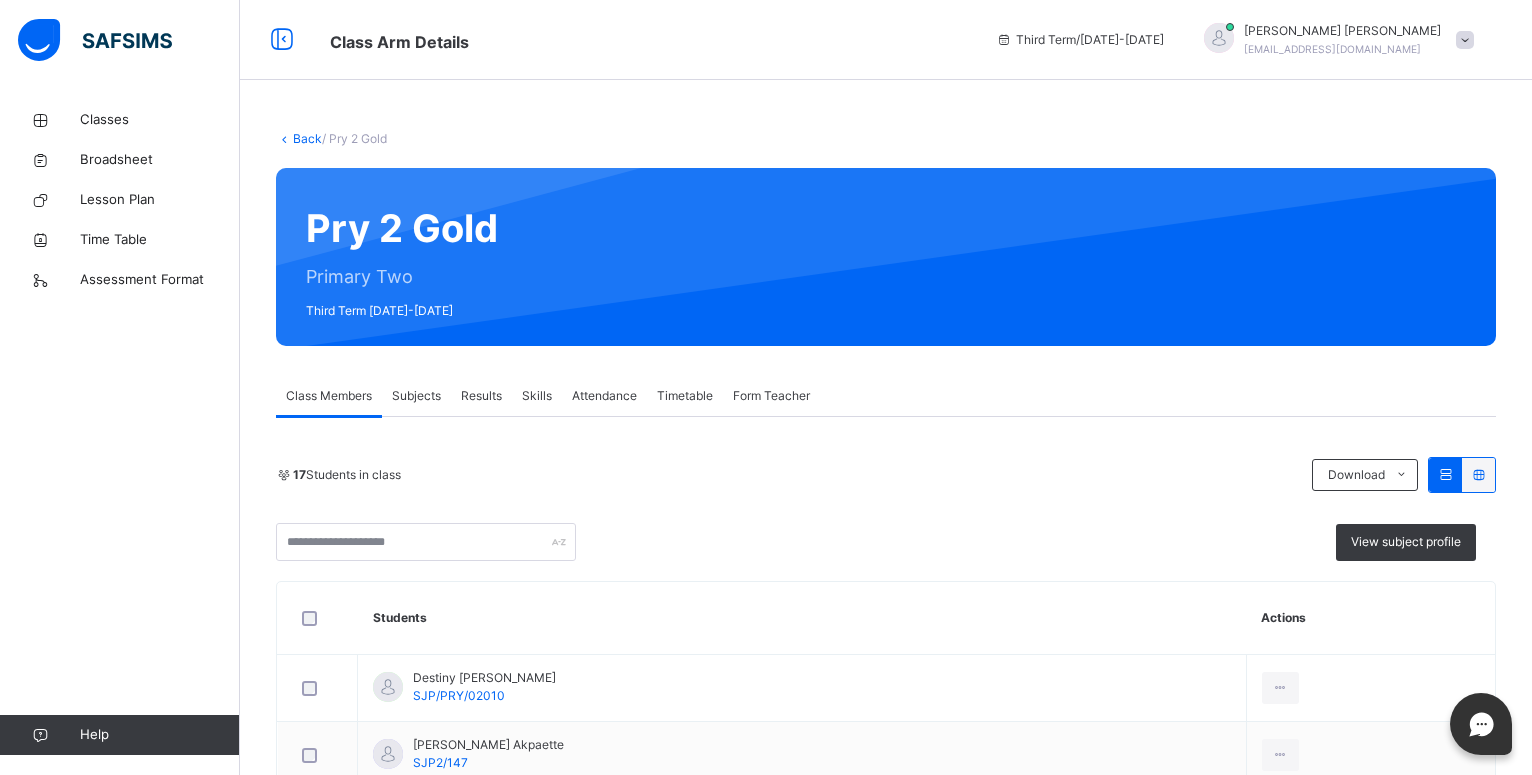click on "Results" at bounding box center (481, 396) 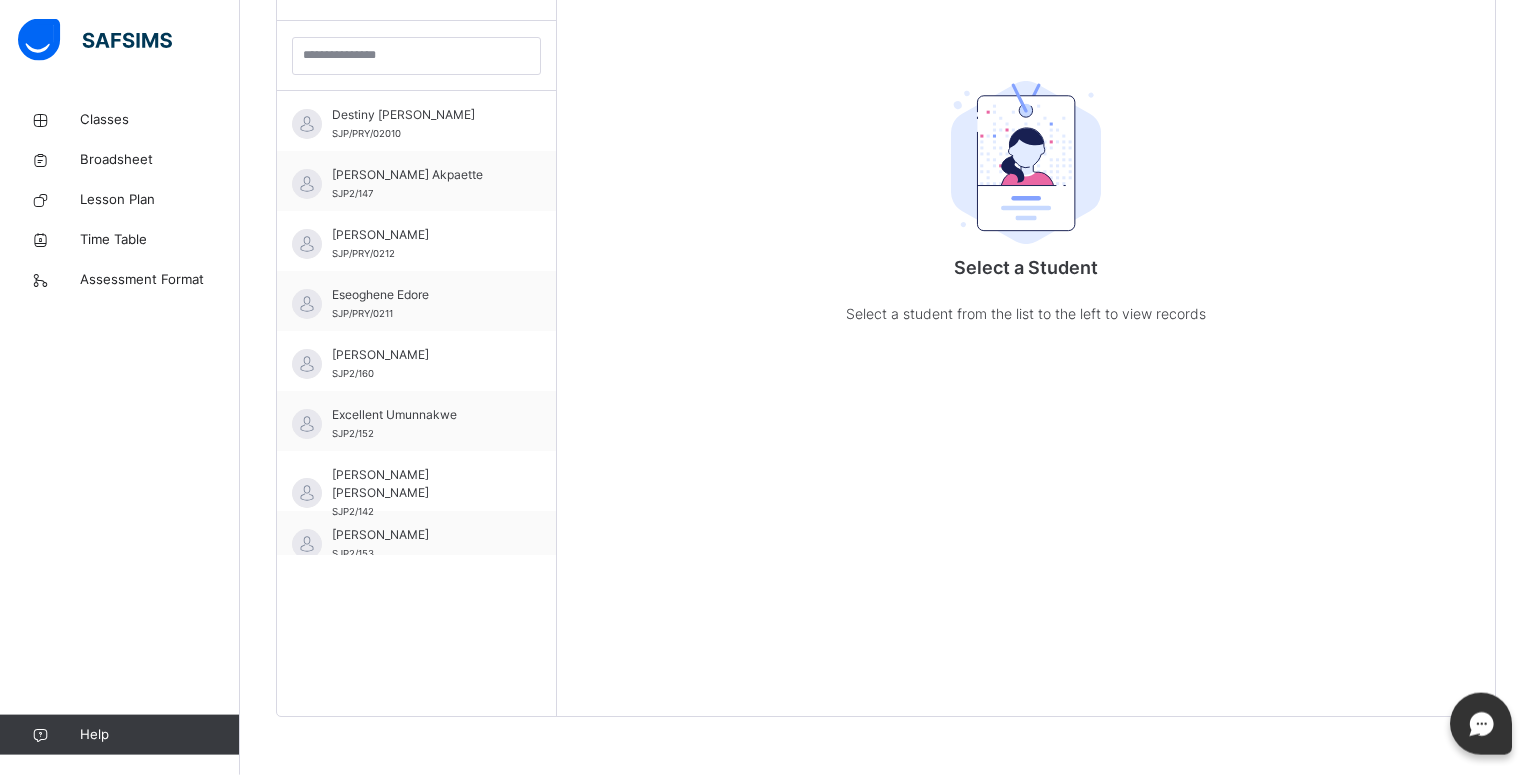 scroll, scrollTop: 581, scrollLeft: 0, axis: vertical 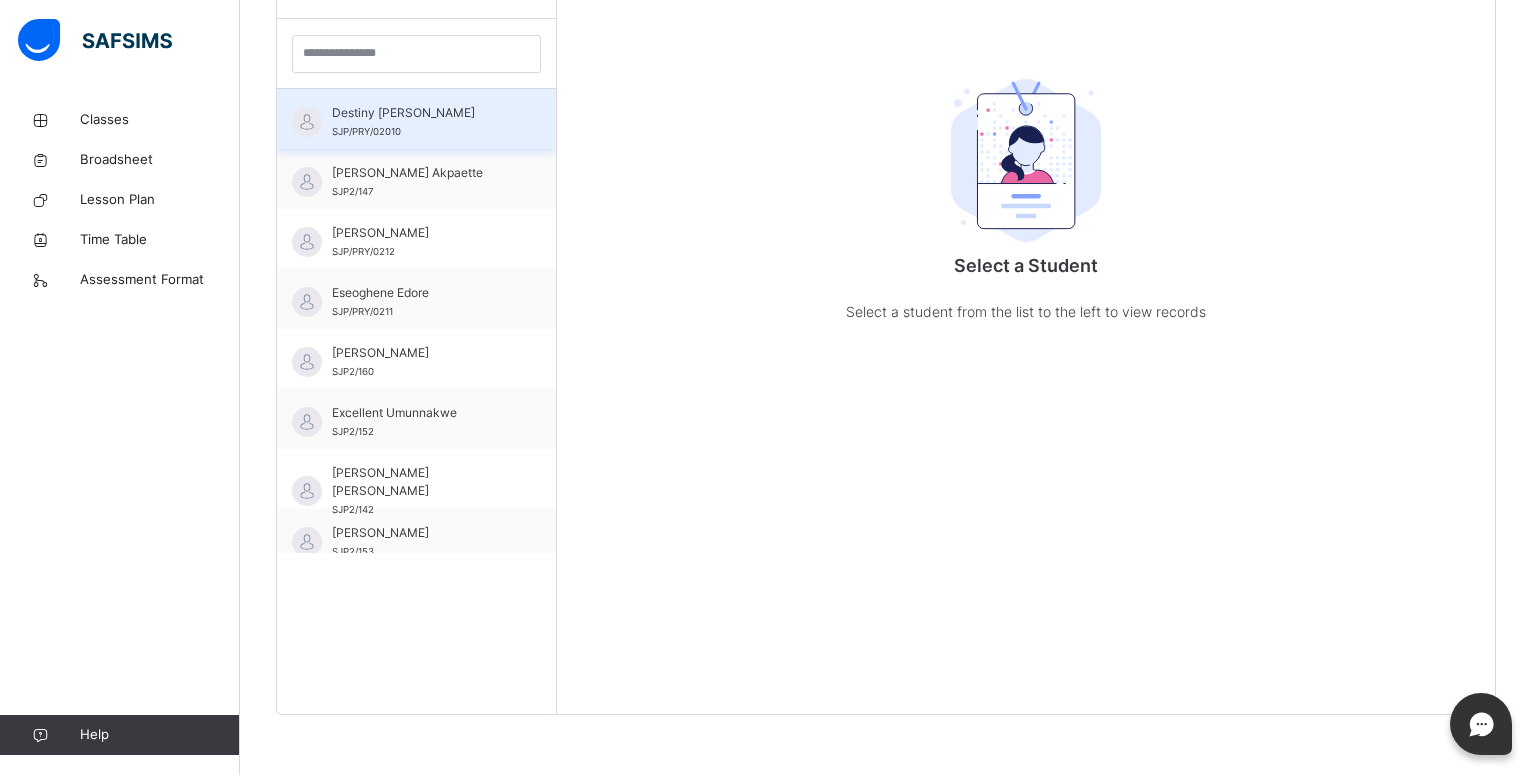 click on "Destiny [PERSON_NAME]" at bounding box center [421, 113] 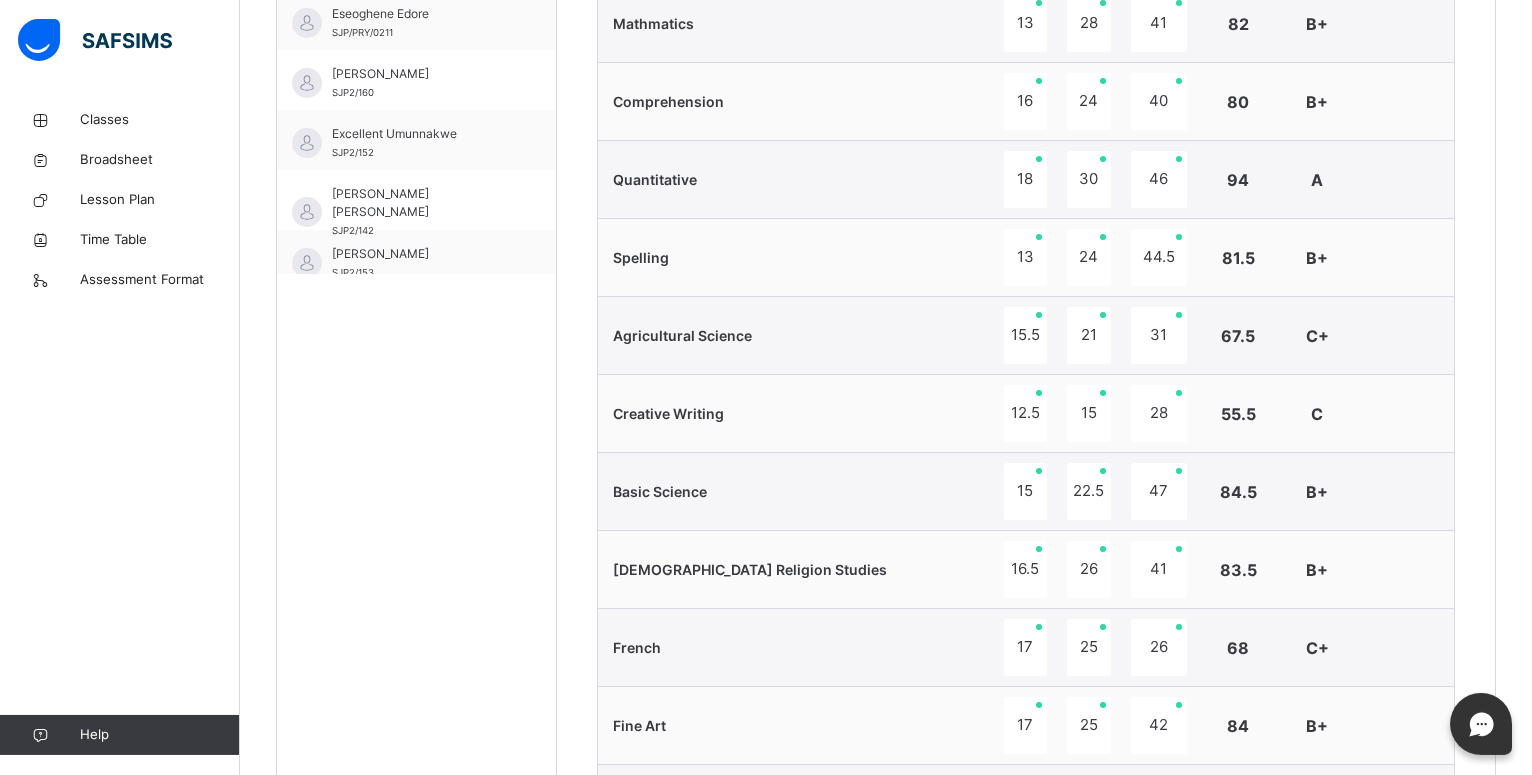 scroll, scrollTop: 887, scrollLeft: 0, axis: vertical 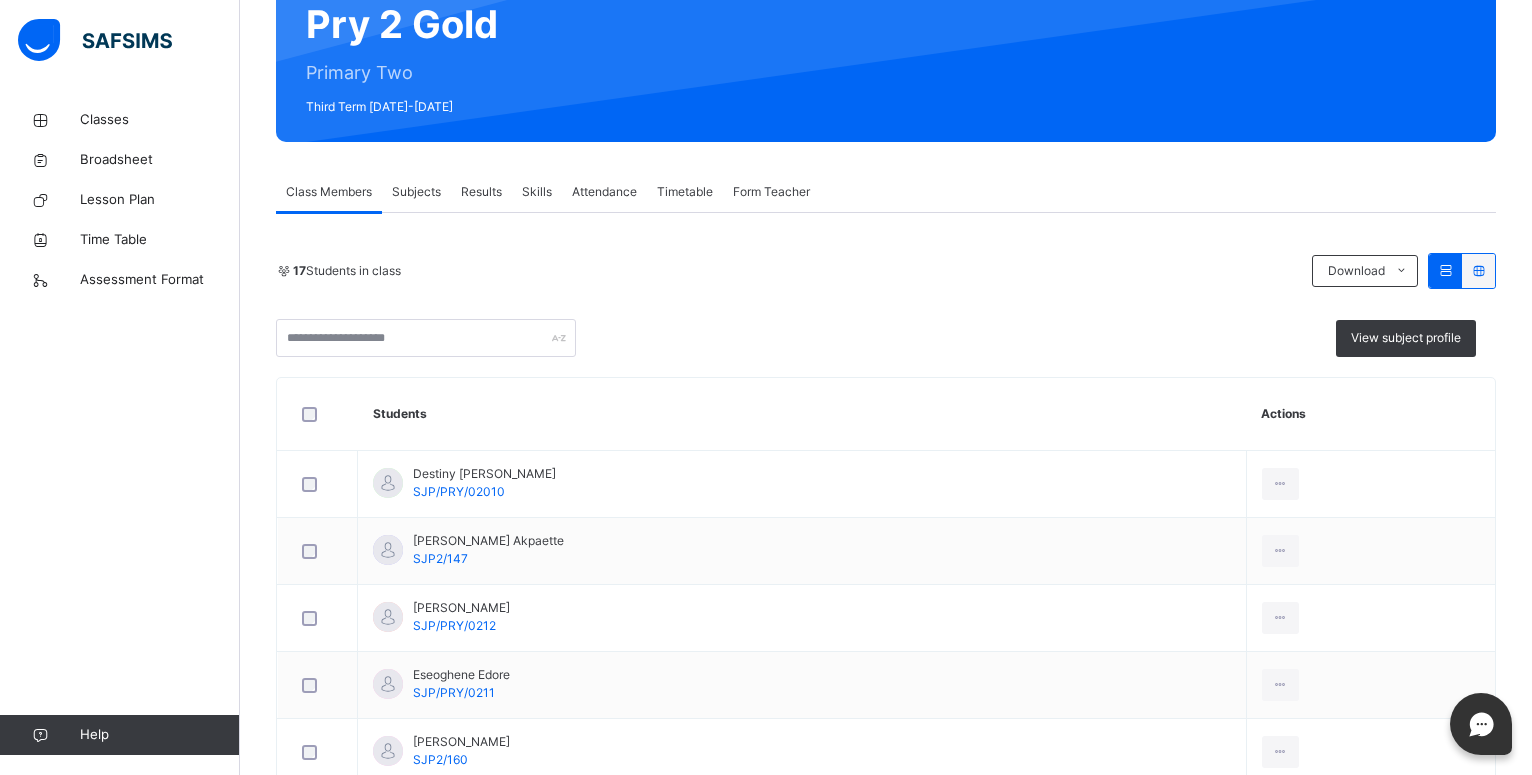 click on "Results" at bounding box center [481, 192] 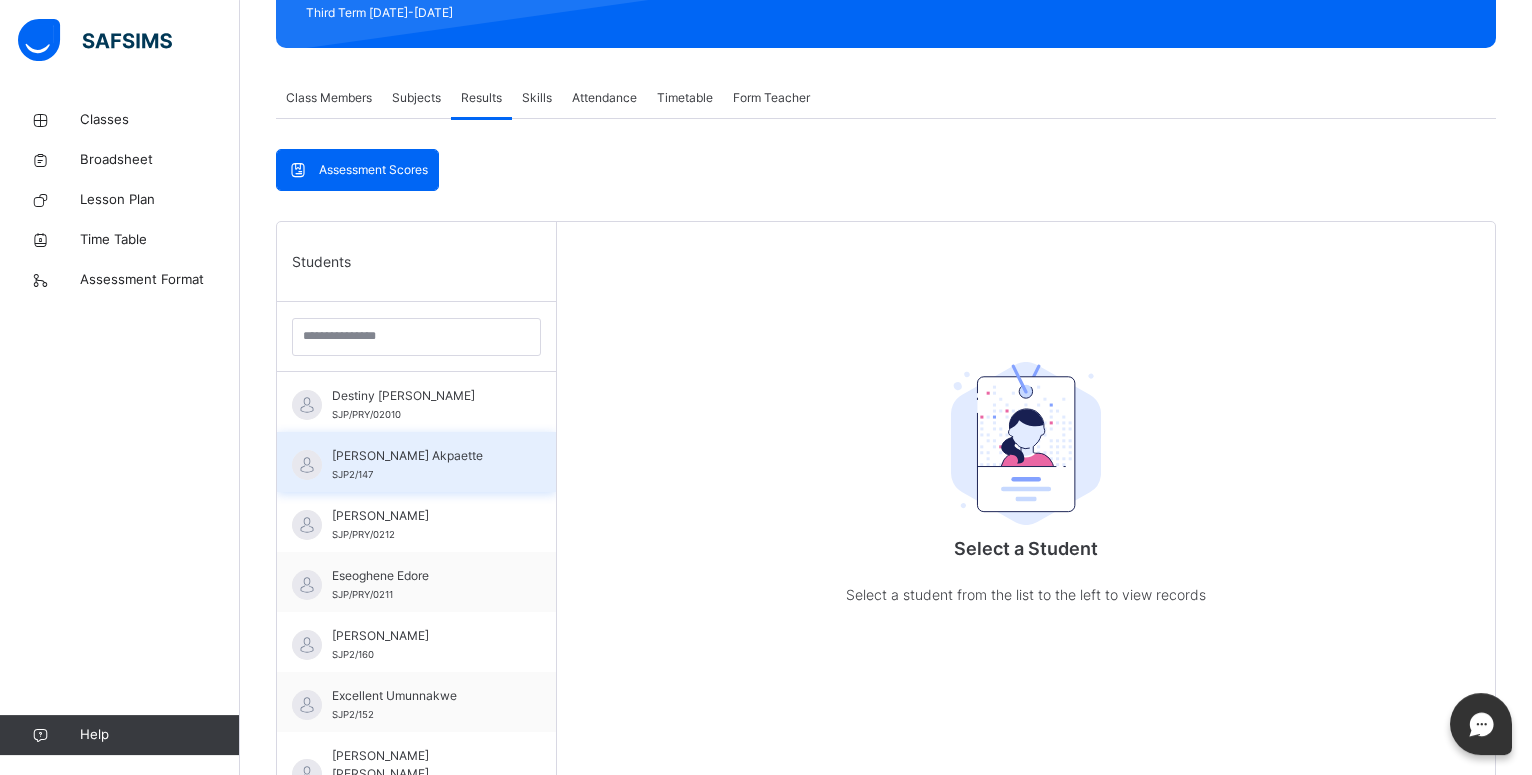 scroll, scrollTop: 408, scrollLeft: 0, axis: vertical 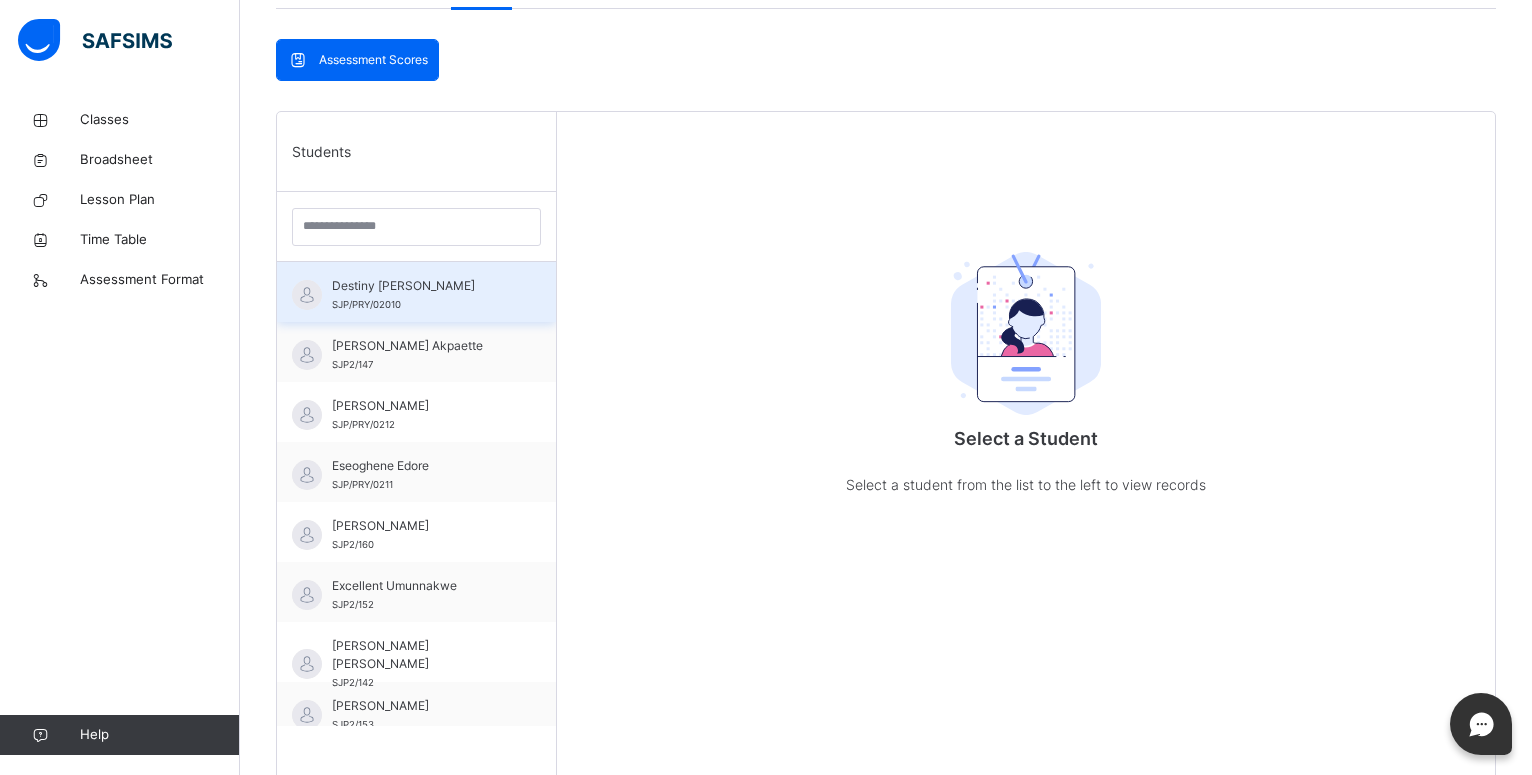 click on "Destiny [PERSON_NAME]" at bounding box center [421, 286] 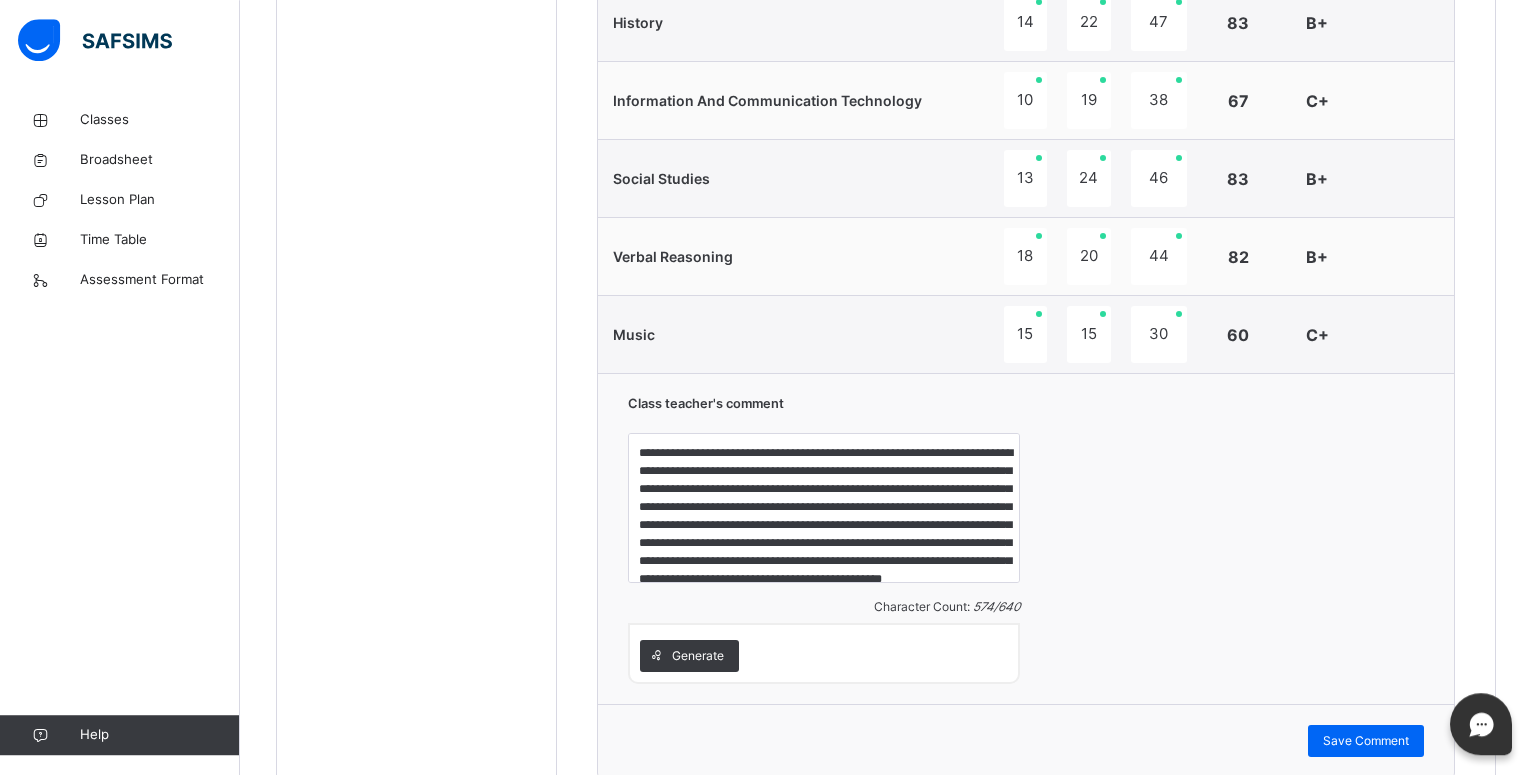 scroll, scrollTop: 1734, scrollLeft: 0, axis: vertical 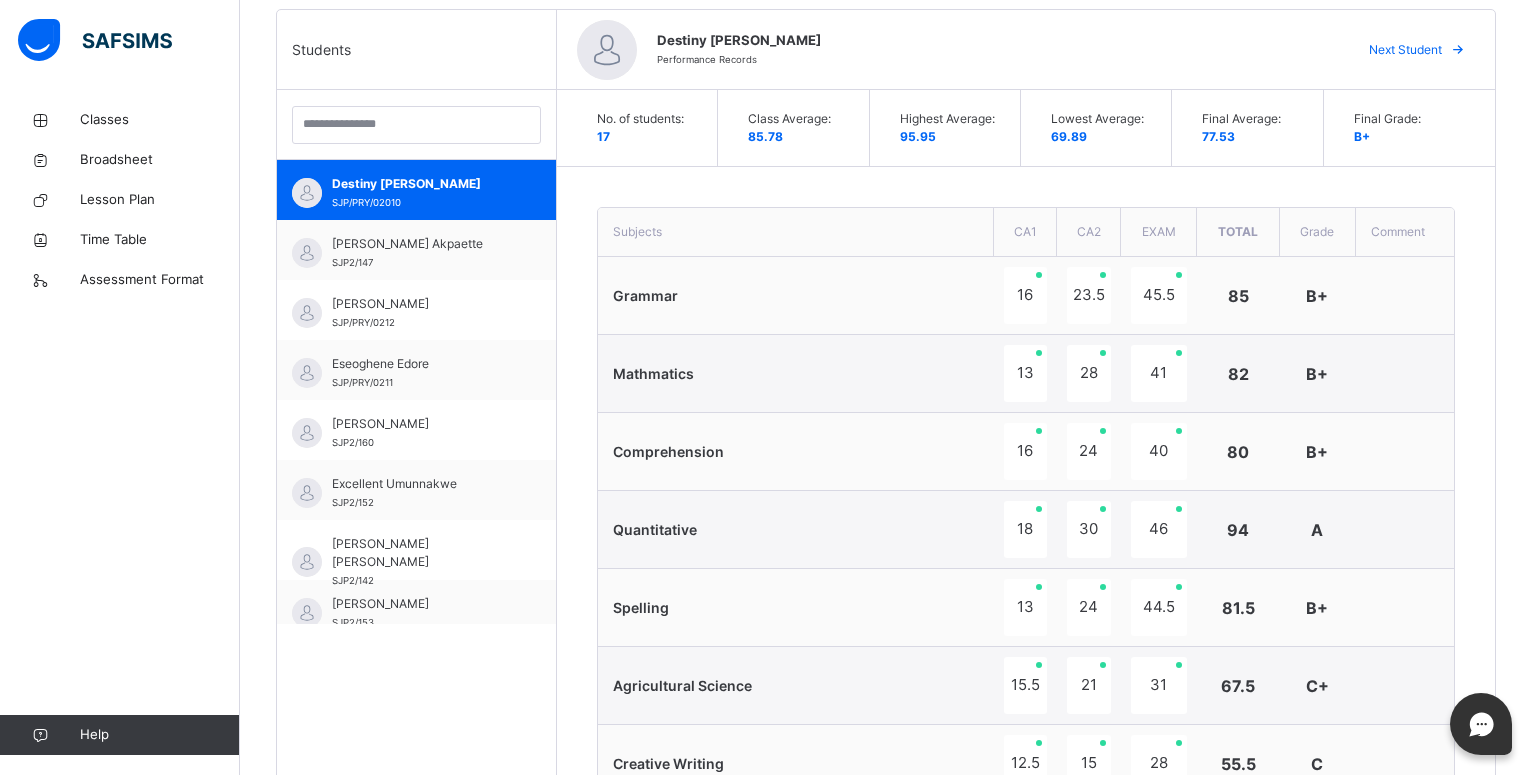 click on "Next Student" at bounding box center (1405, 50) 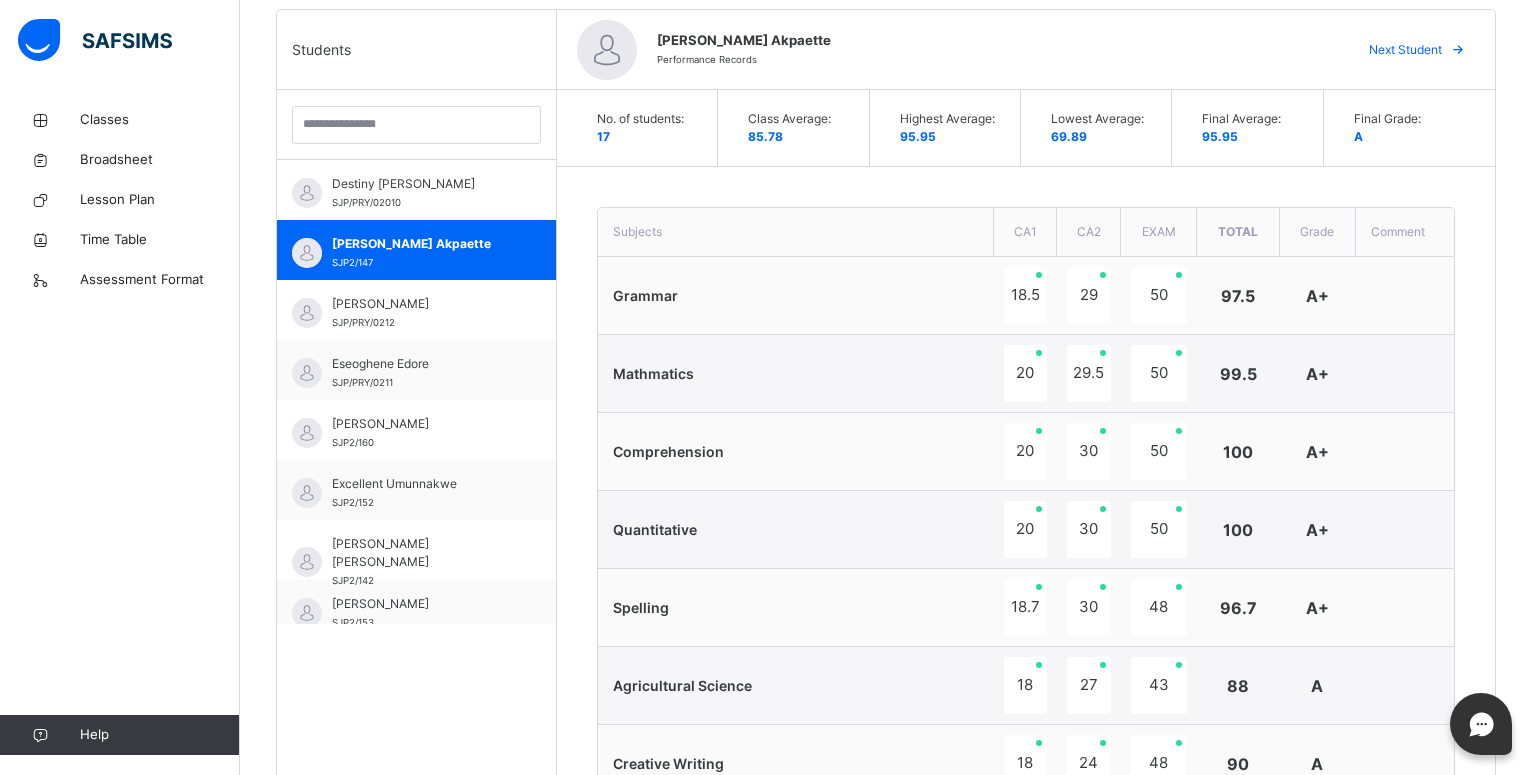 type on "**********" 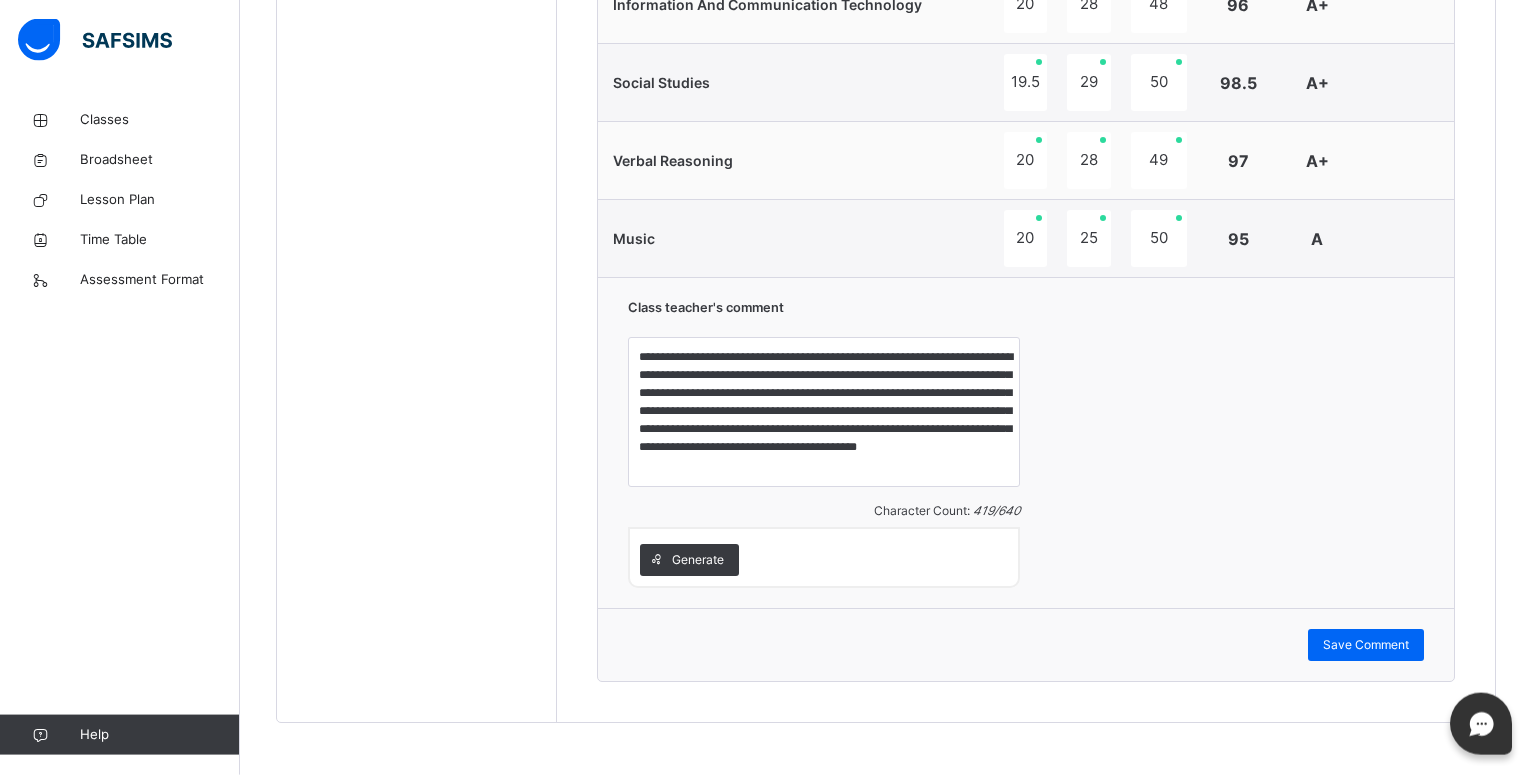 scroll, scrollTop: 1742, scrollLeft: 0, axis: vertical 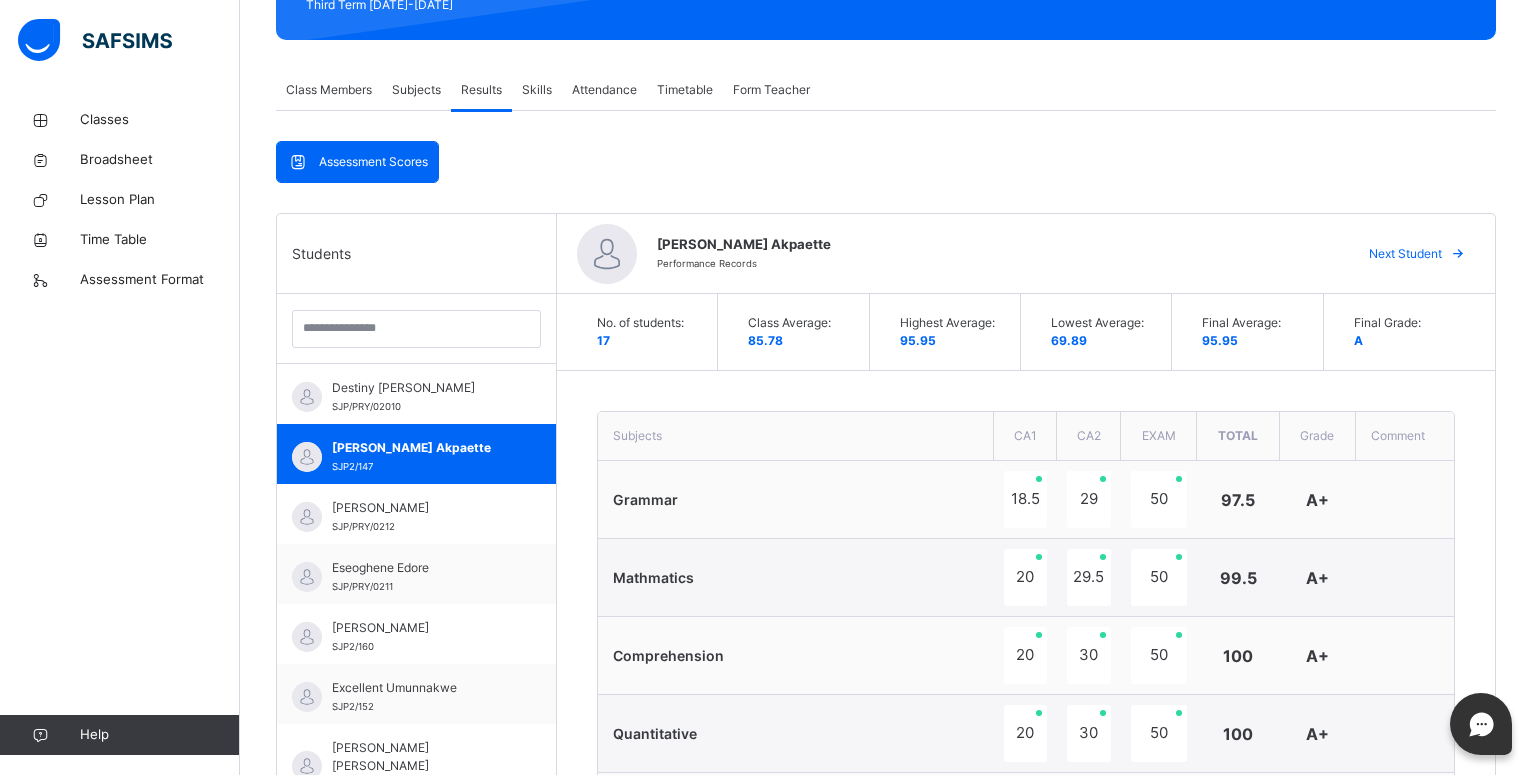 click on "Next Student" at bounding box center (1405, 254) 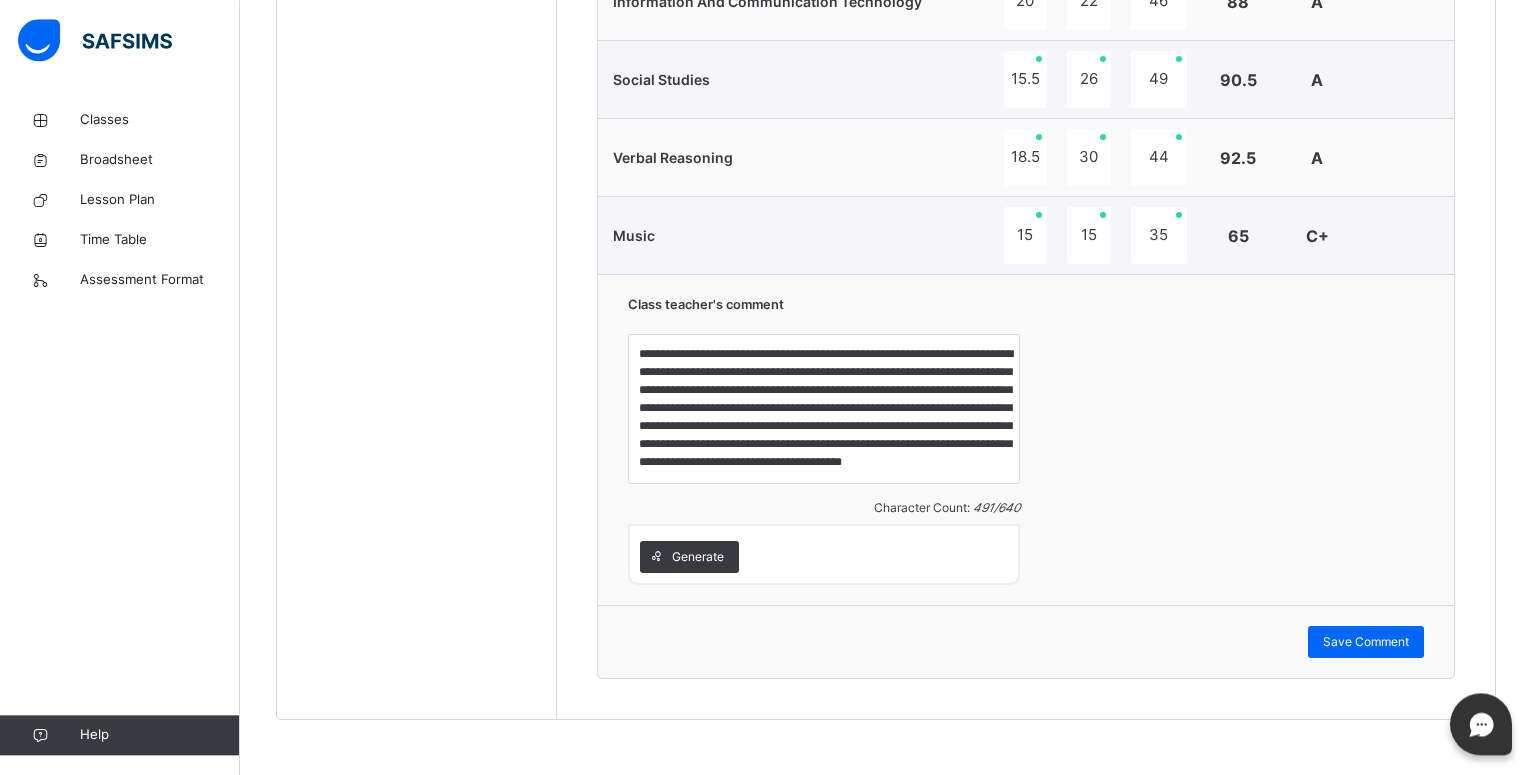 scroll, scrollTop: 1742, scrollLeft: 0, axis: vertical 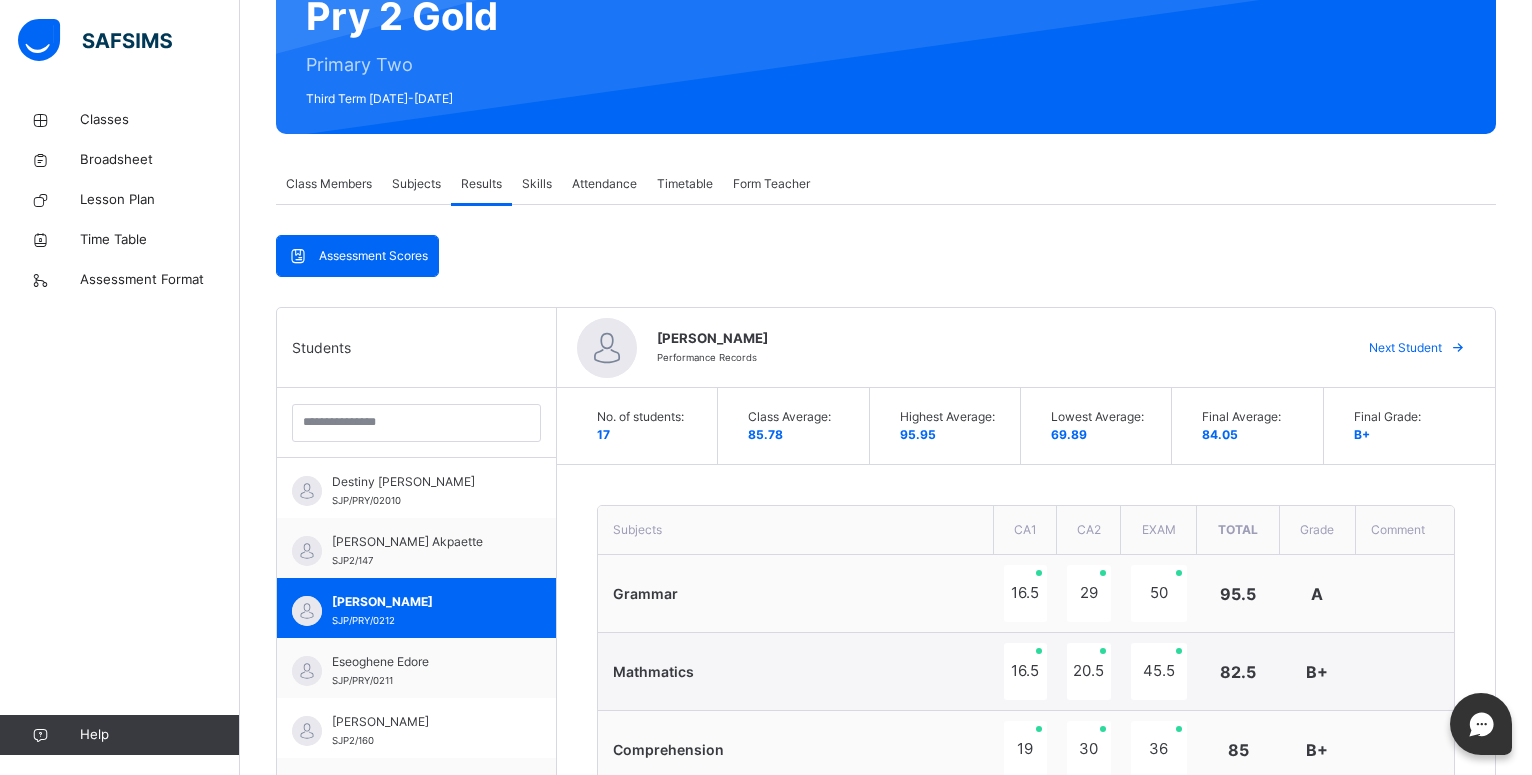 click on "Next Student" at bounding box center [1405, 348] 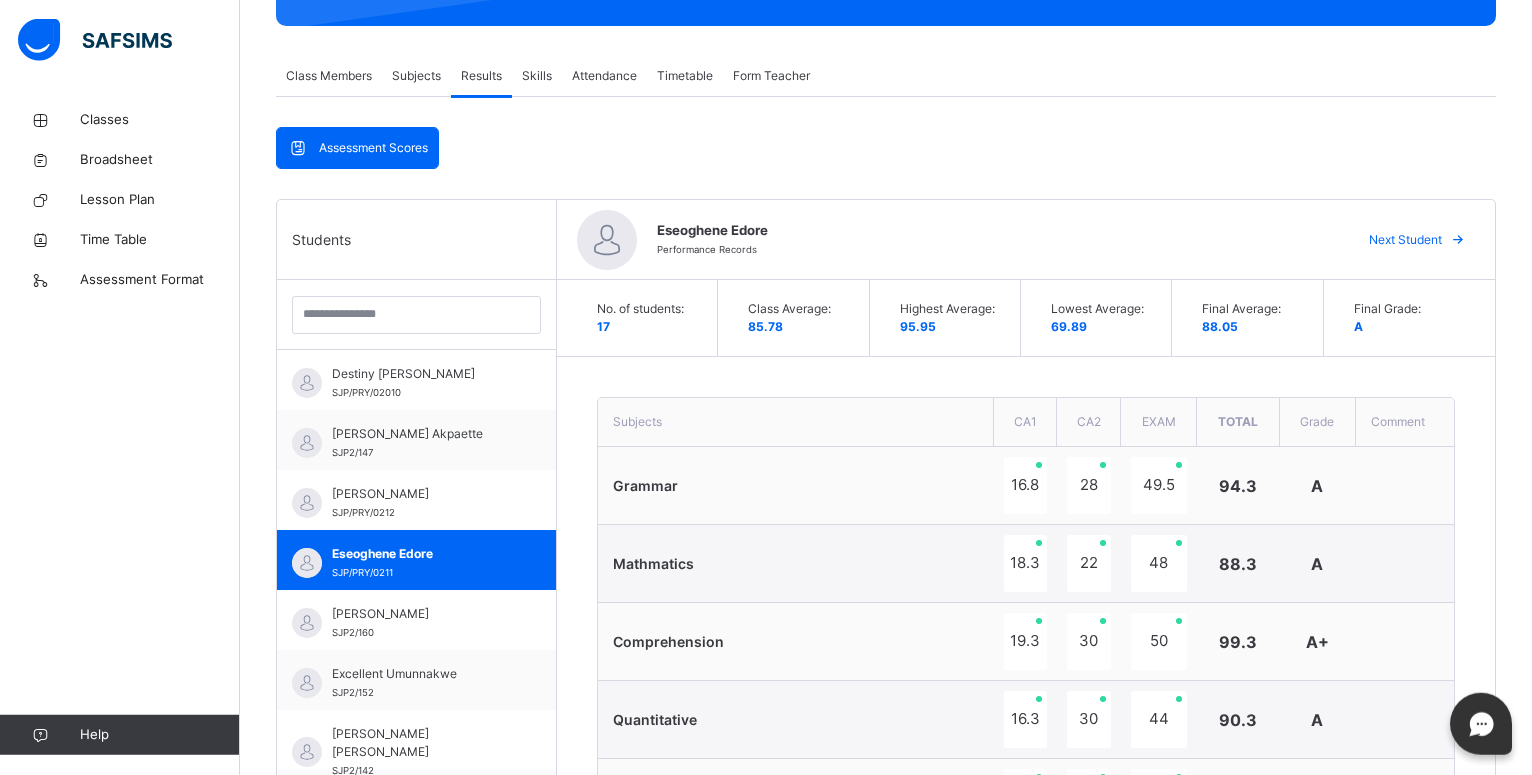 scroll, scrollTop: 314, scrollLeft: 0, axis: vertical 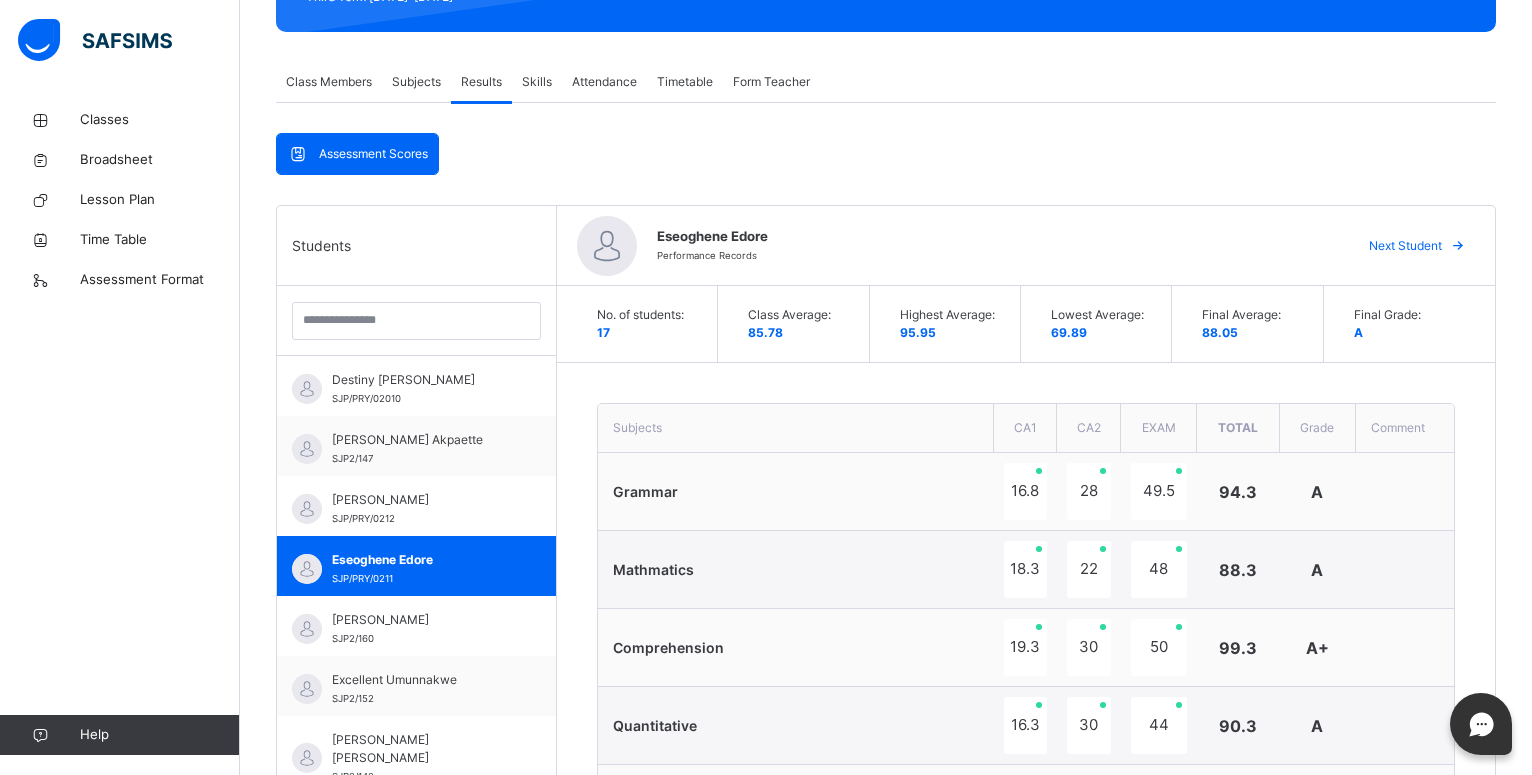 click on "Next Student" at bounding box center [1405, 246] 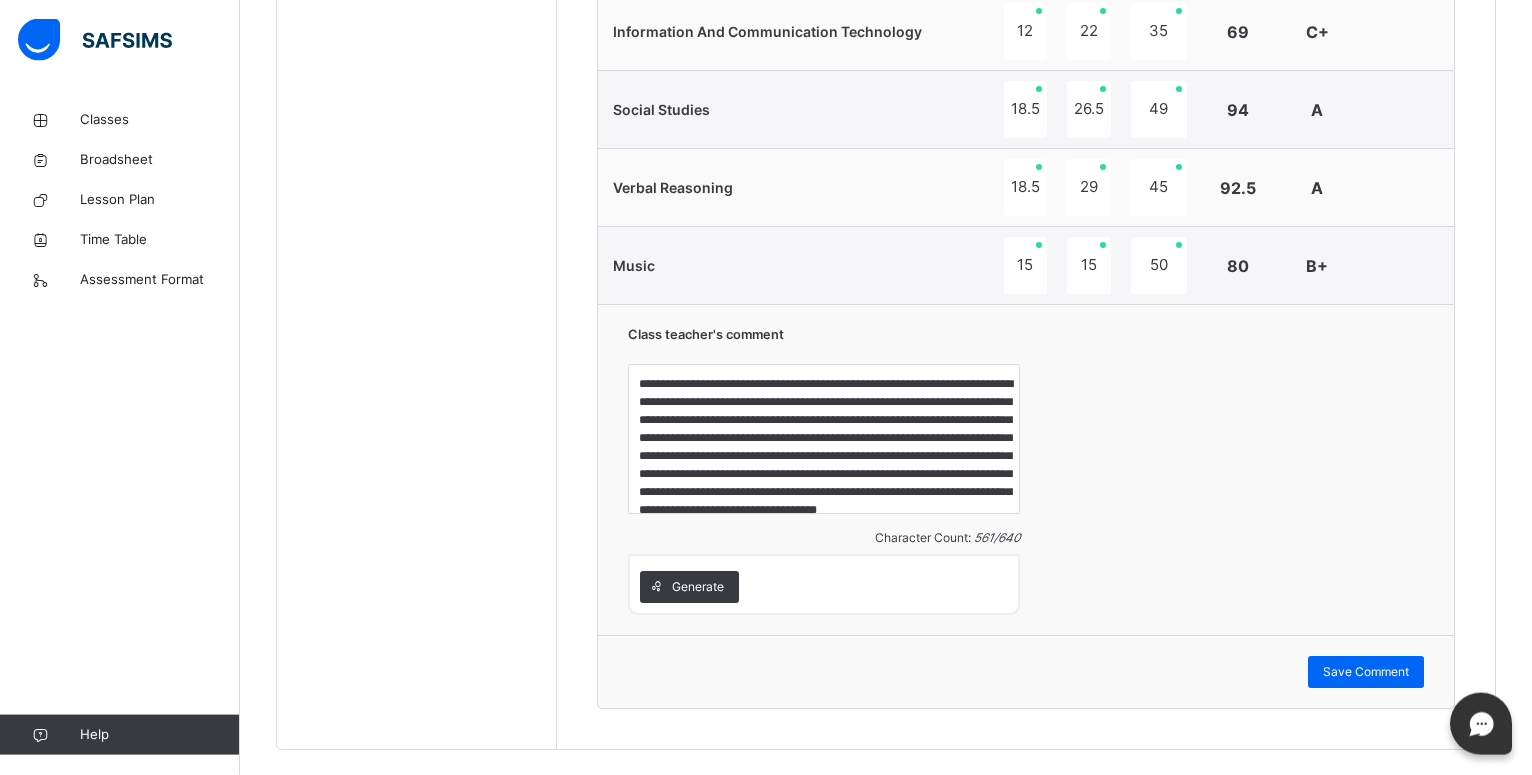 scroll, scrollTop: 1742, scrollLeft: 0, axis: vertical 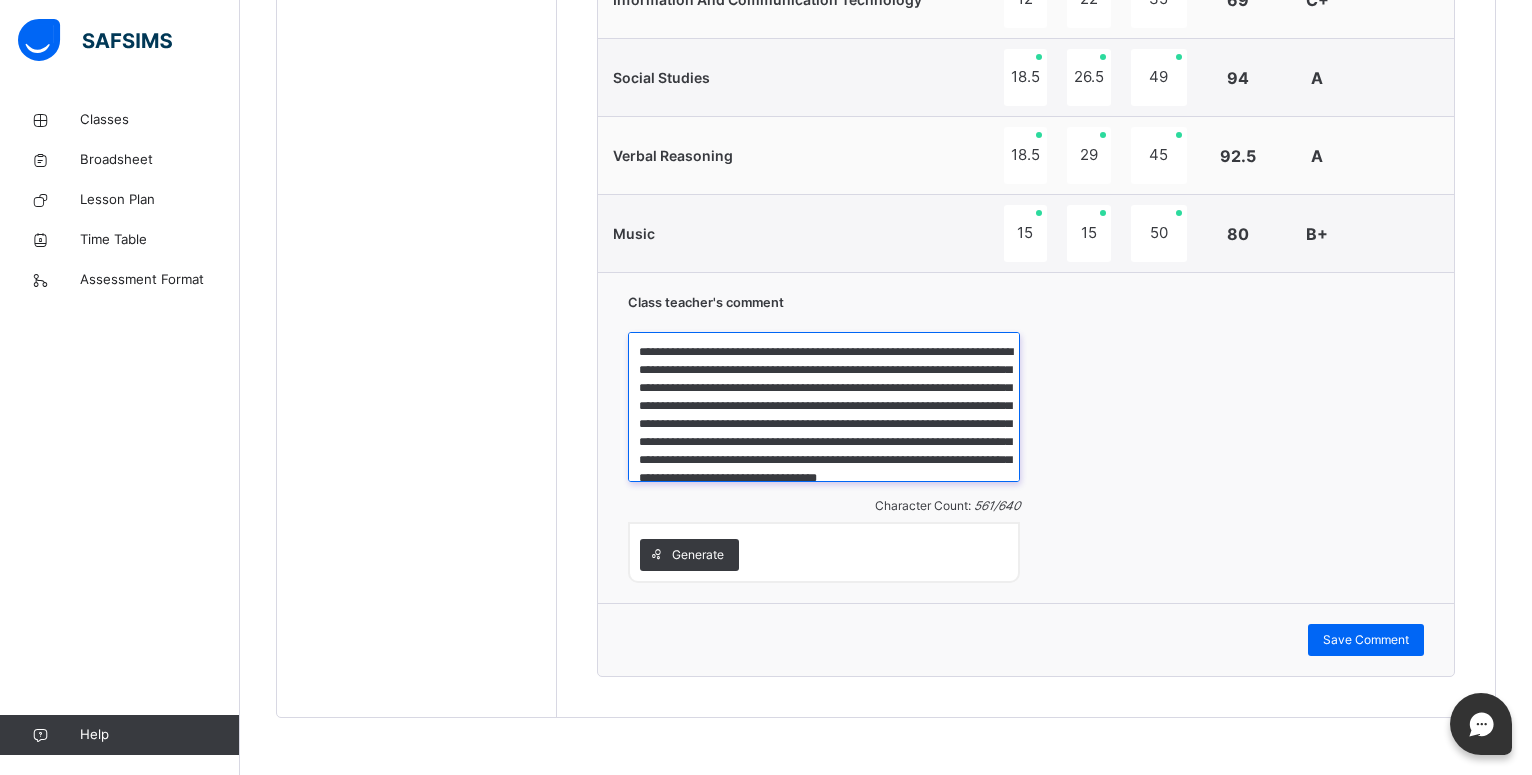 click on "**********" at bounding box center [824, 407] 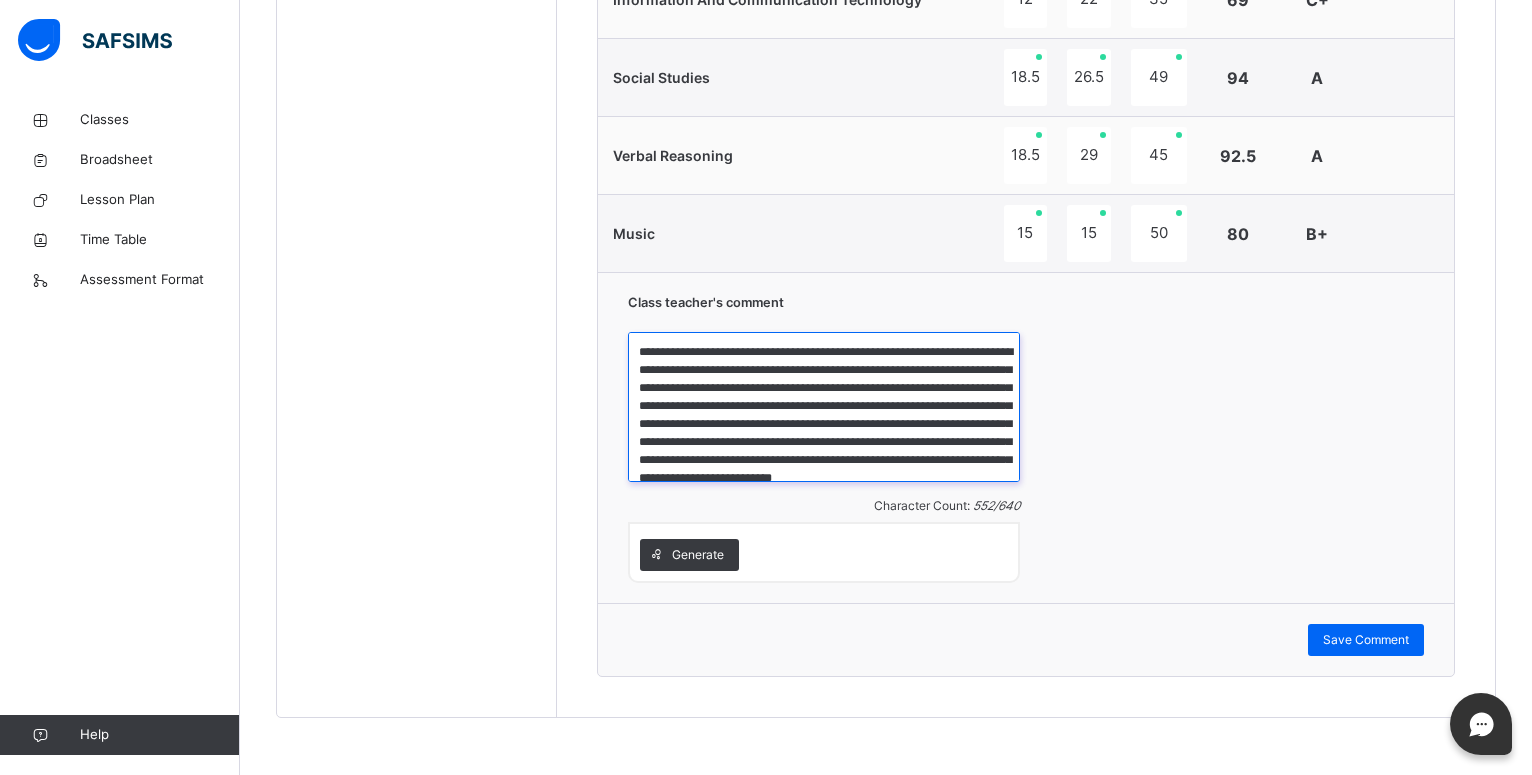 click on "**********" at bounding box center (824, 407) 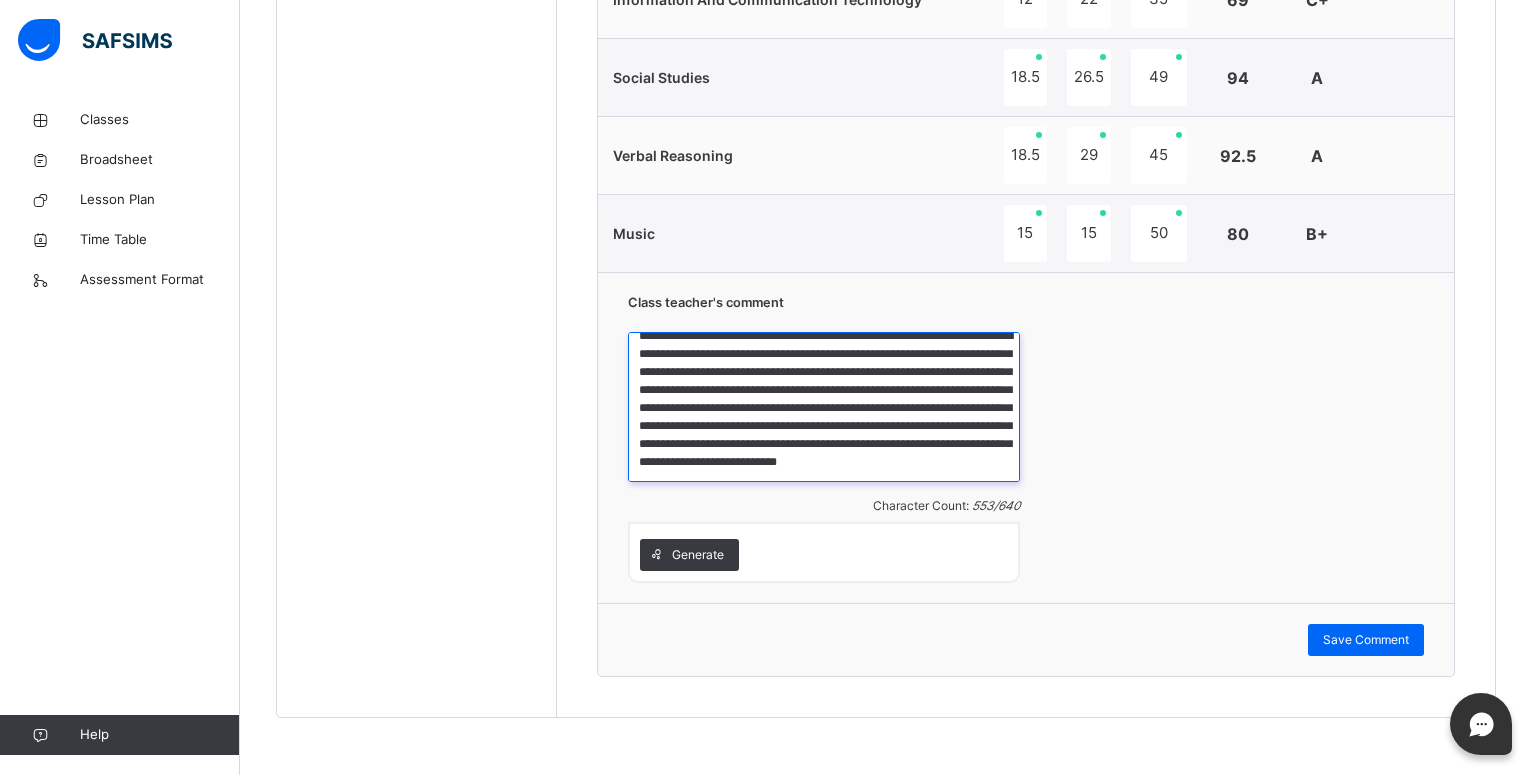 scroll, scrollTop: 52, scrollLeft: 0, axis: vertical 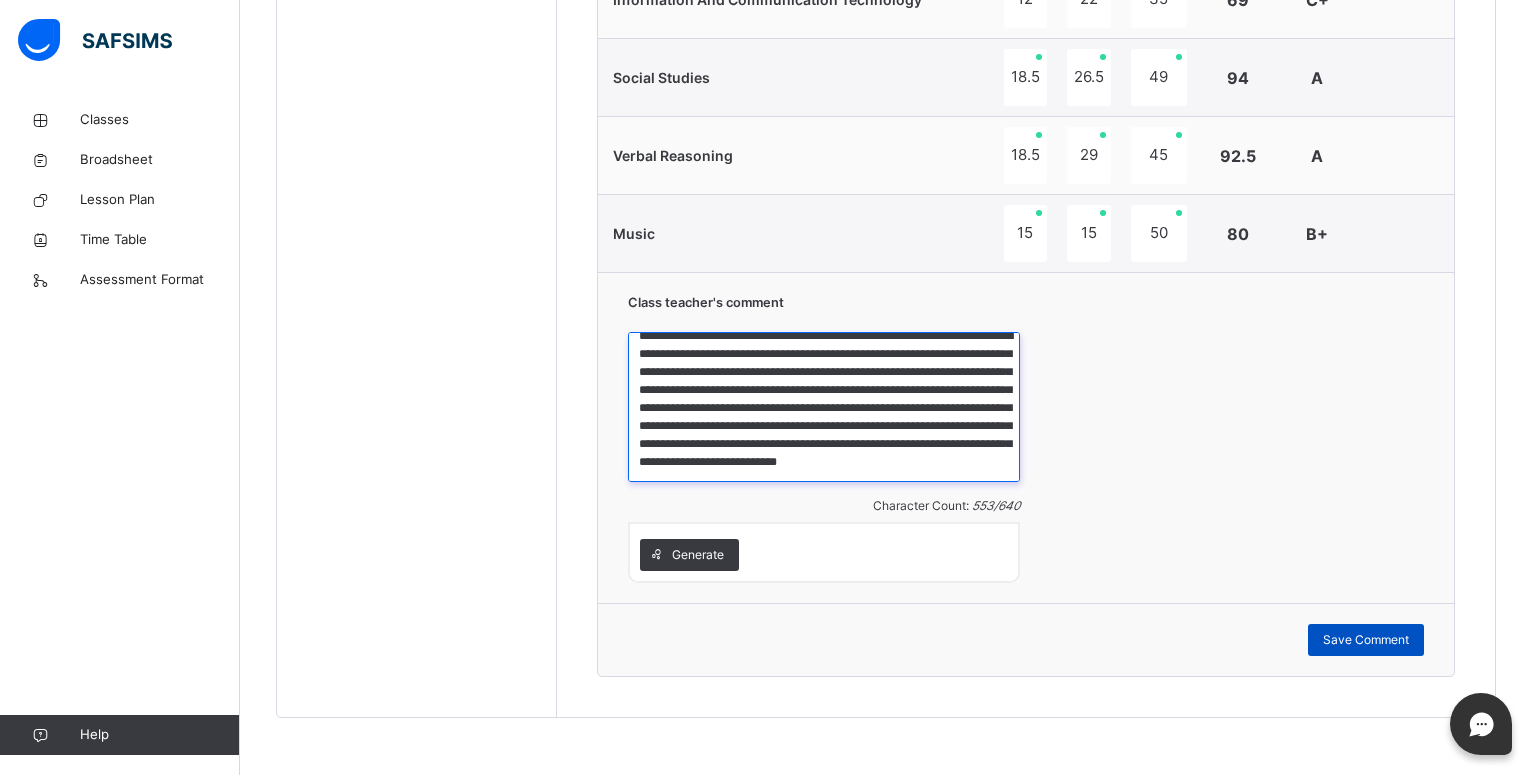type on "**********" 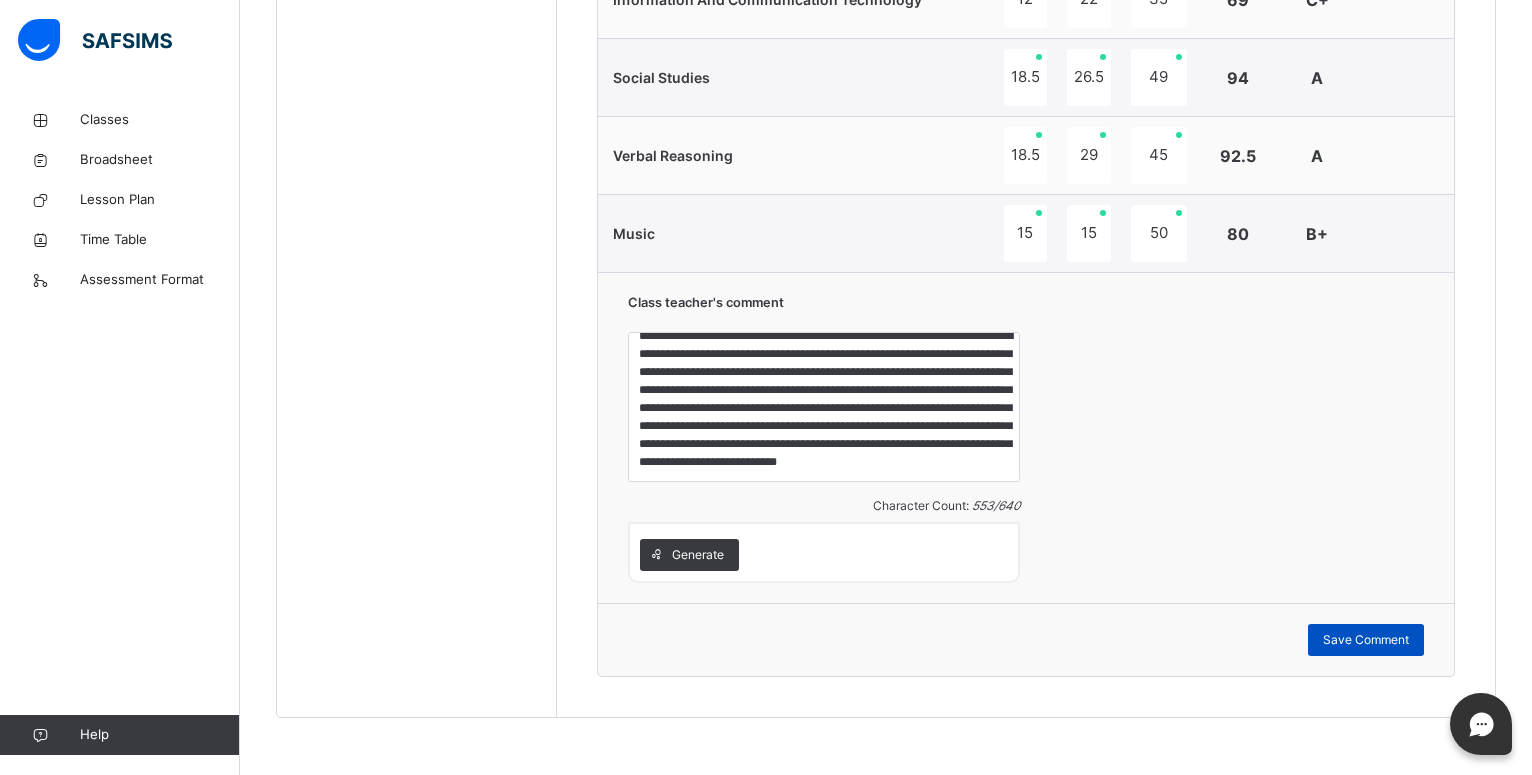 click on "Save Comment" at bounding box center (1366, 640) 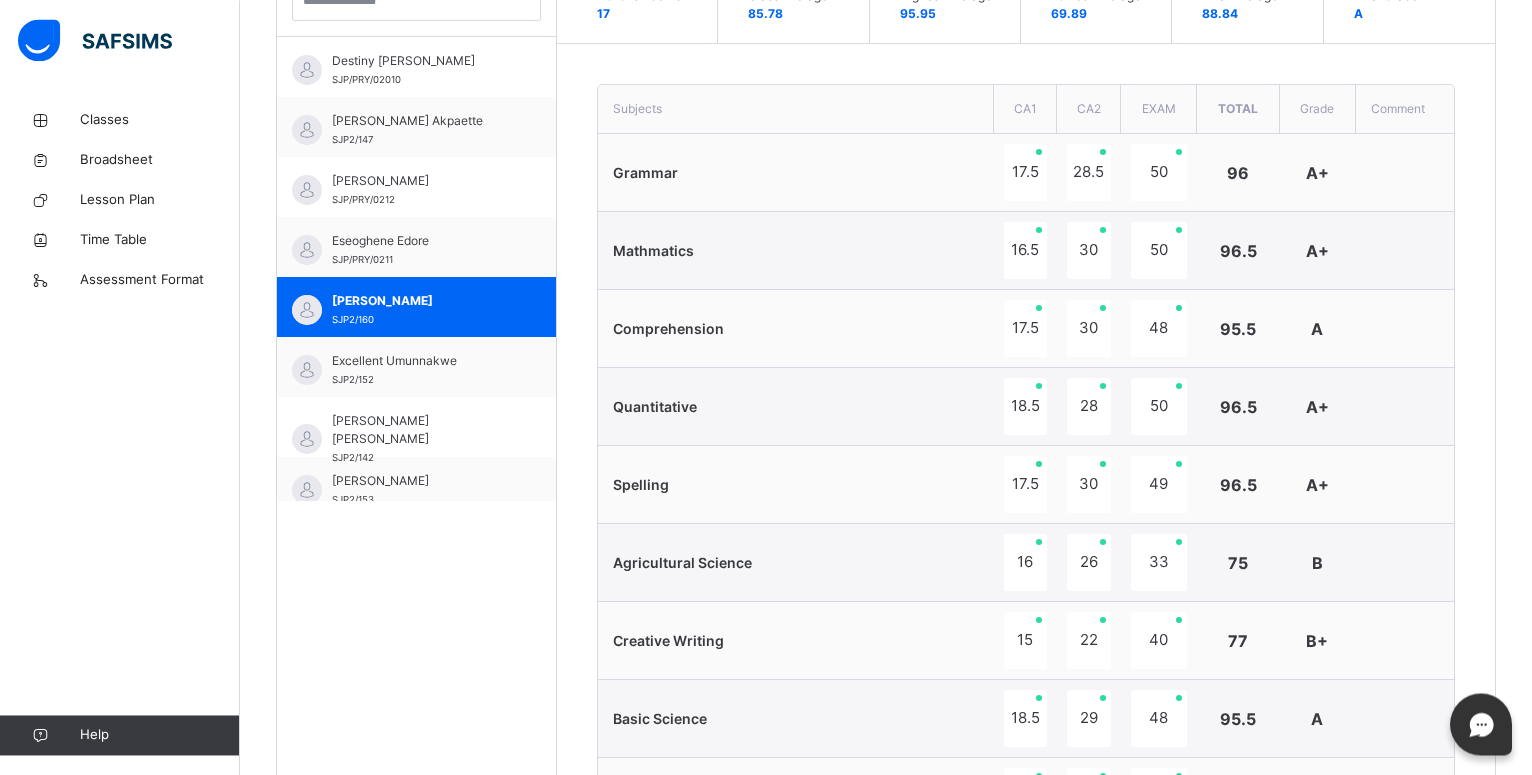 scroll, scrollTop: 518, scrollLeft: 0, axis: vertical 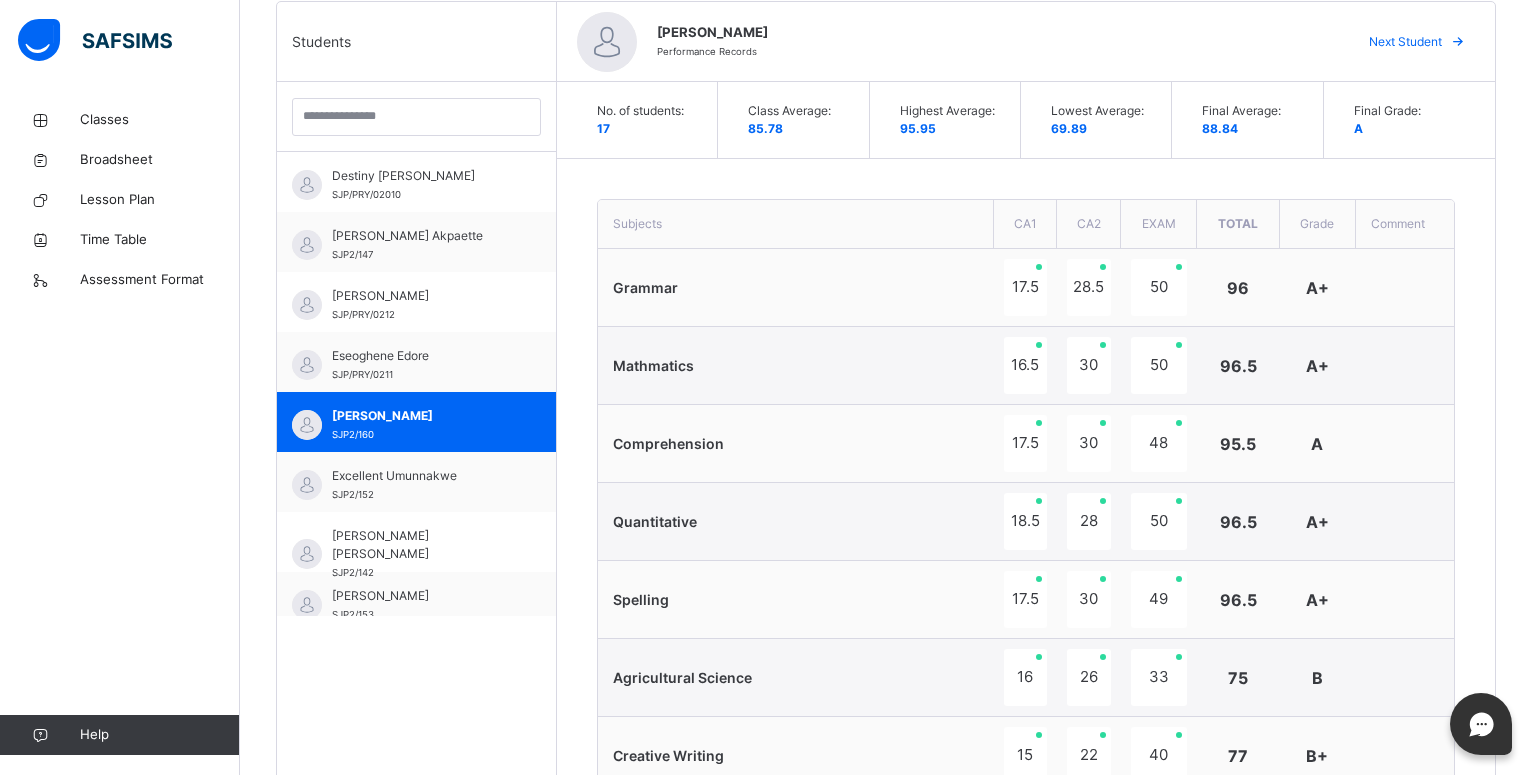 click on "Next Student" at bounding box center (1405, 42) 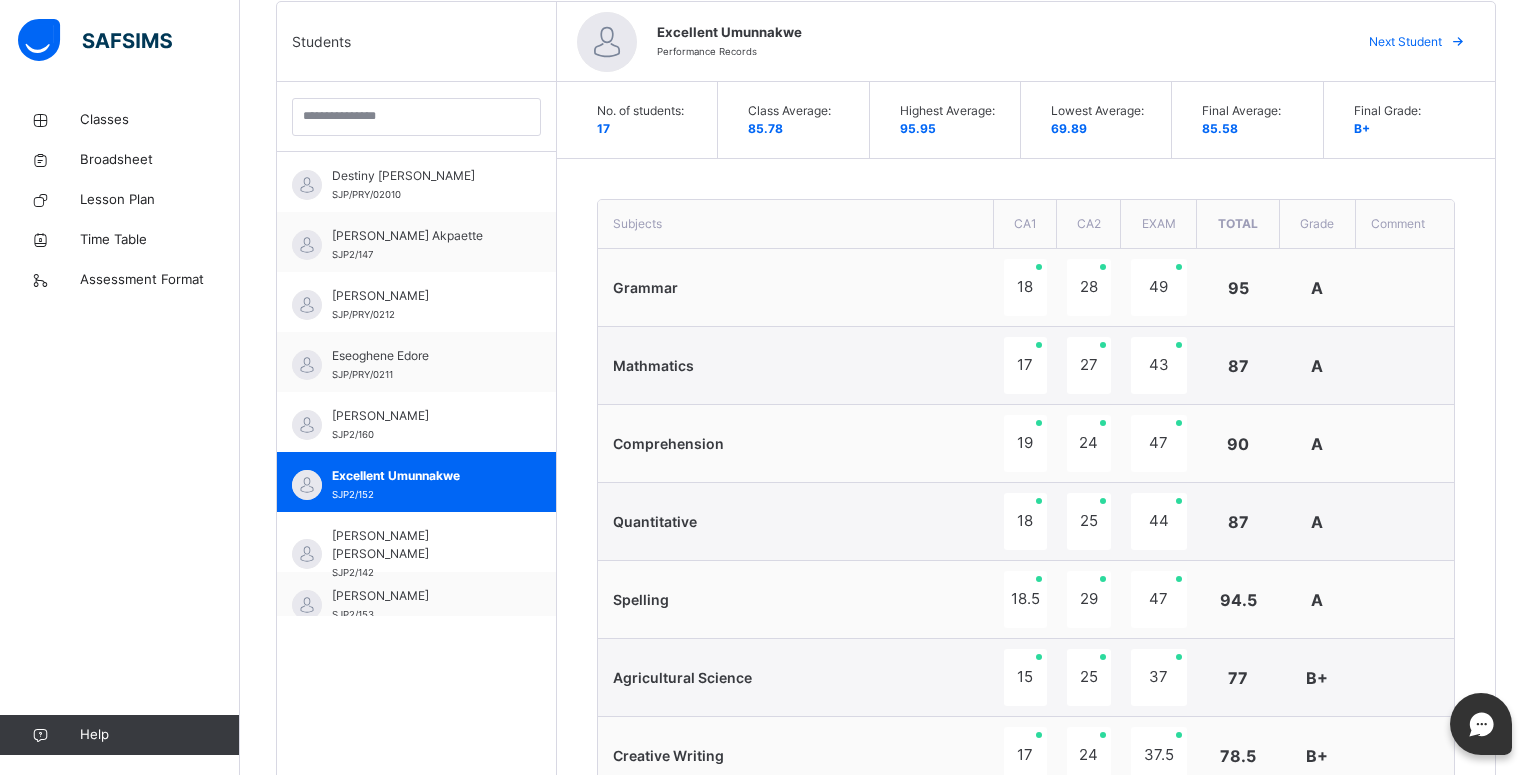 type on "**********" 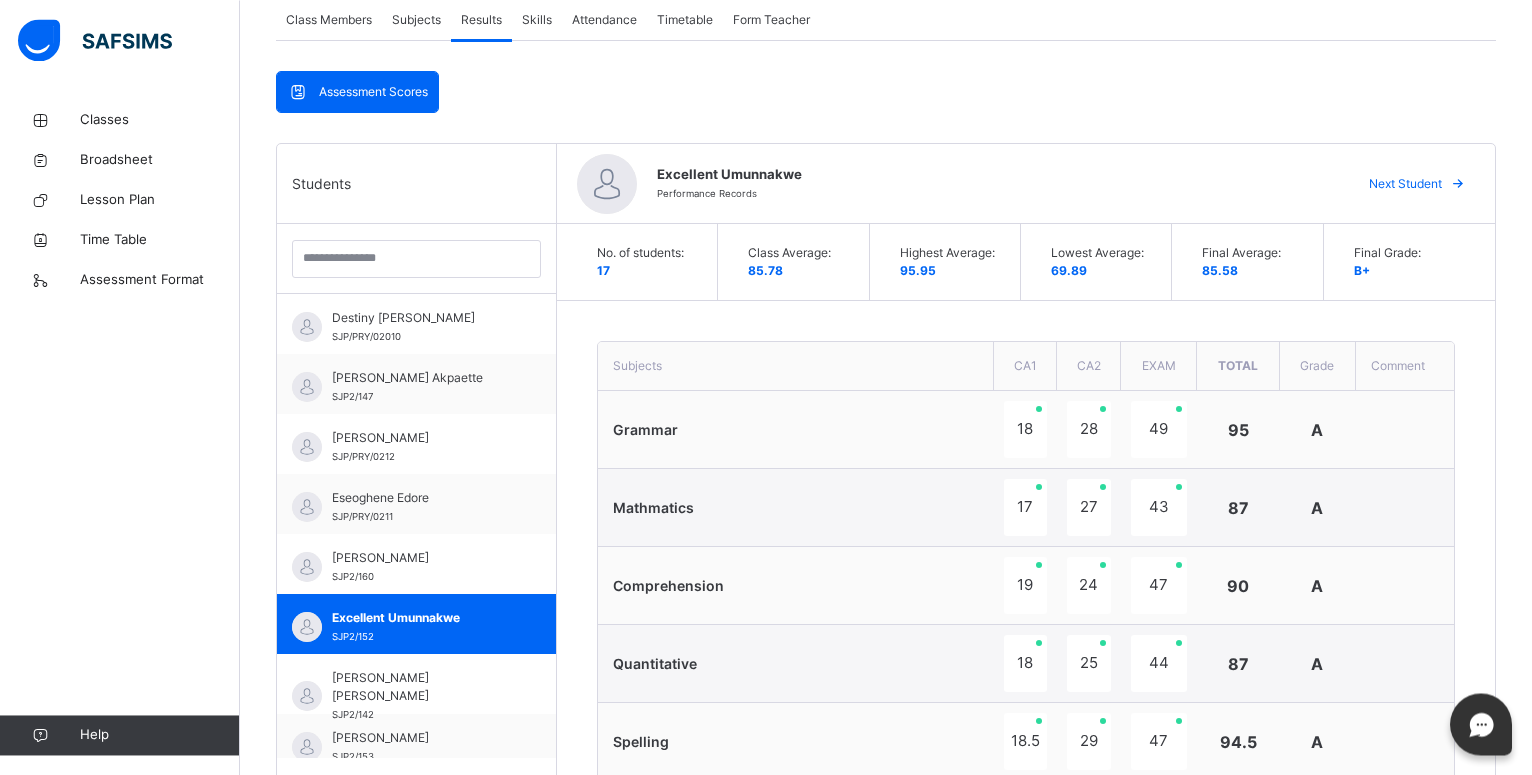 scroll, scrollTop: 314, scrollLeft: 0, axis: vertical 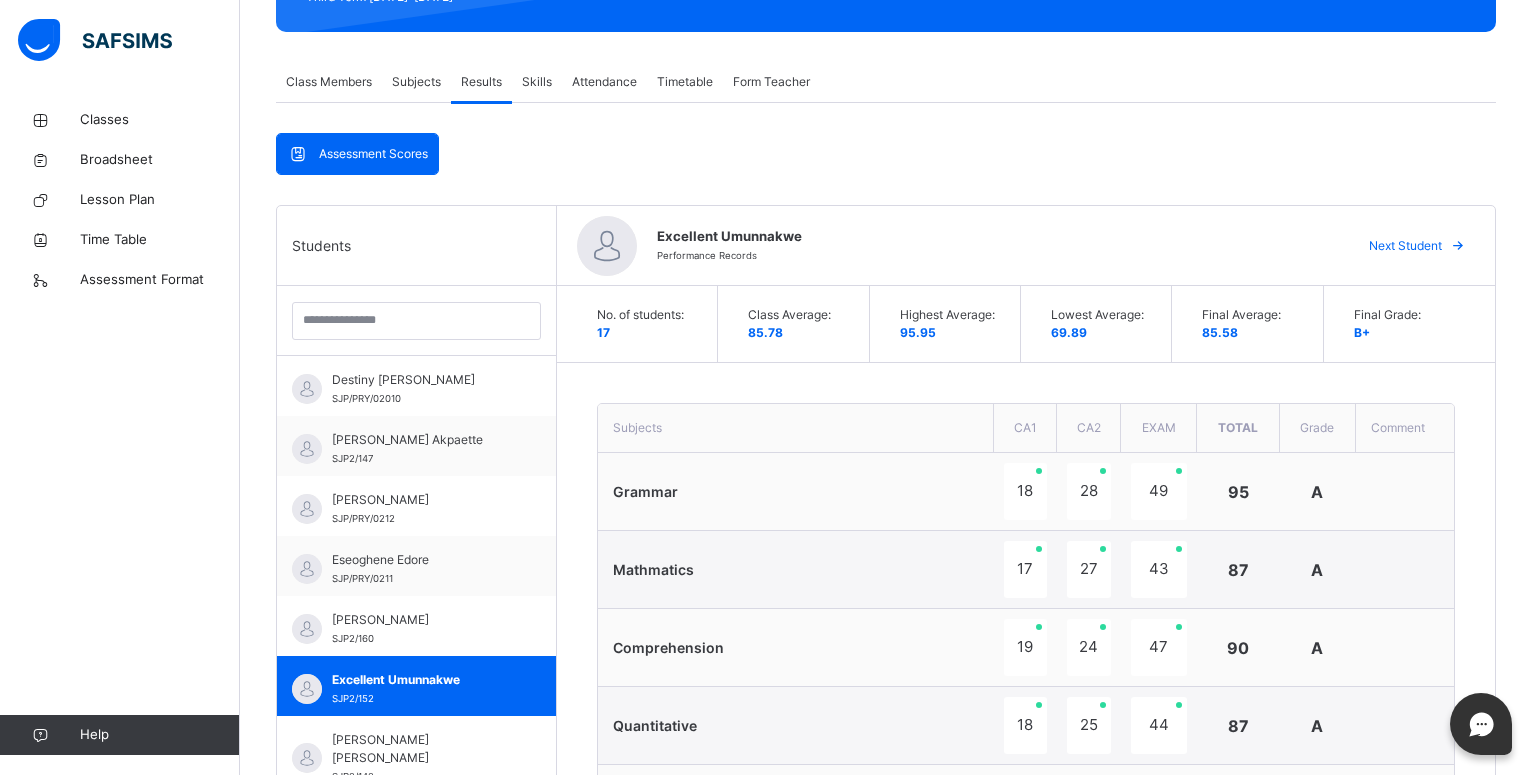 click on "Next Student" at bounding box center (1405, 246) 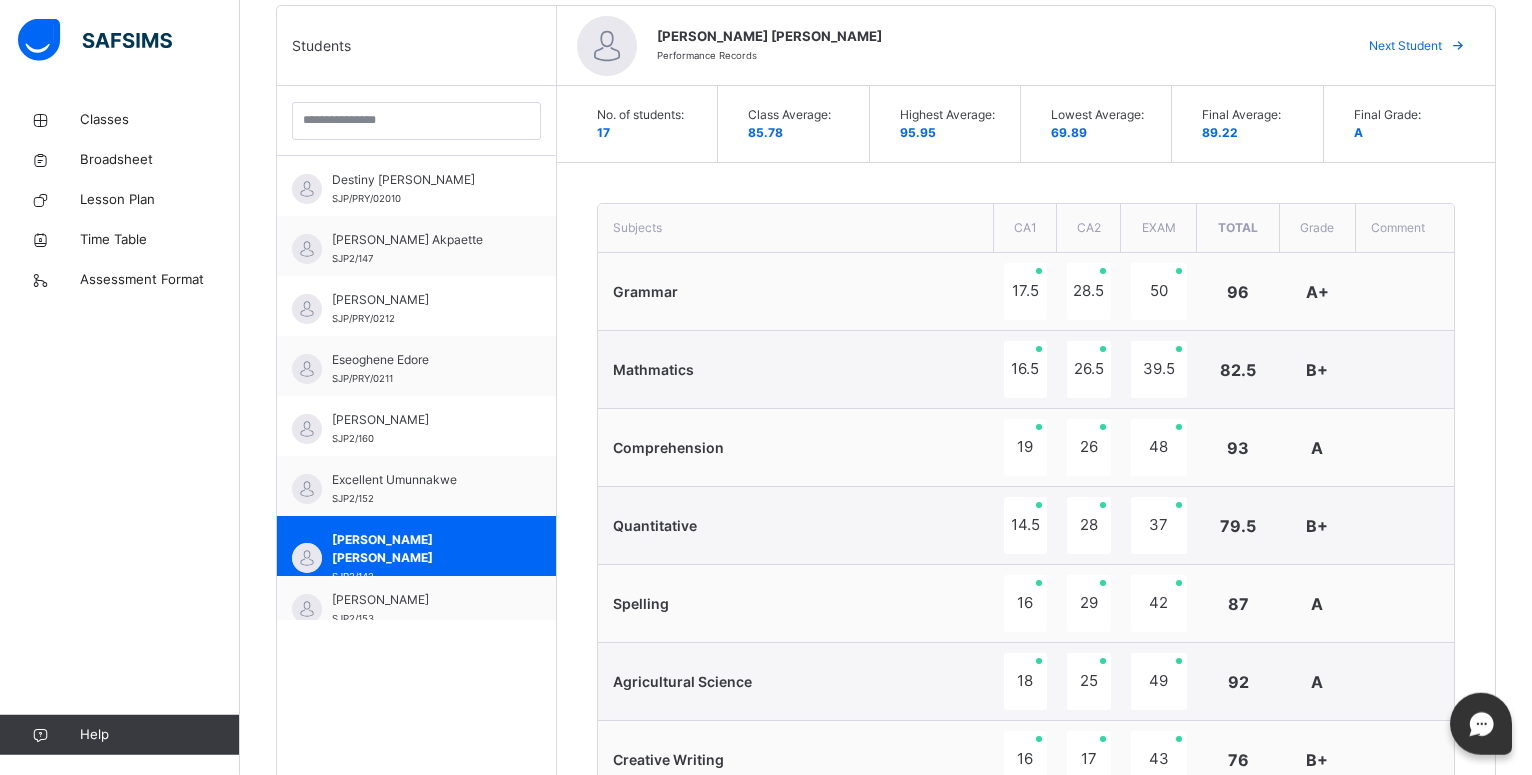 scroll, scrollTop: 518, scrollLeft: 0, axis: vertical 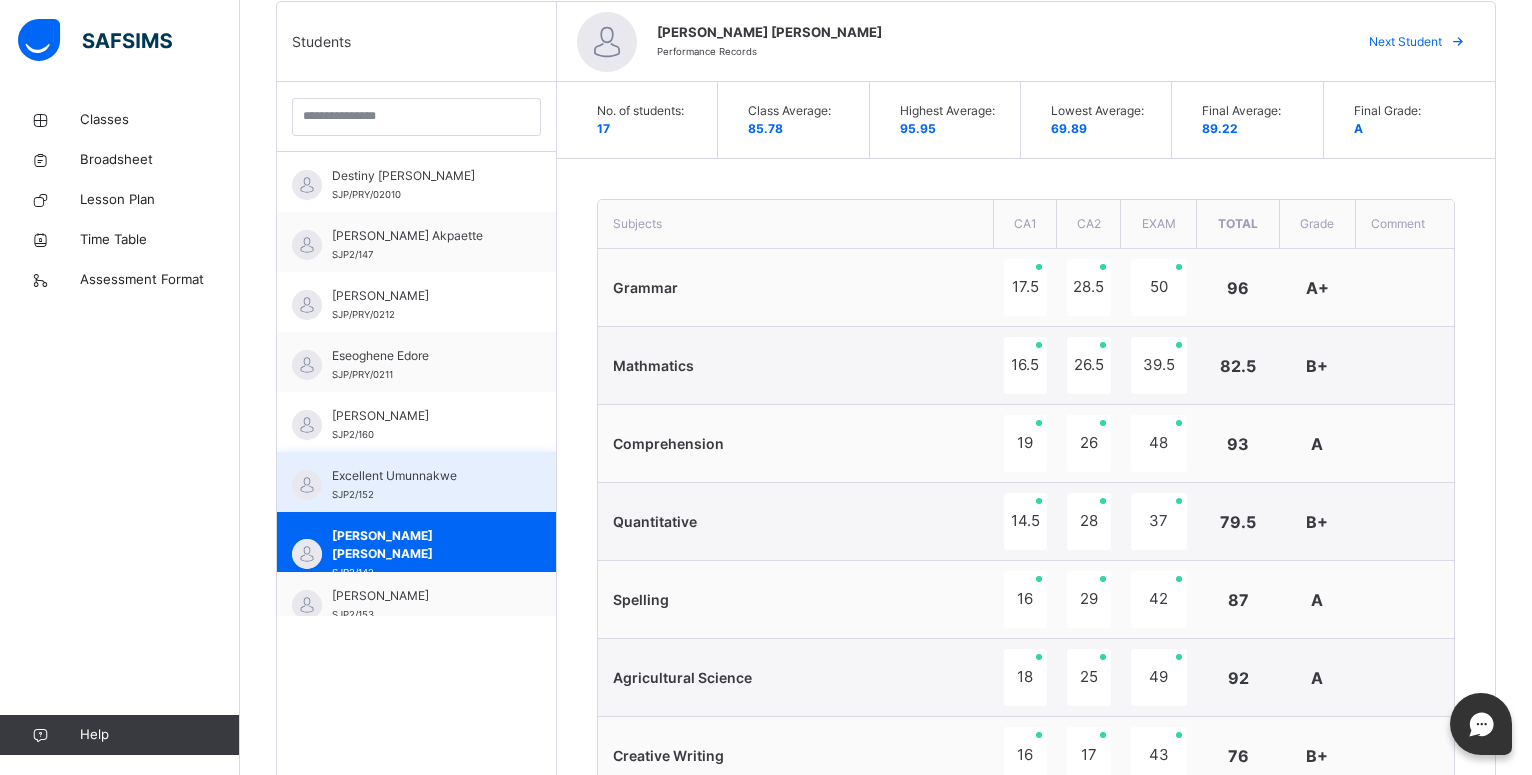 click on "Excellent  Umunnakwe" at bounding box center [421, 476] 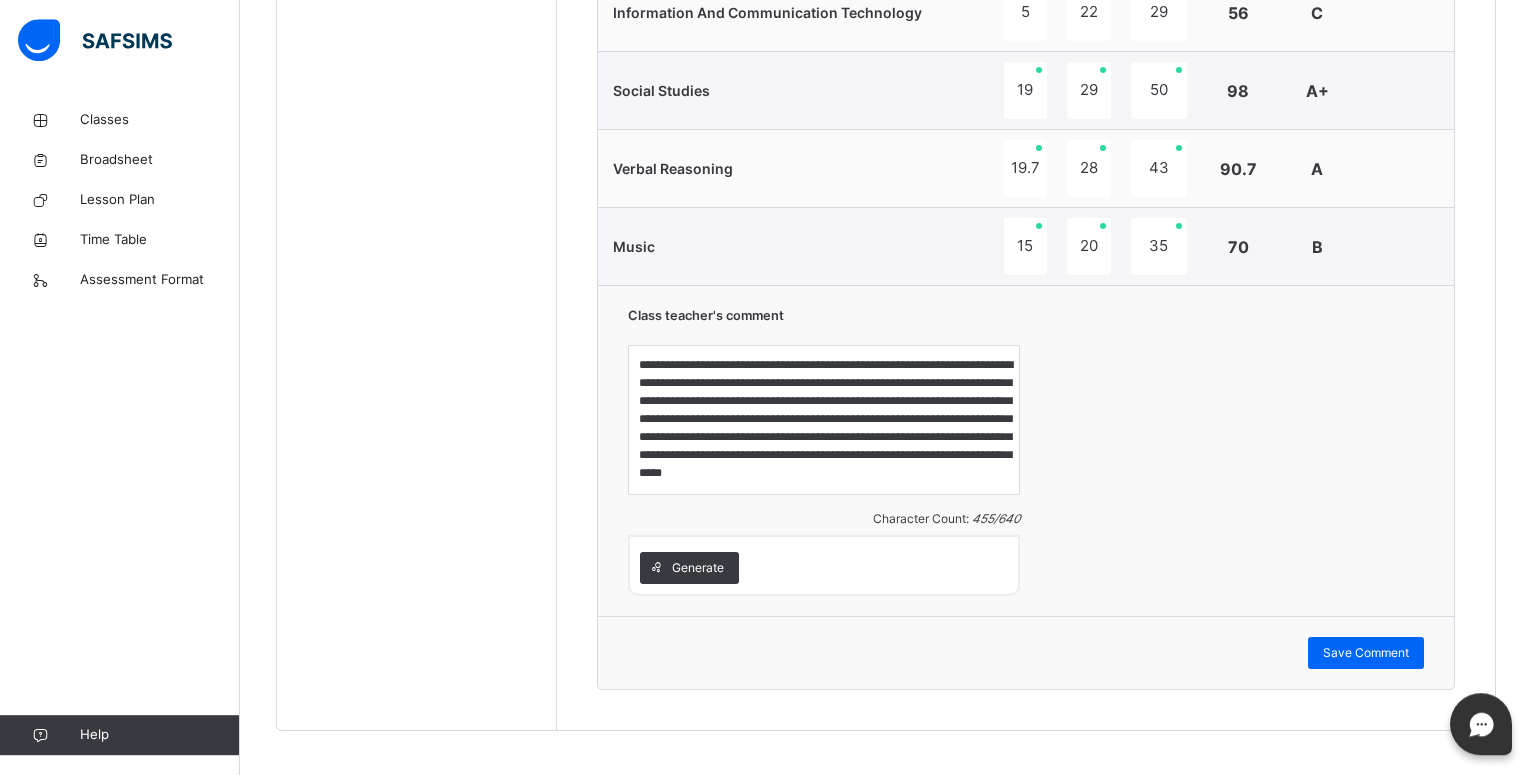 scroll, scrollTop: 1742, scrollLeft: 0, axis: vertical 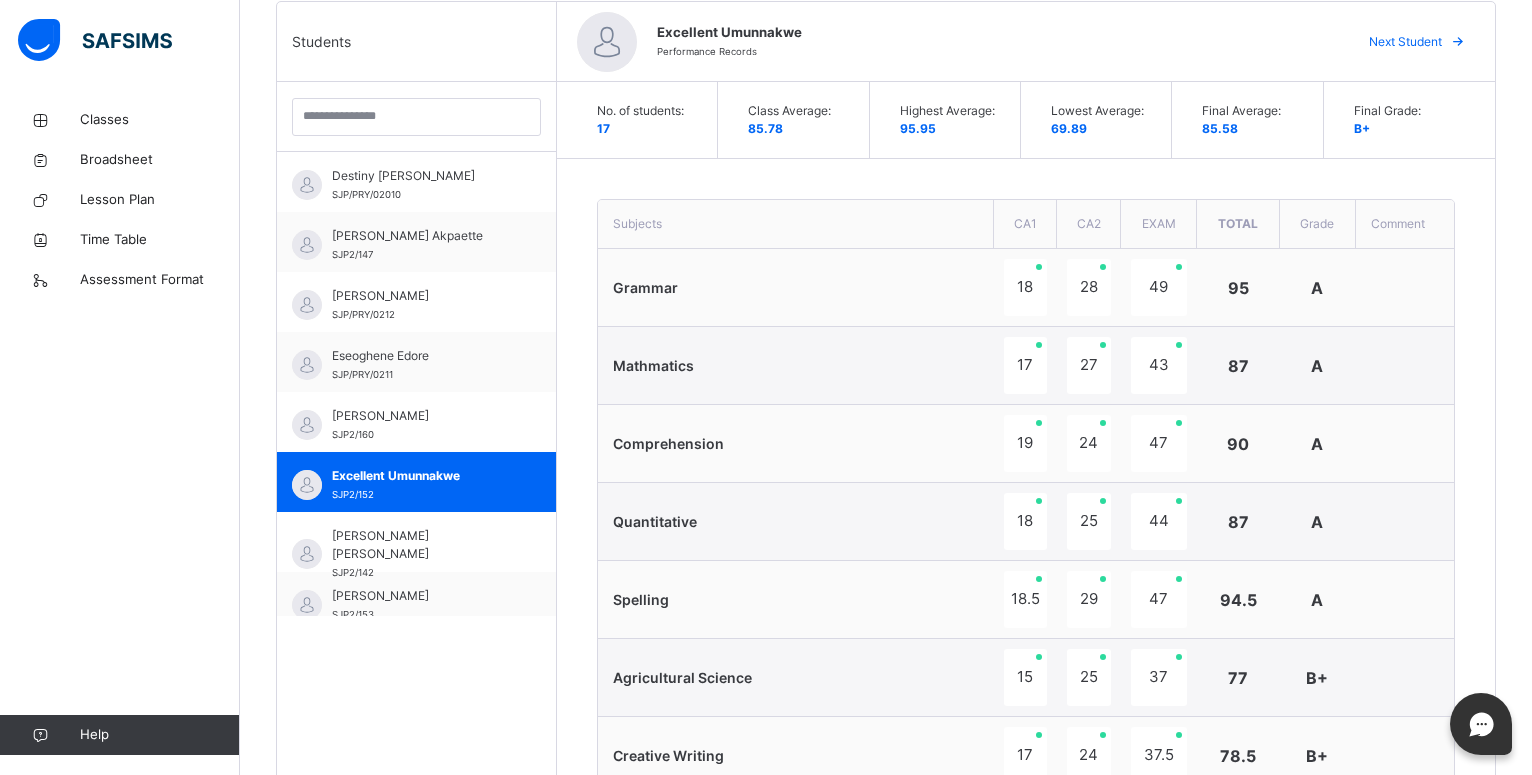 click on "Next Student" at bounding box center [1405, 42] 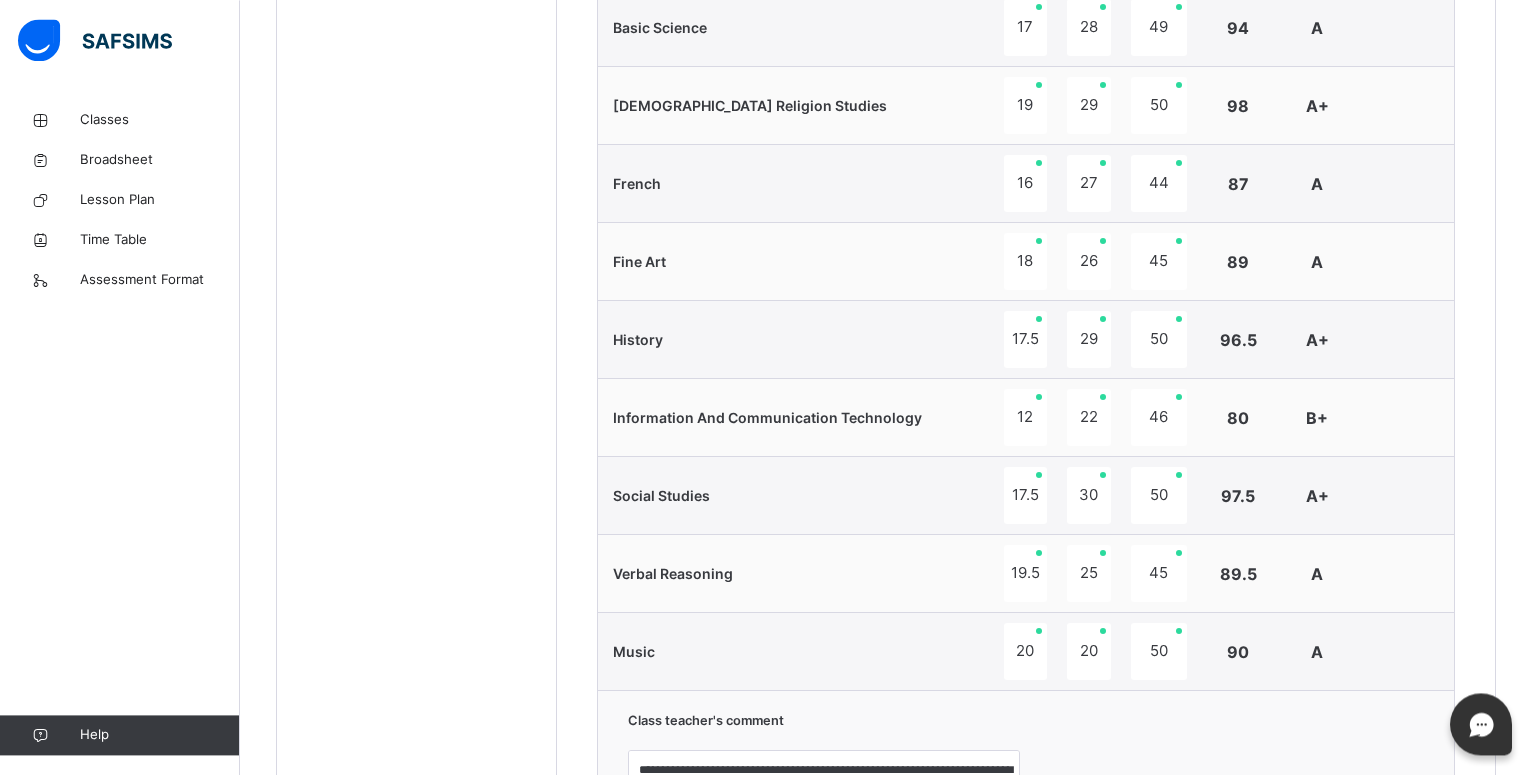 scroll, scrollTop: 1640, scrollLeft: 0, axis: vertical 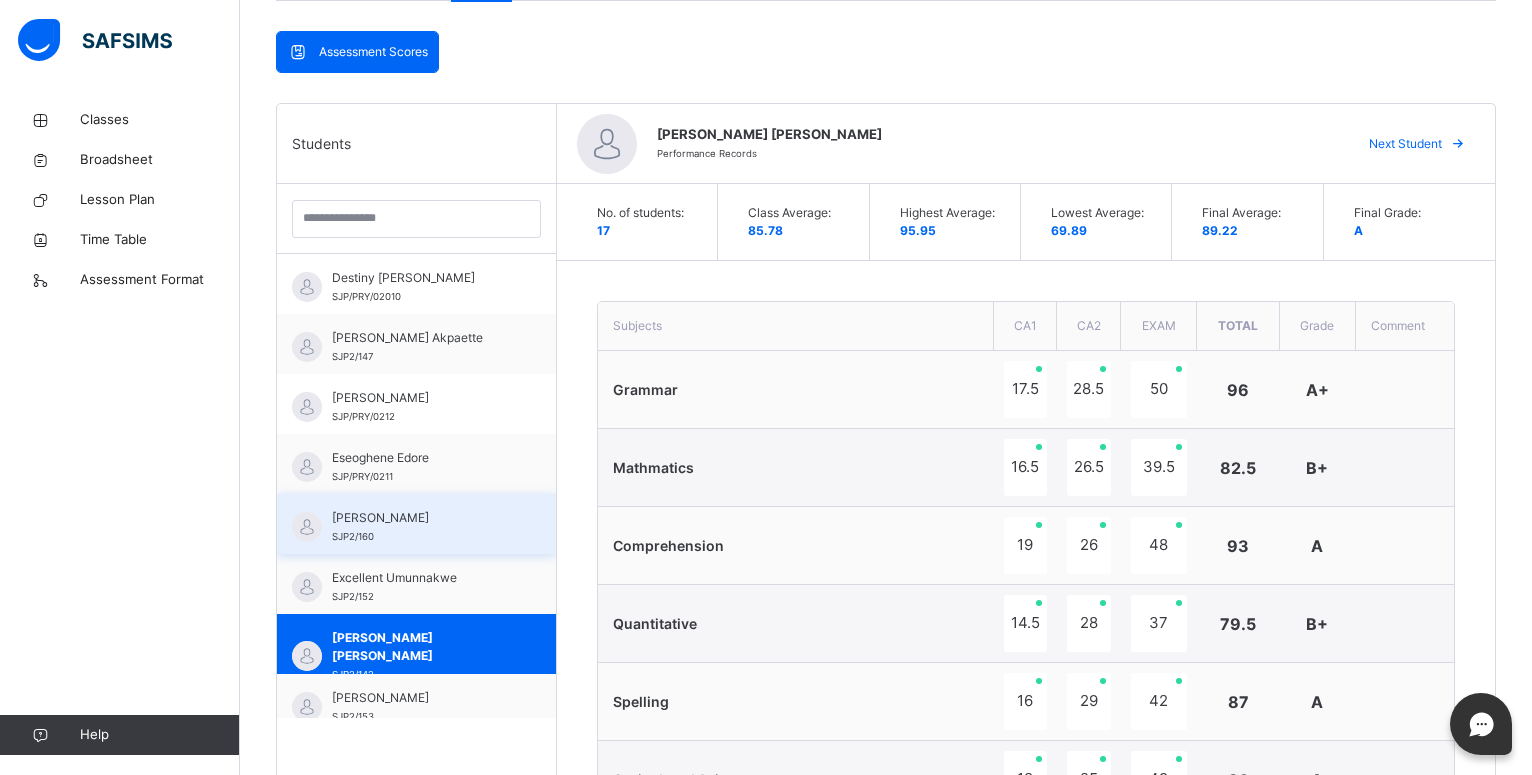 click on "[PERSON_NAME]" at bounding box center (421, 518) 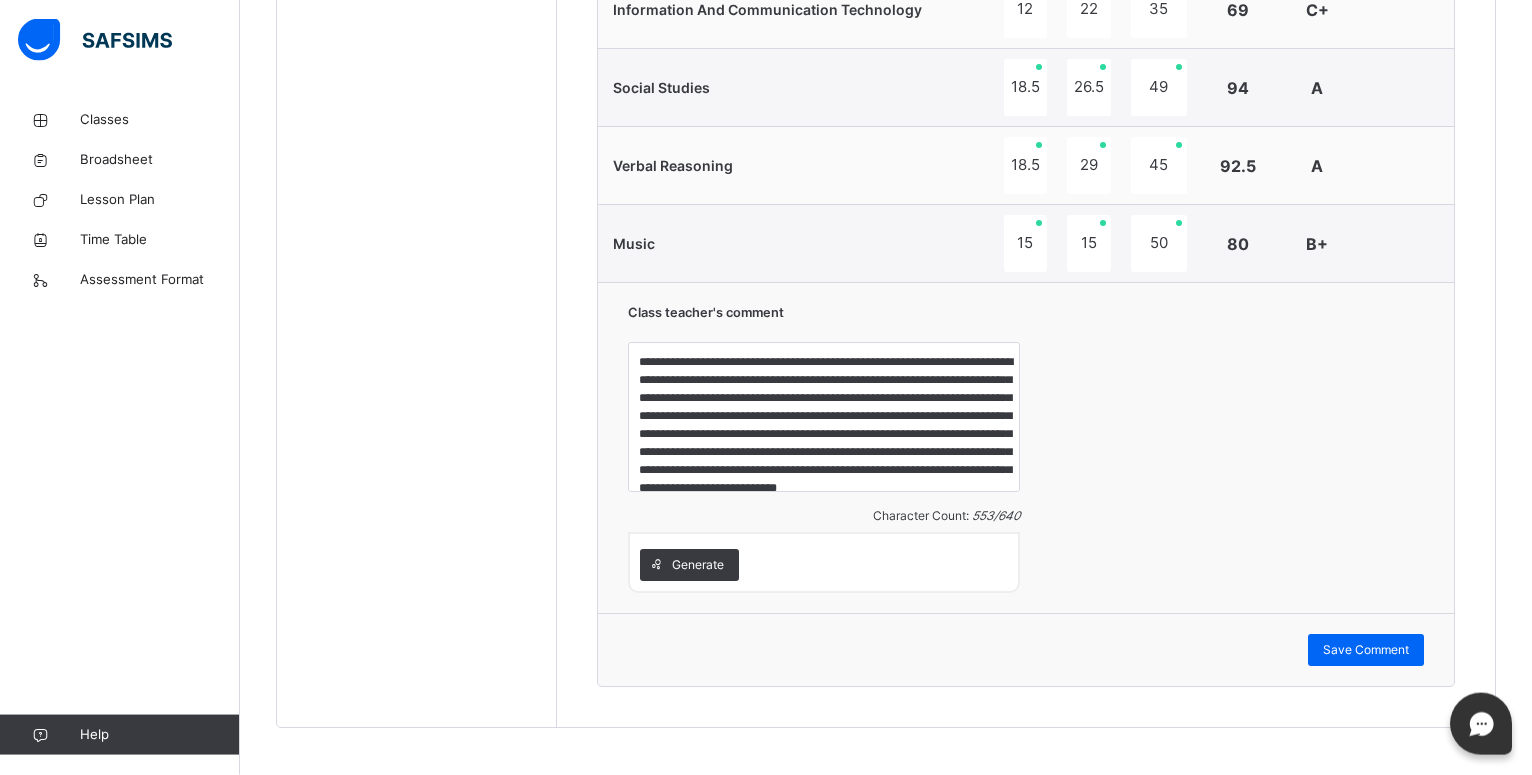 scroll, scrollTop: 1742, scrollLeft: 0, axis: vertical 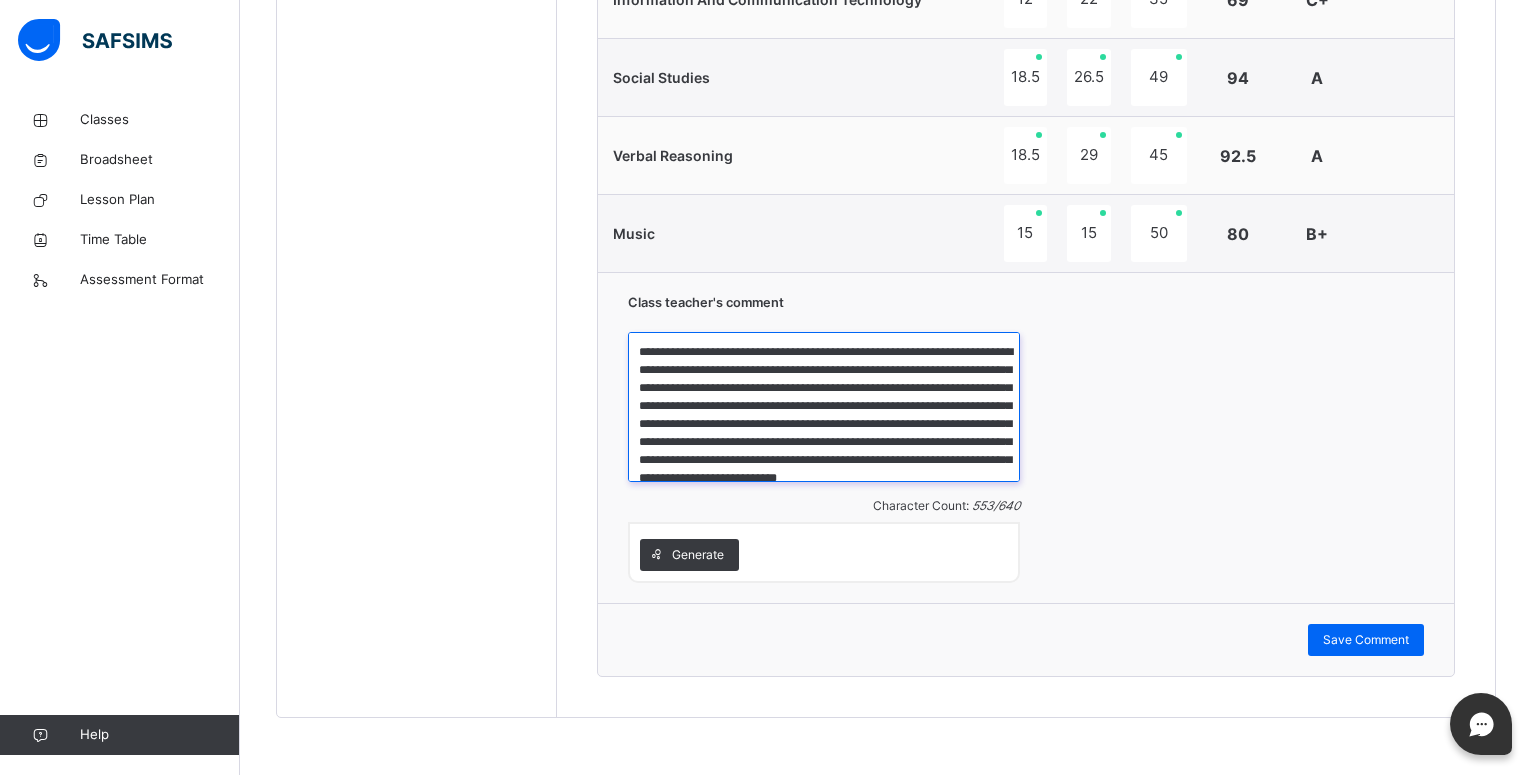 click on "**********" at bounding box center (824, 407) 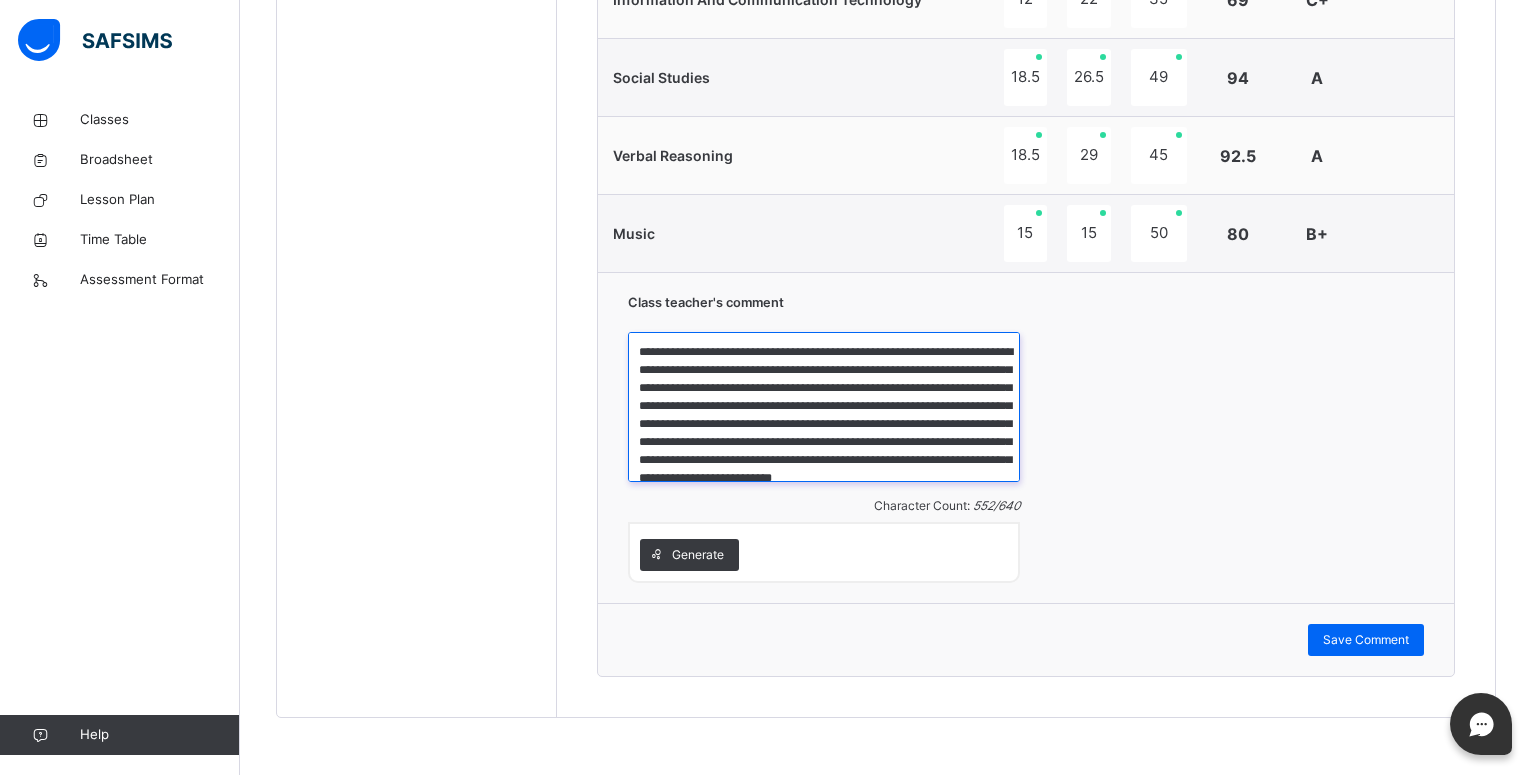 click on "**********" at bounding box center [824, 407] 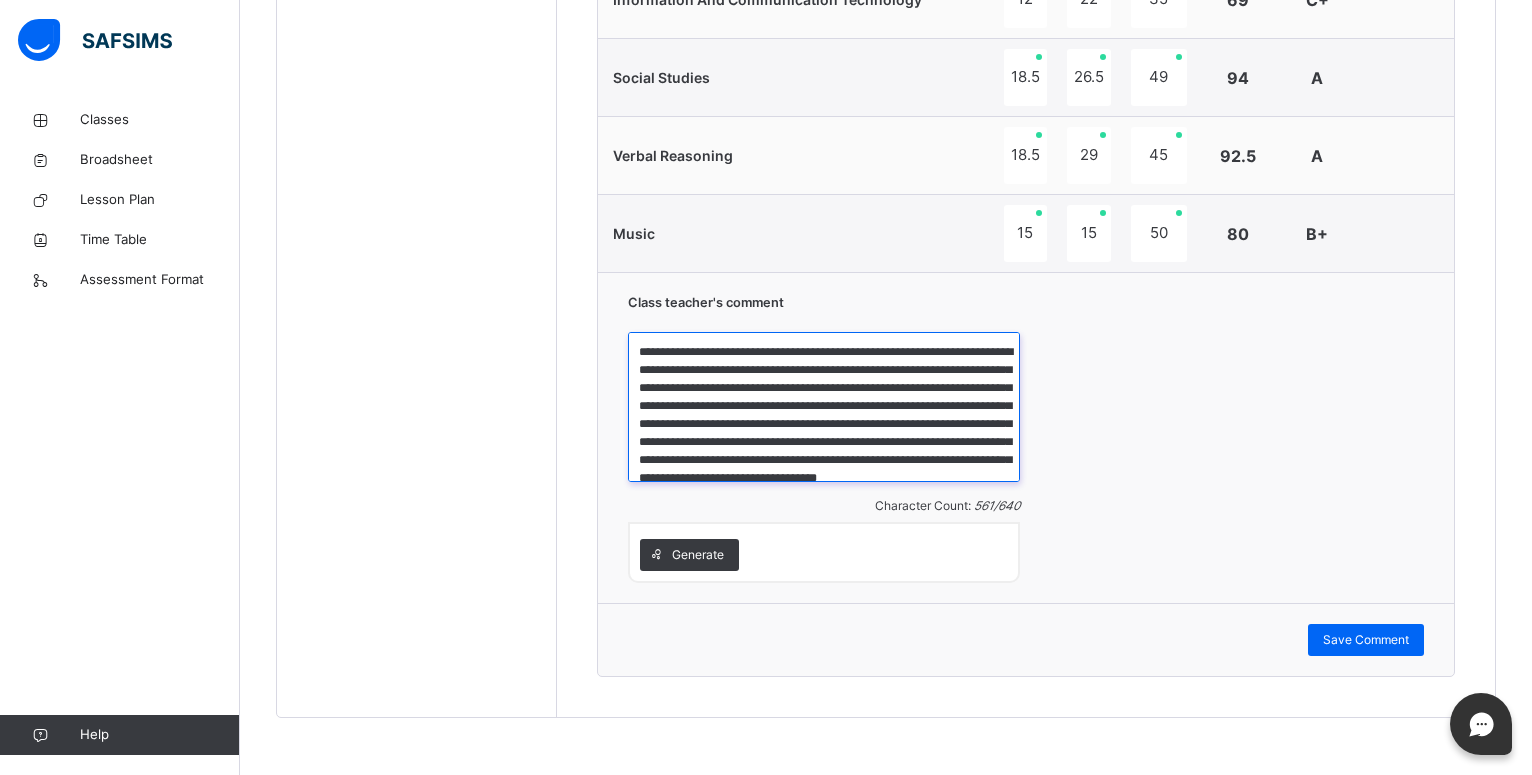 drag, startPoint x: 845, startPoint y: 433, endPoint x: 809, endPoint y: 419, distance: 38.626415 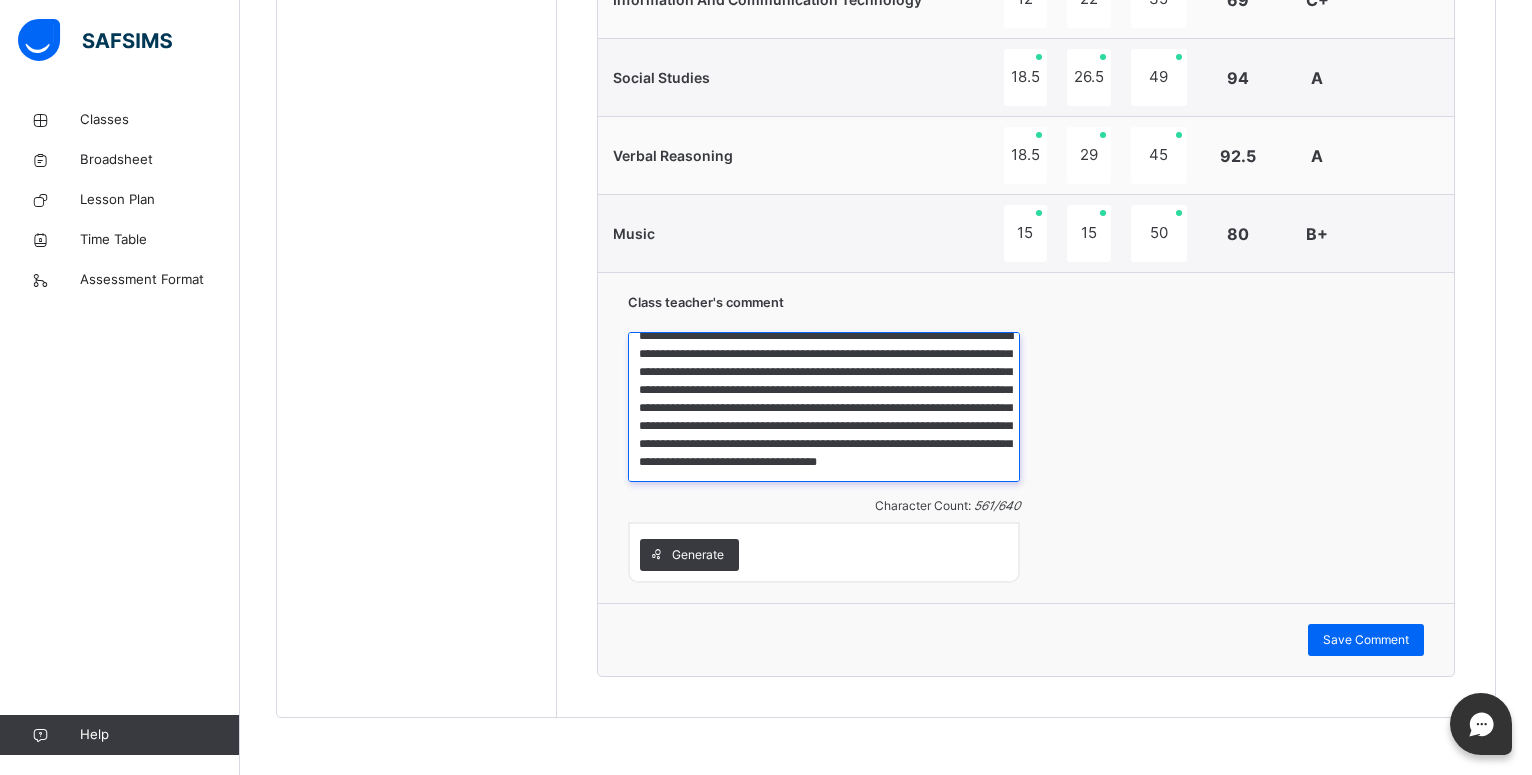 scroll, scrollTop: 0, scrollLeft: 0, axis: both 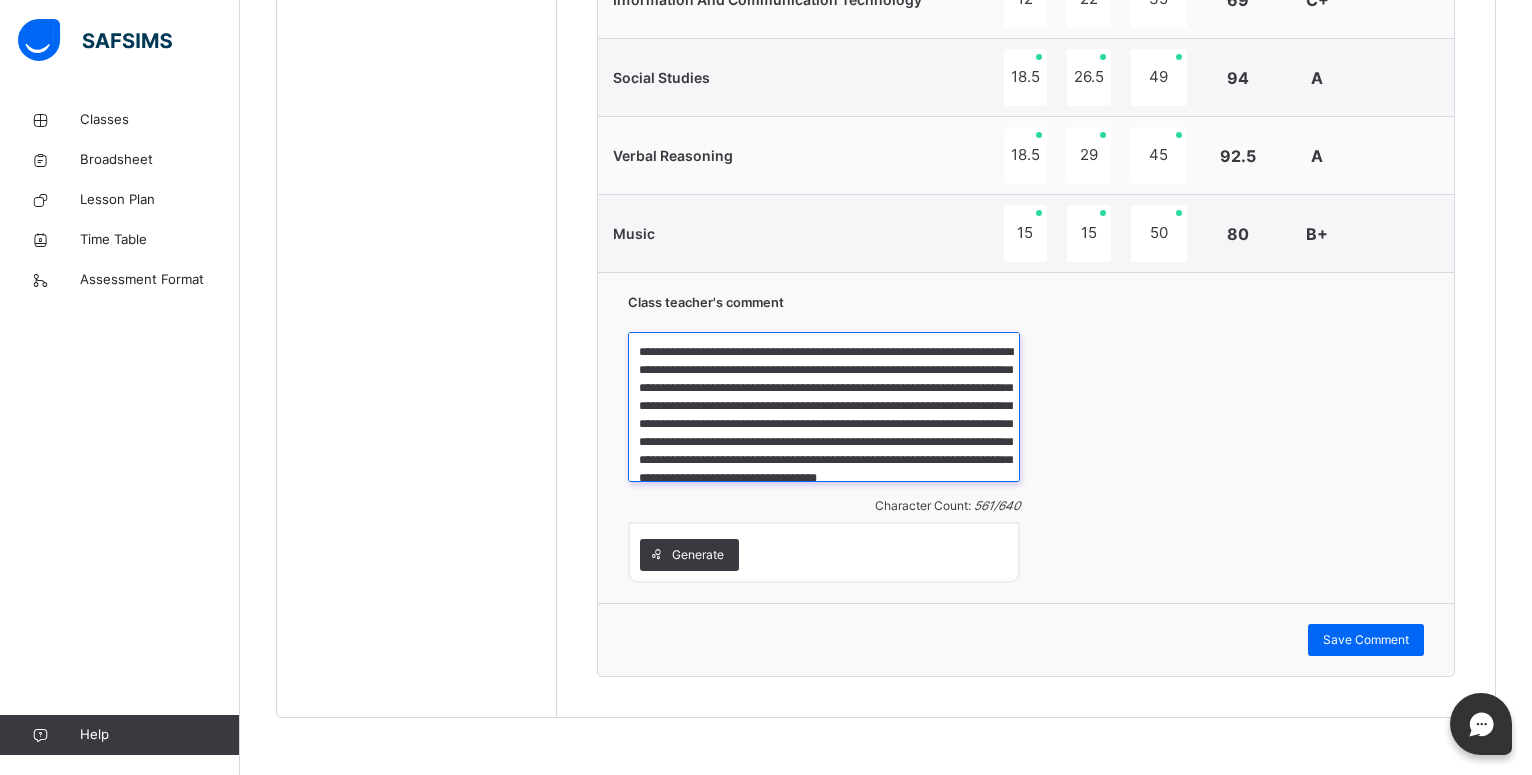 click on "**********" at bounding box center (824, 407) 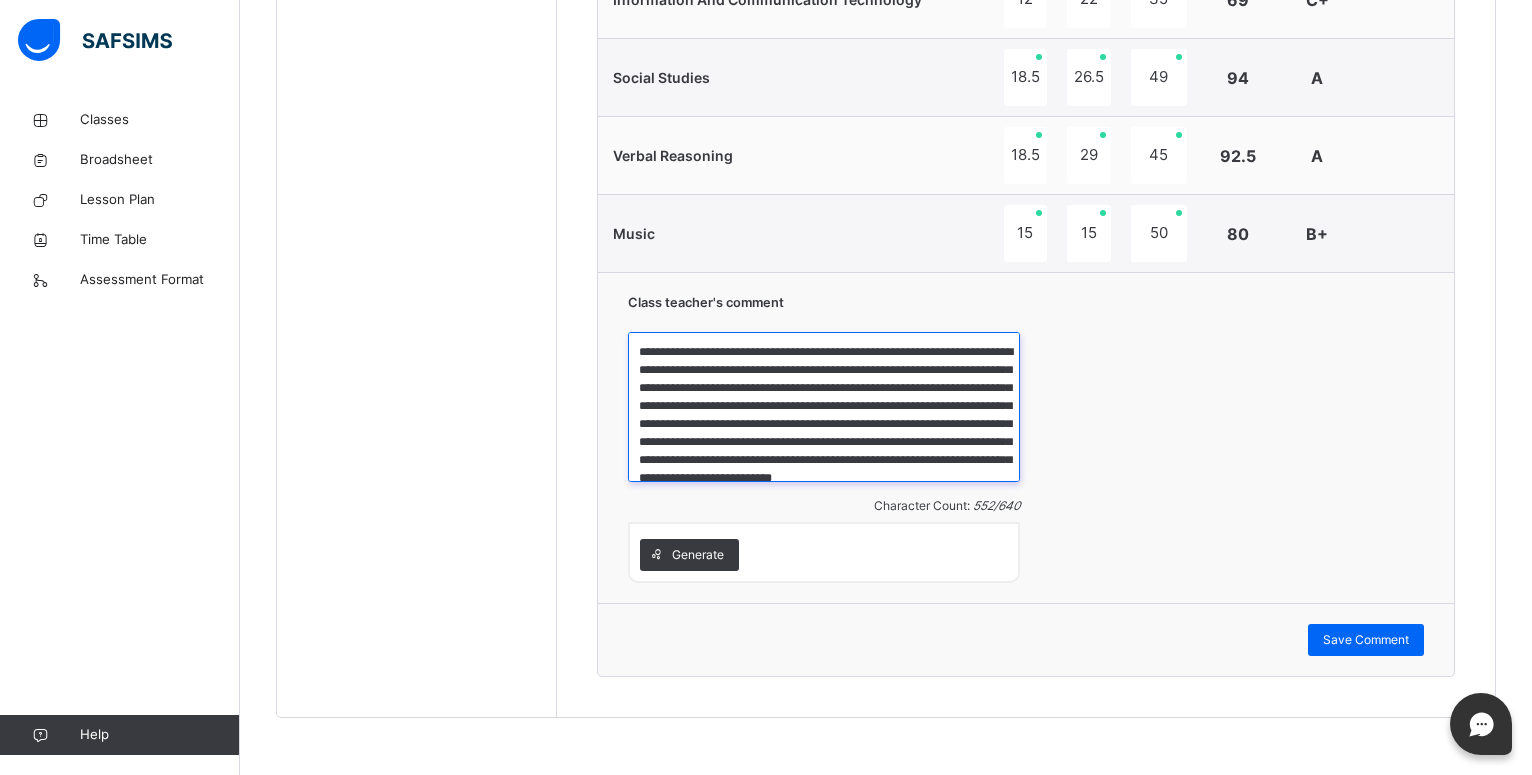 click on "**********" at bounding box center [824, 407] 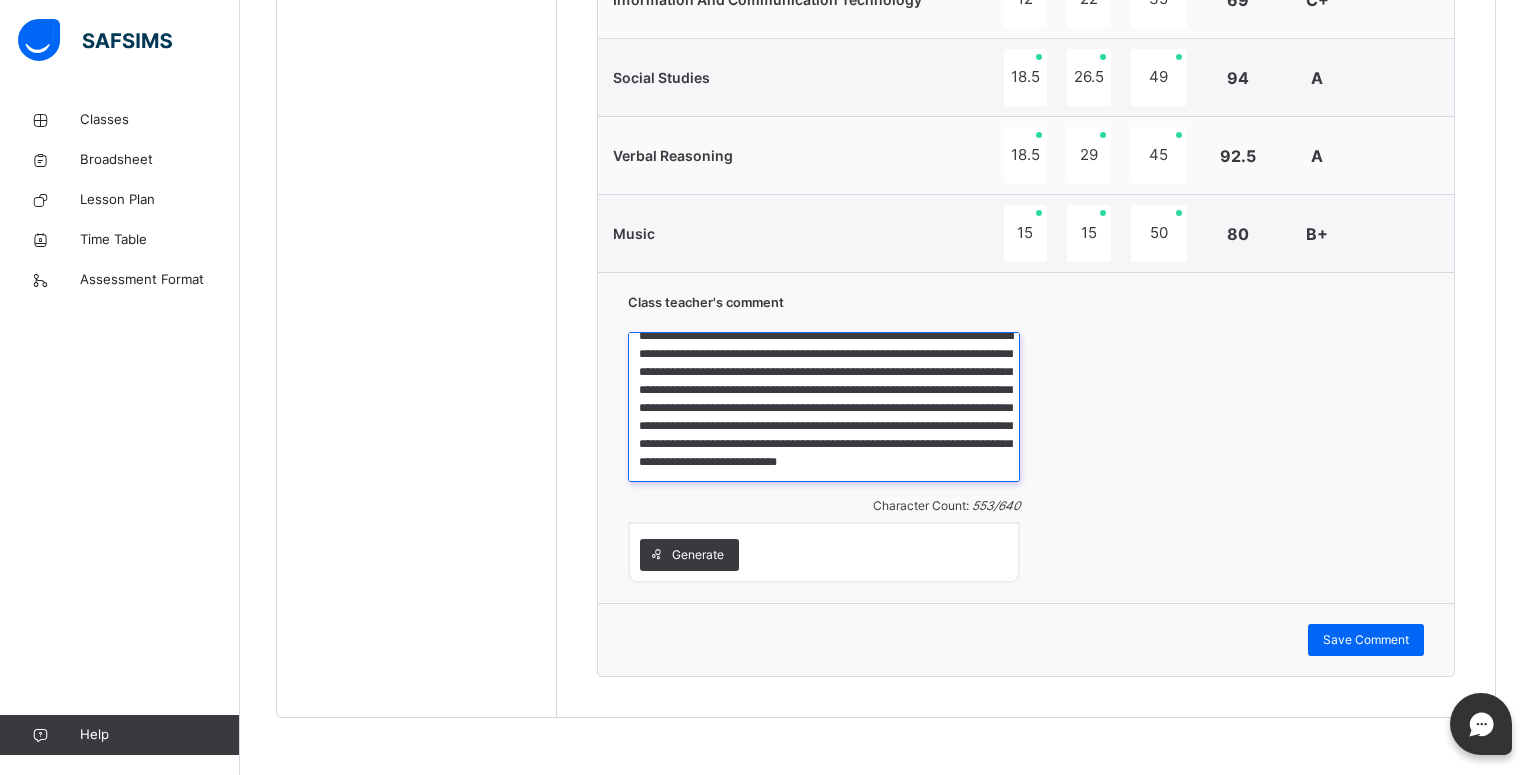 scroll, scrollTop: 52, scrollLeft: 0, axis: vertical 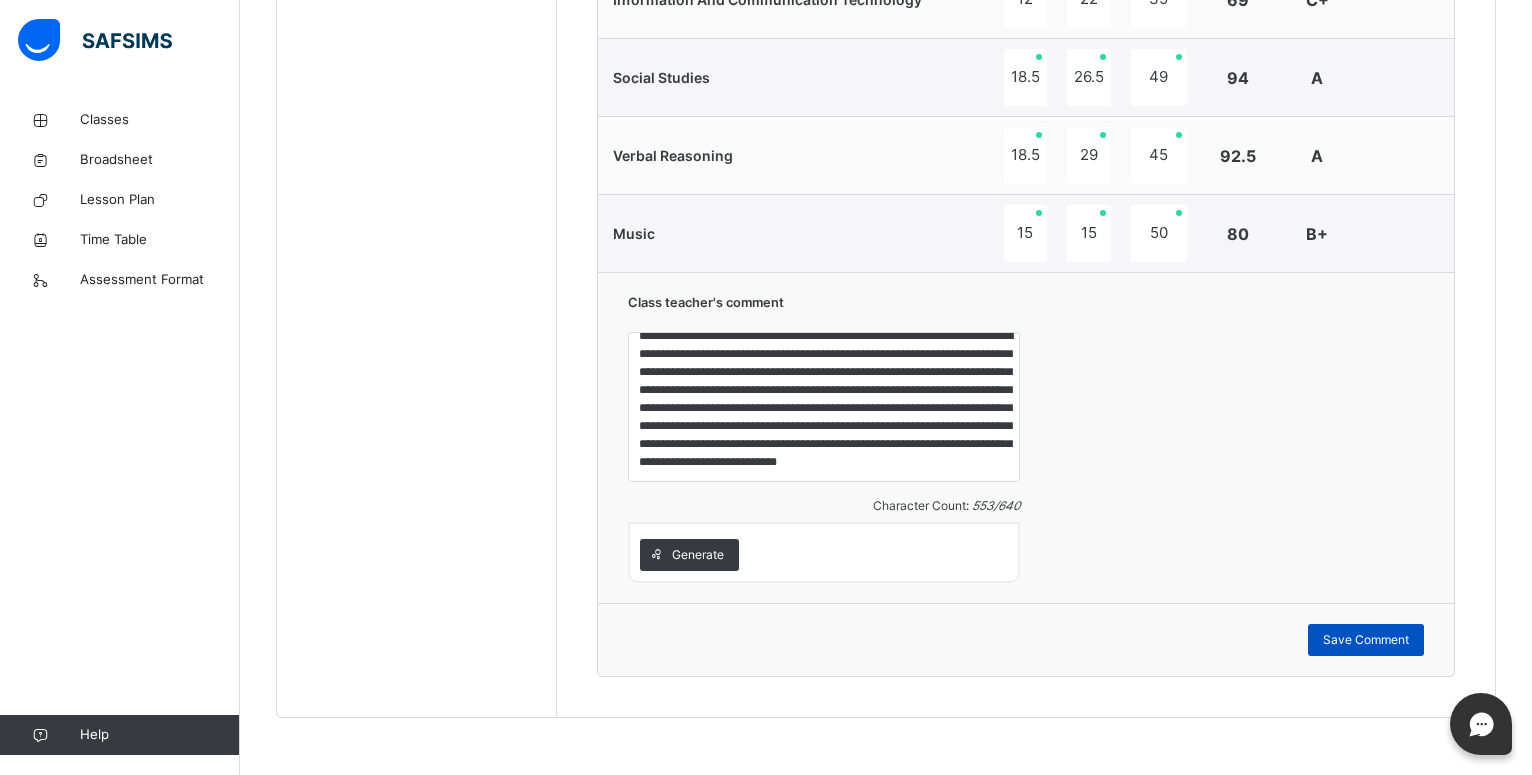click on "Save Comment" at bounding box center [1366, 640] 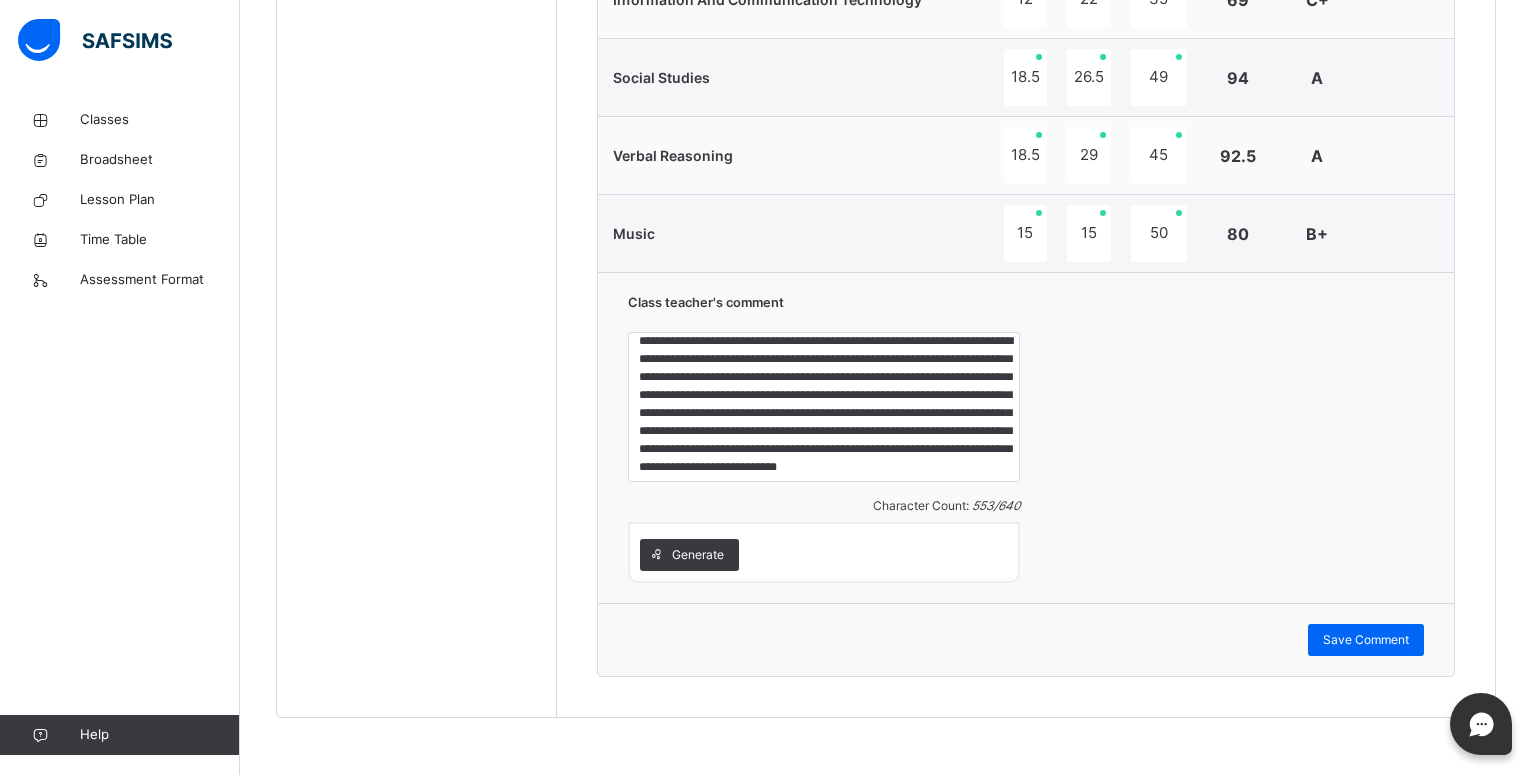 scroll, scrollTop: 0, scrollLeft: 0, axis: both 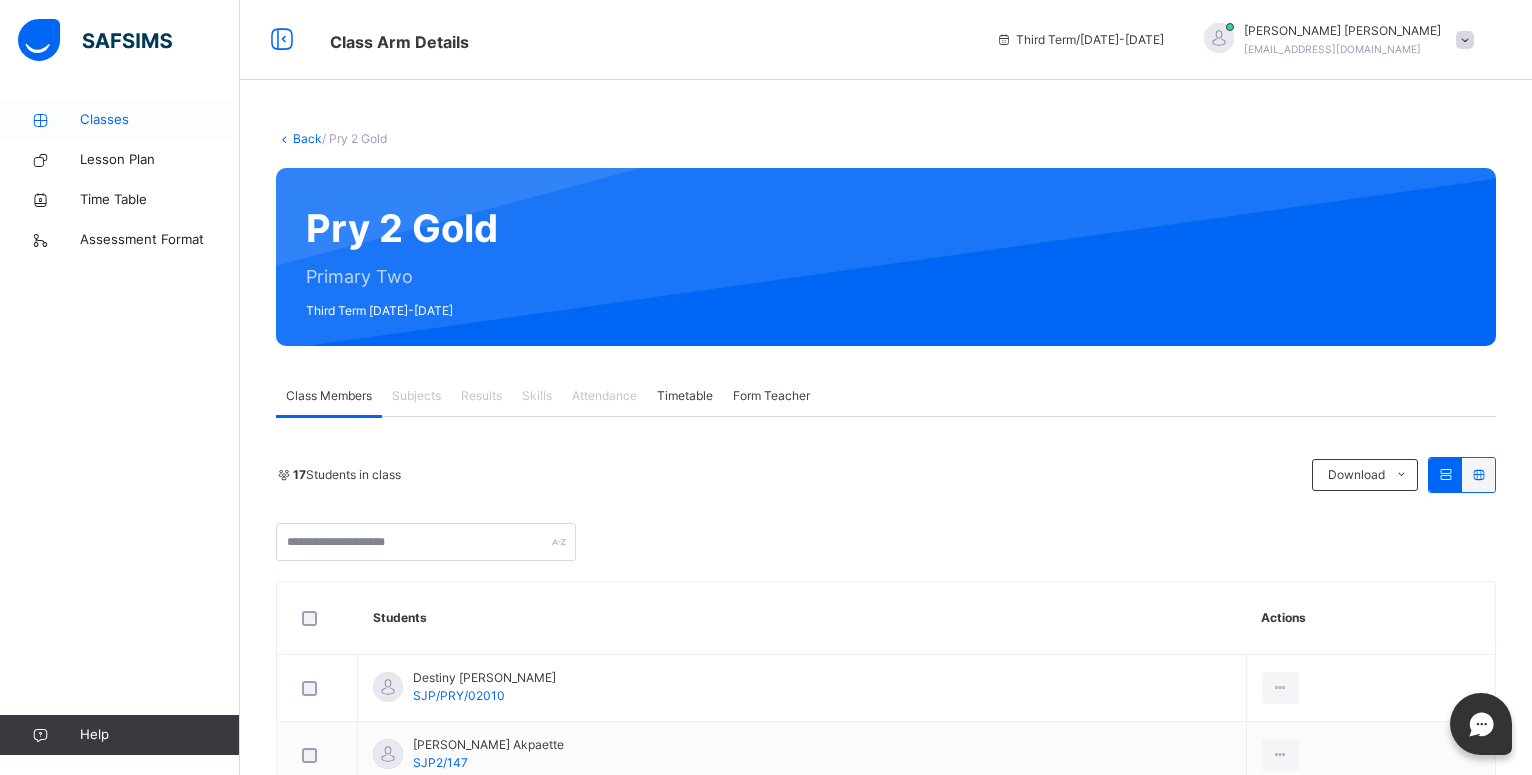 click on "Classes" at bounding box center [160, 120] 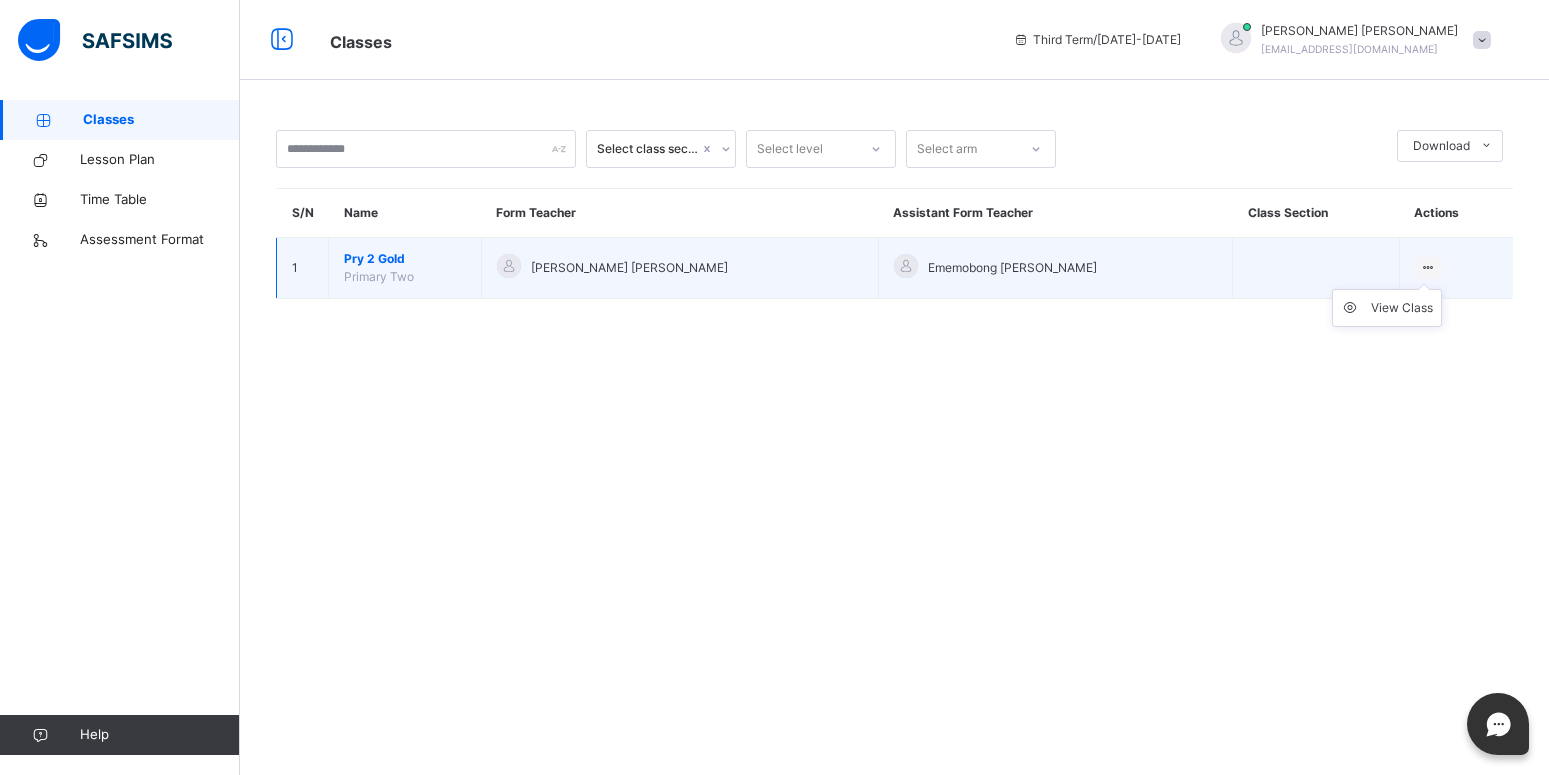 click at bounding box center [1428, 267] 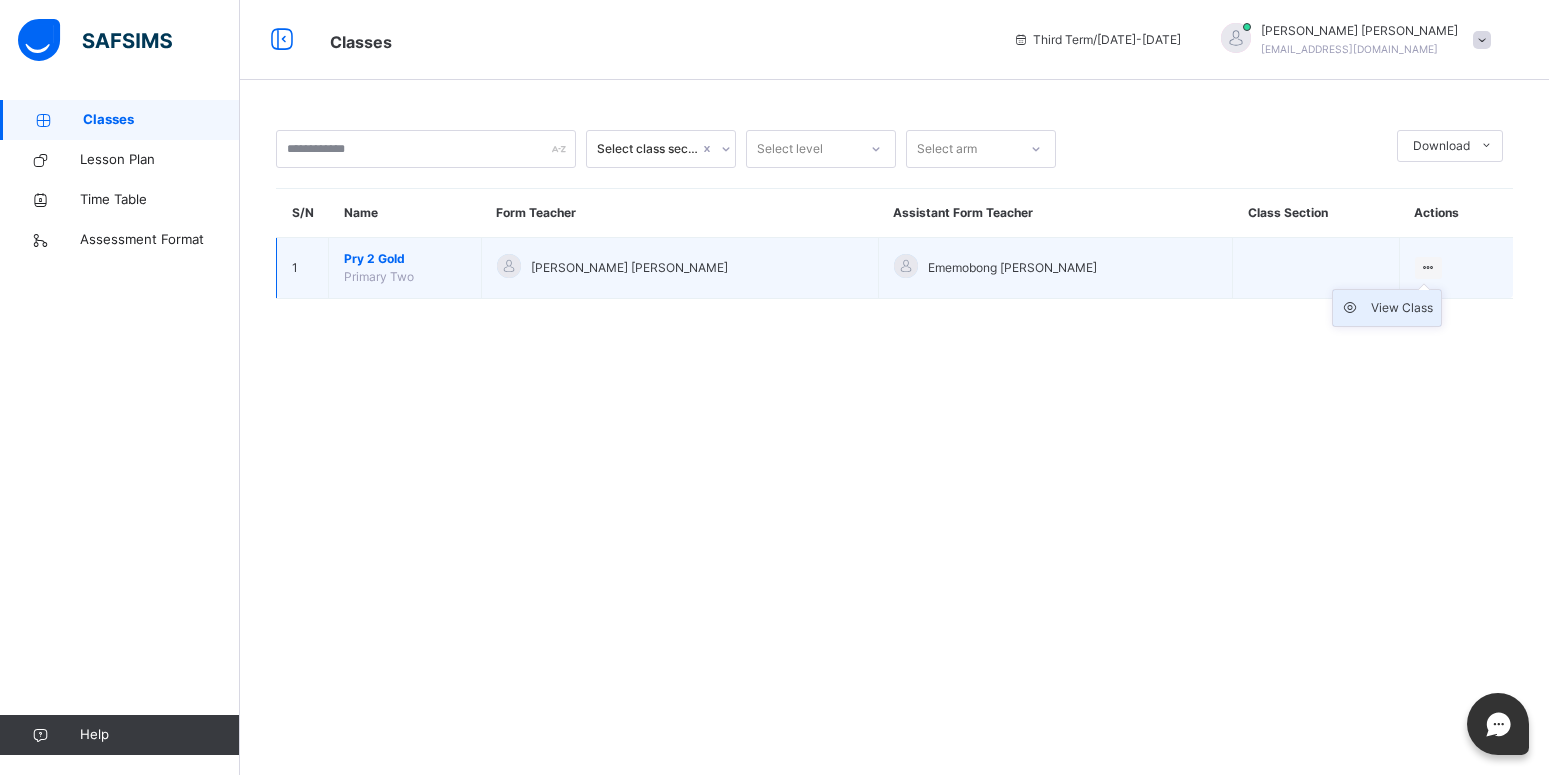 click on "View Class" at bounding box center (1402, 308) 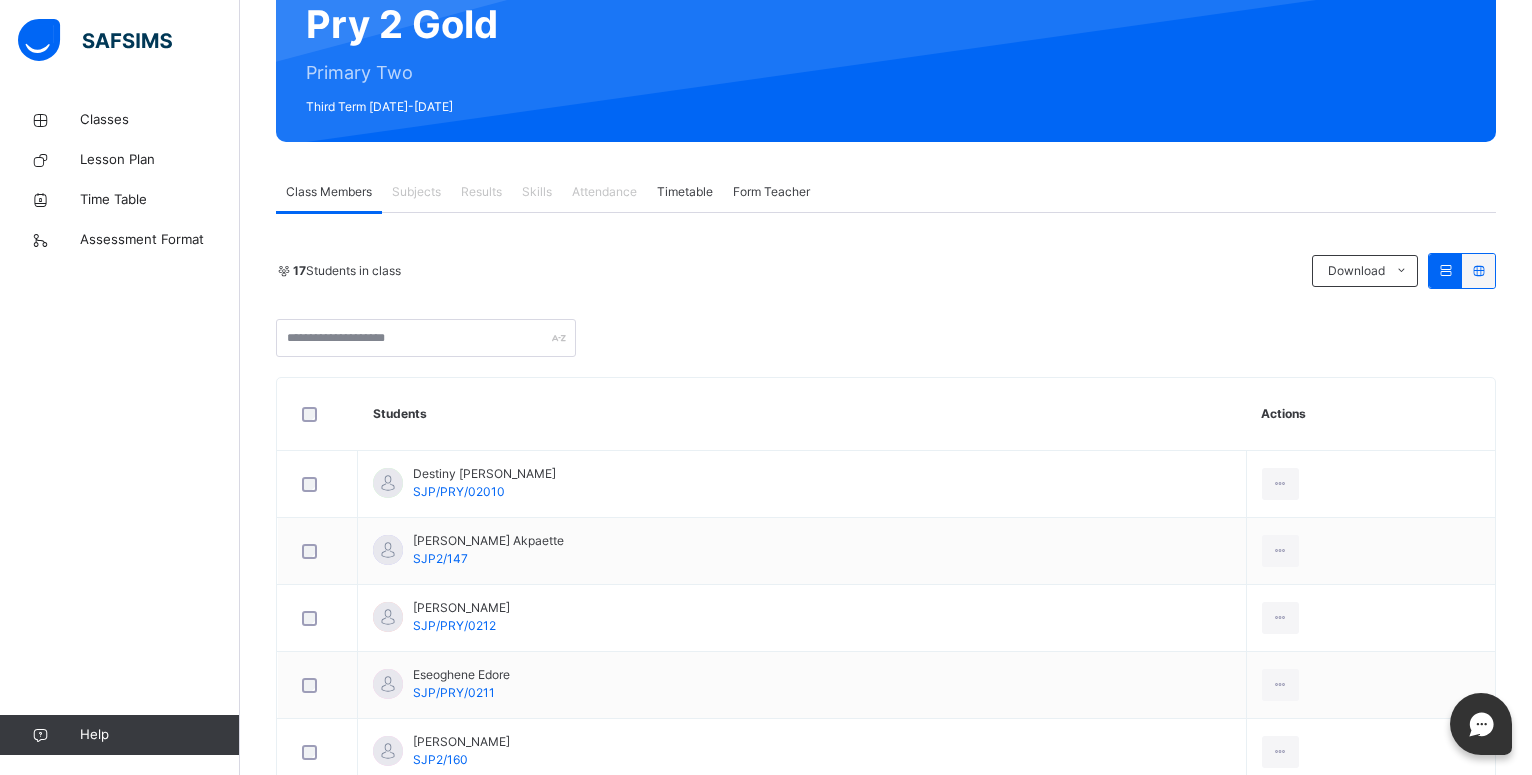 scroll, scrollTop: 0, scrollLeft: 0, axis: both 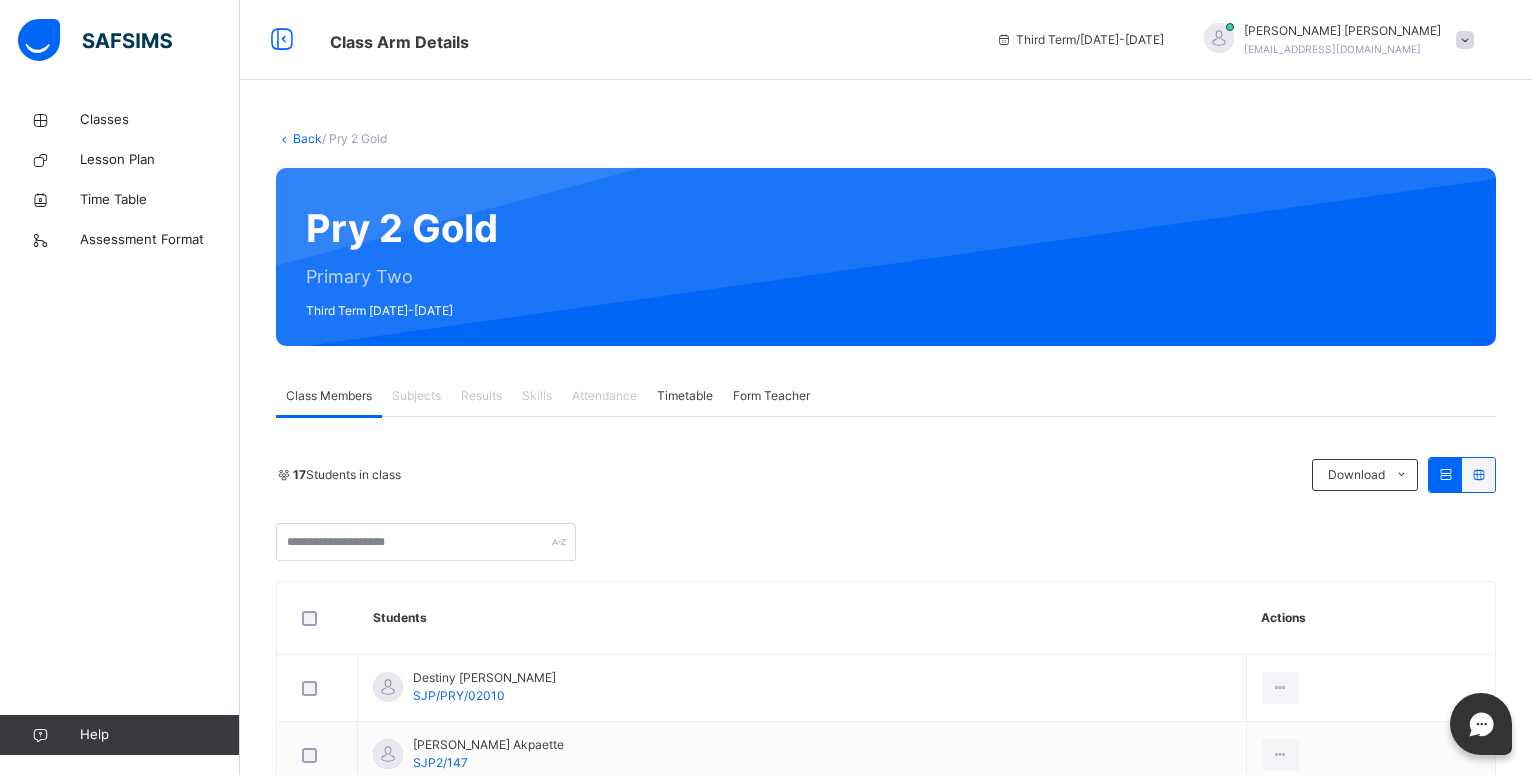 click on "Results" at bounding box center (481, 396) 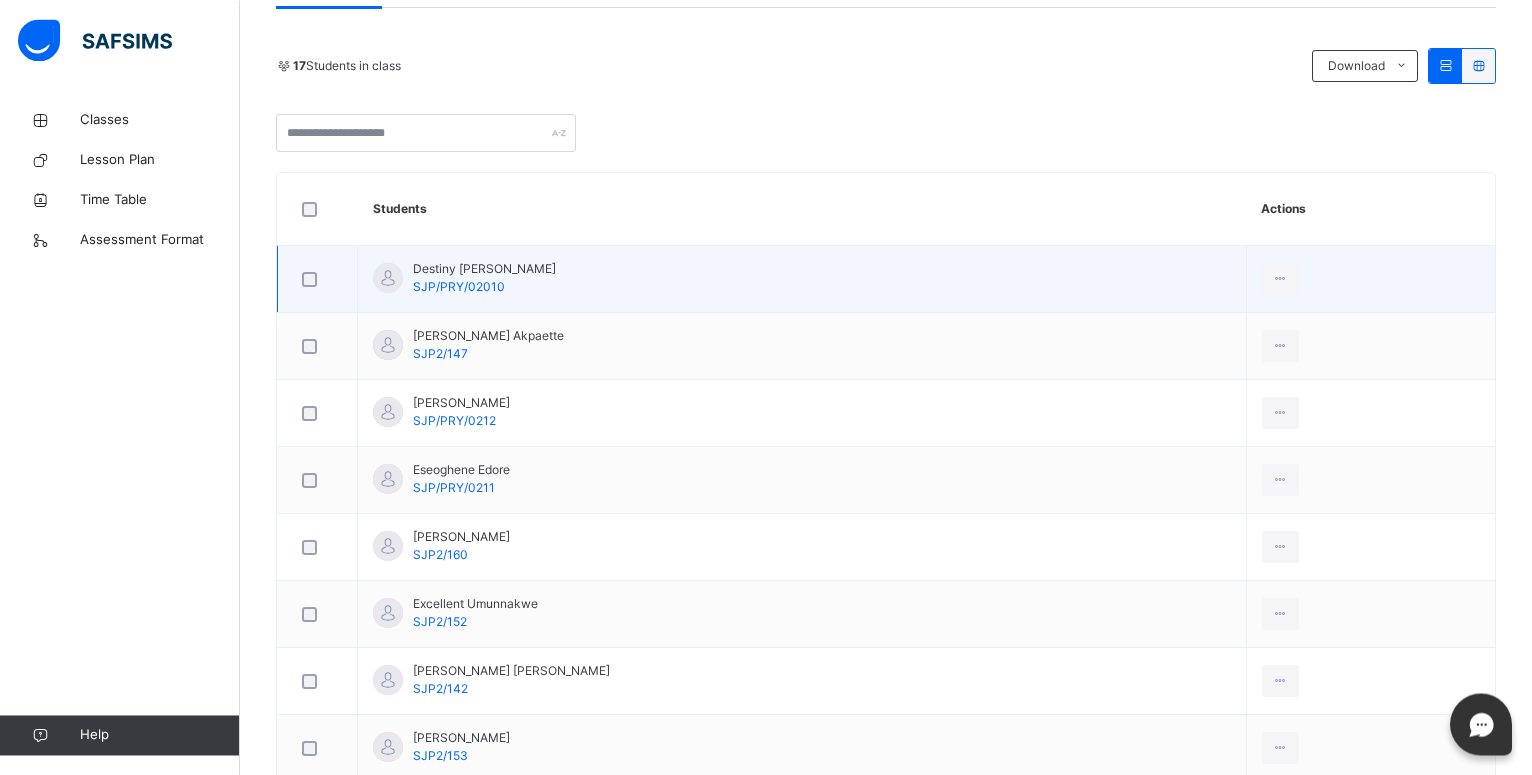 scroll, scrollTop: 510, scrollLeft: 0, axis: vertical 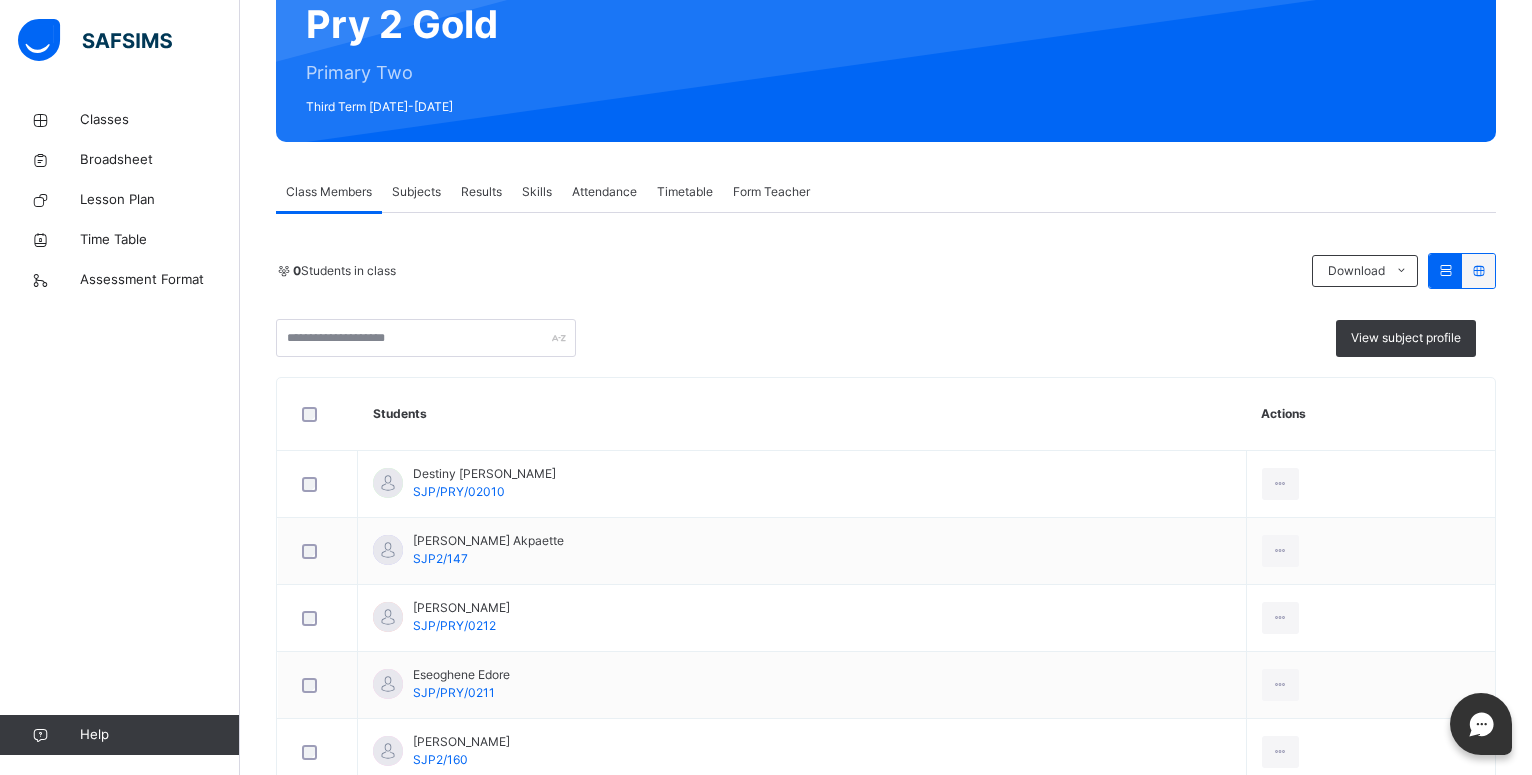 click on "Results" at bounding box center [481, 192] 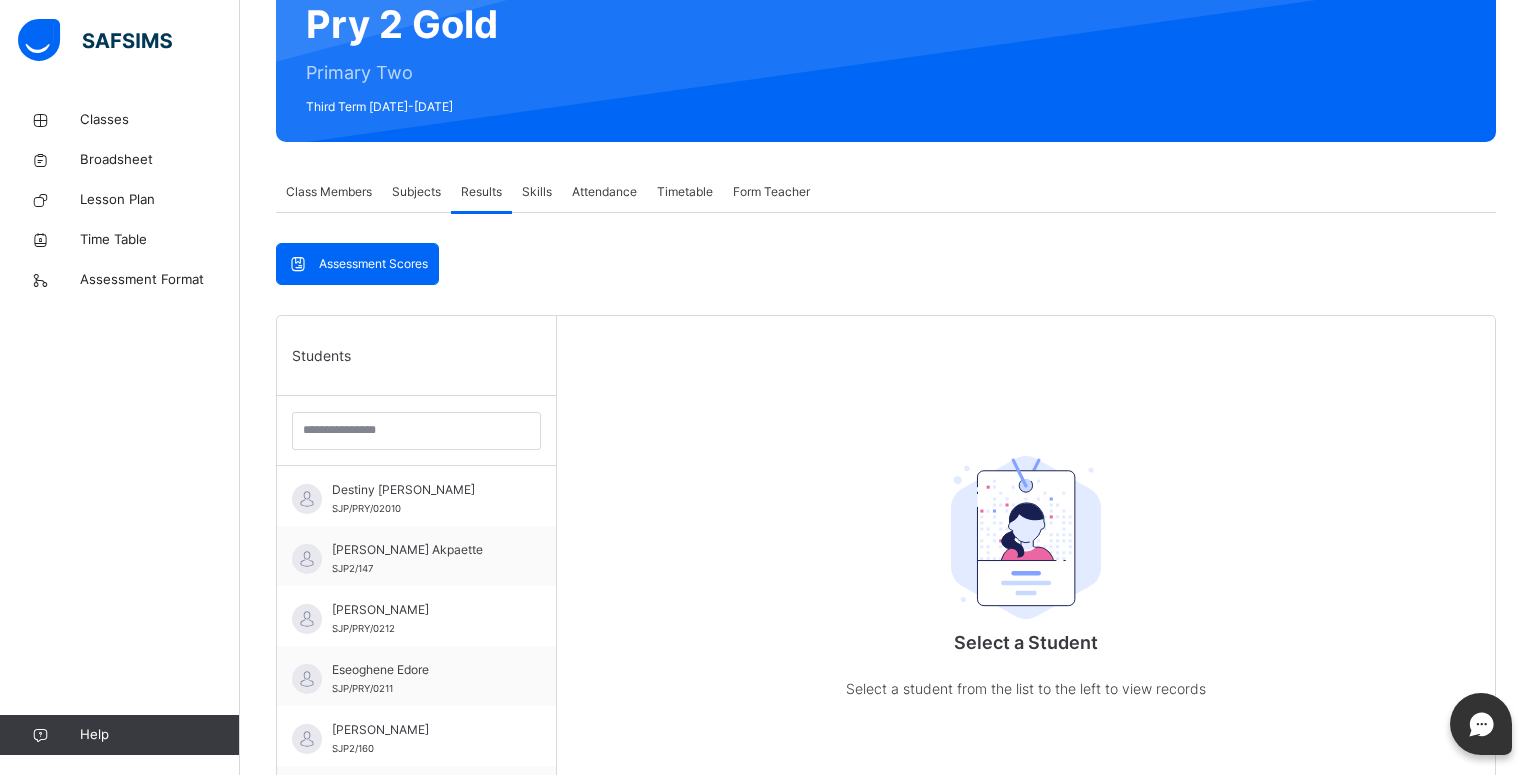scroll, scrollTop: 510, scrollLeft: 0, axis: vertical 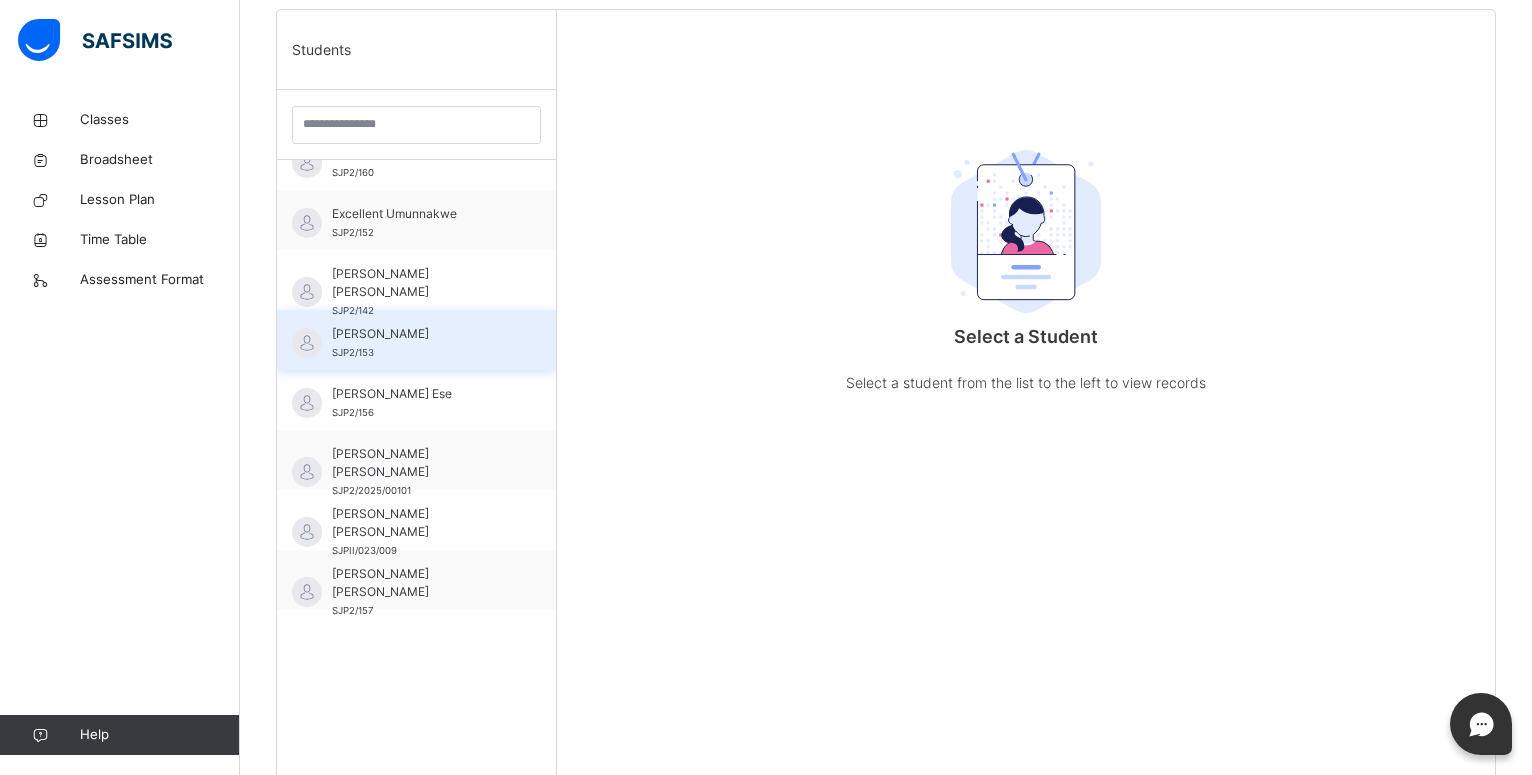 click on "Josephine francis Bassey" at bounding box center (421, 334) 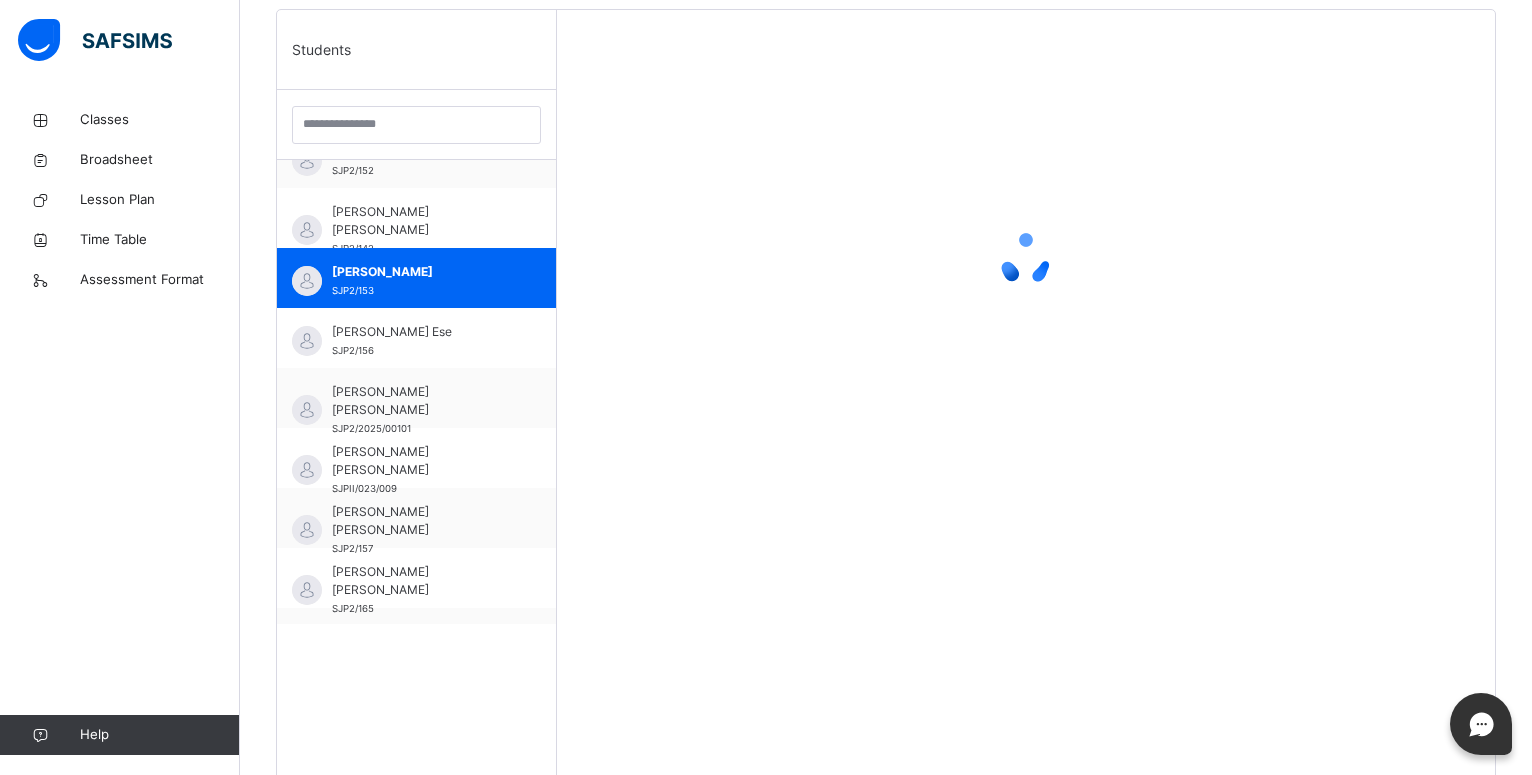 scroll, scrollTop: 376, scrollLeft: 0, axis: vertical 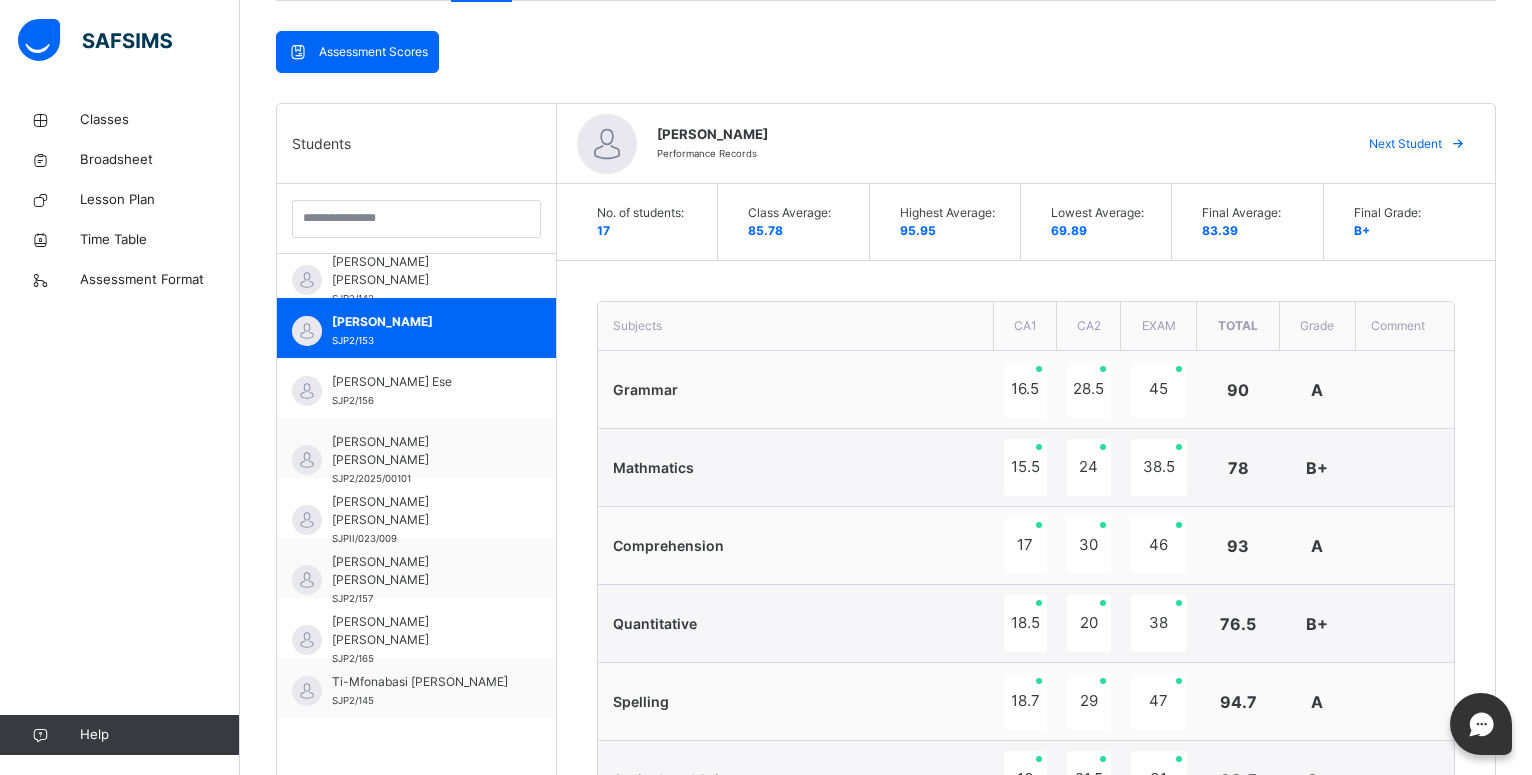 click on "Next Student" at bounding box center [1405, 144] 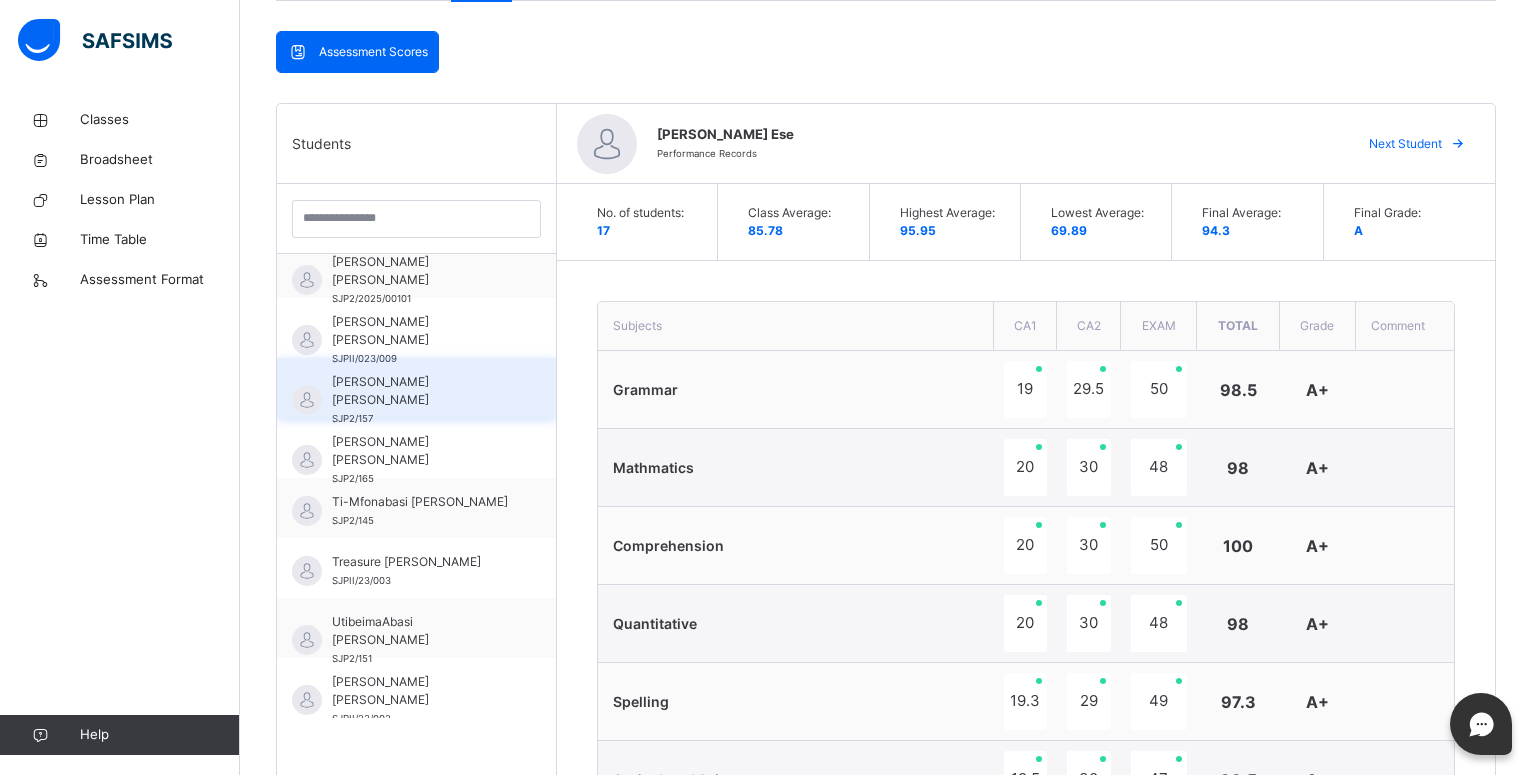 scroll, scrollTop: 286, scrollLeft: 0, axis: vertical 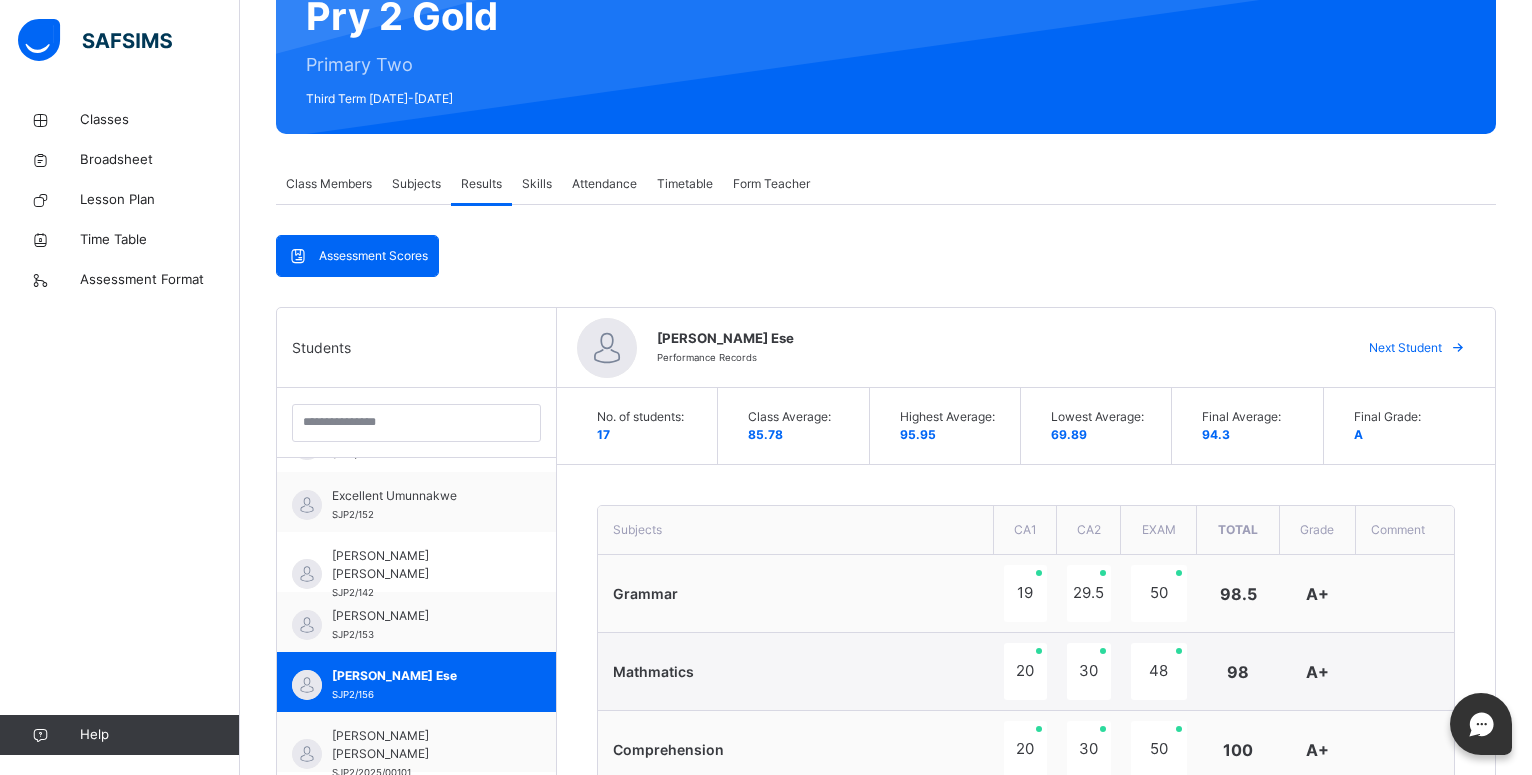 click on "Next Student" at bounding box center (1405, 348) 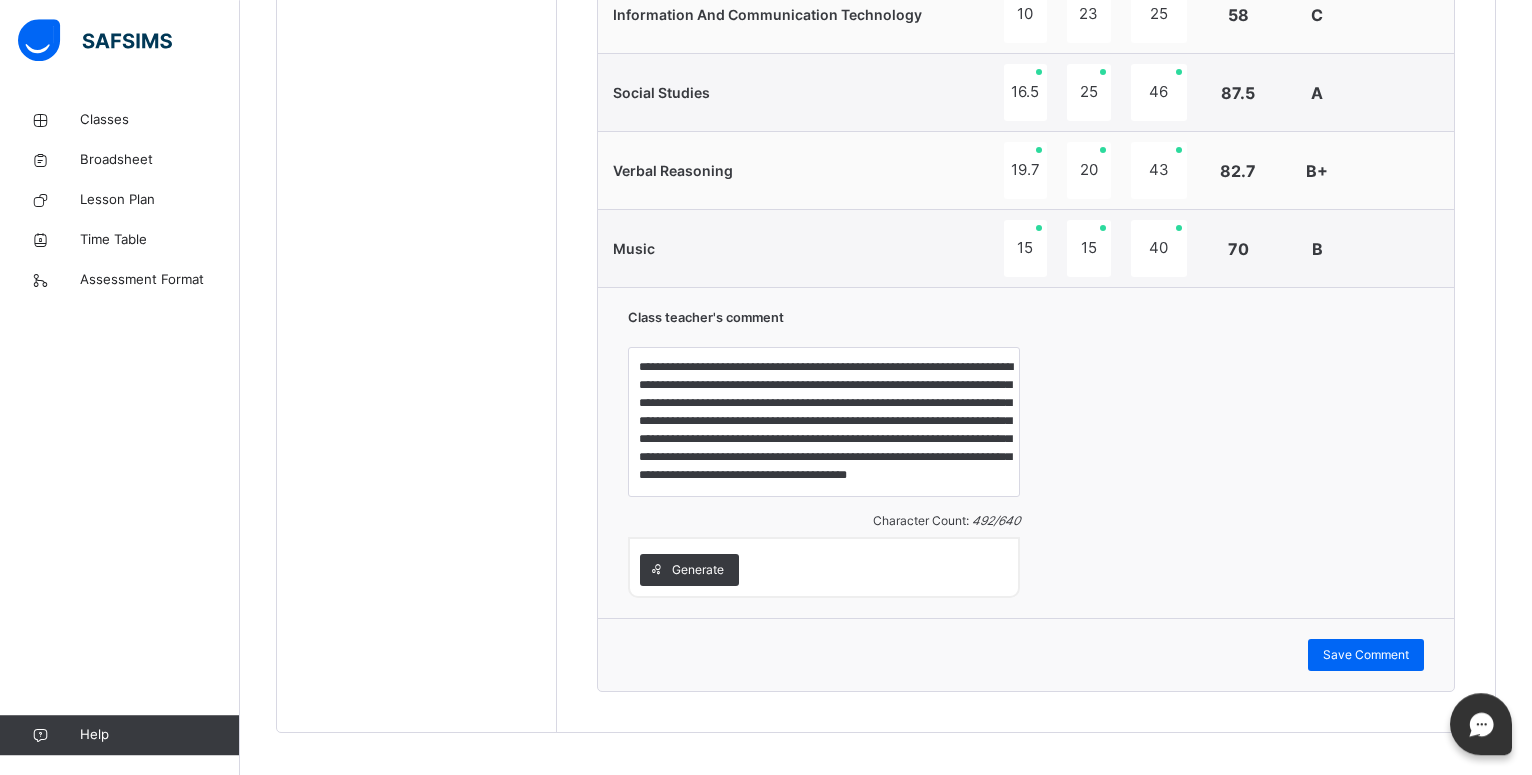 scroll, scrollTop: 1742, scrollLeft: 0, axis: vertical 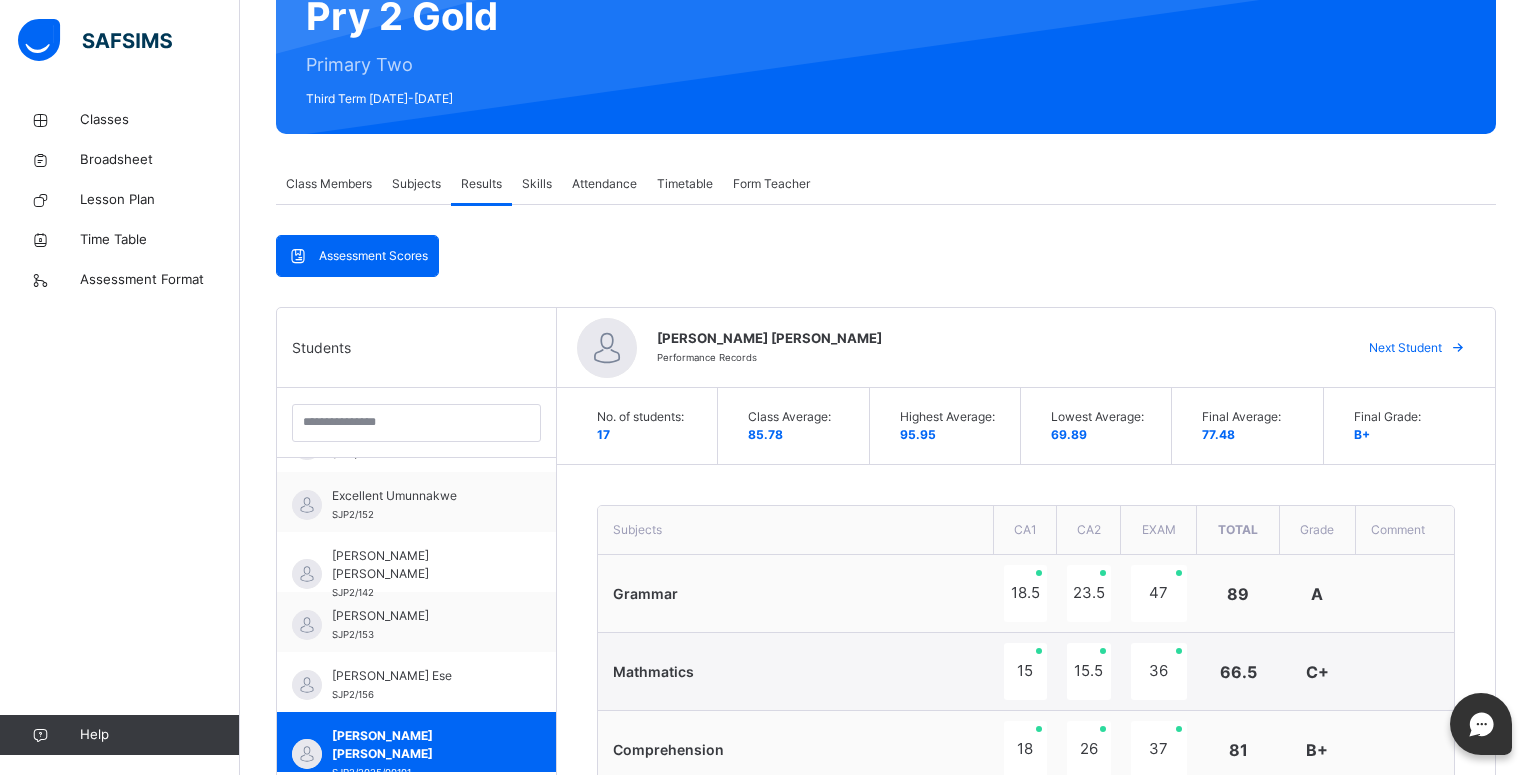 click on "Next Student" at bounding box center (1405, 348) 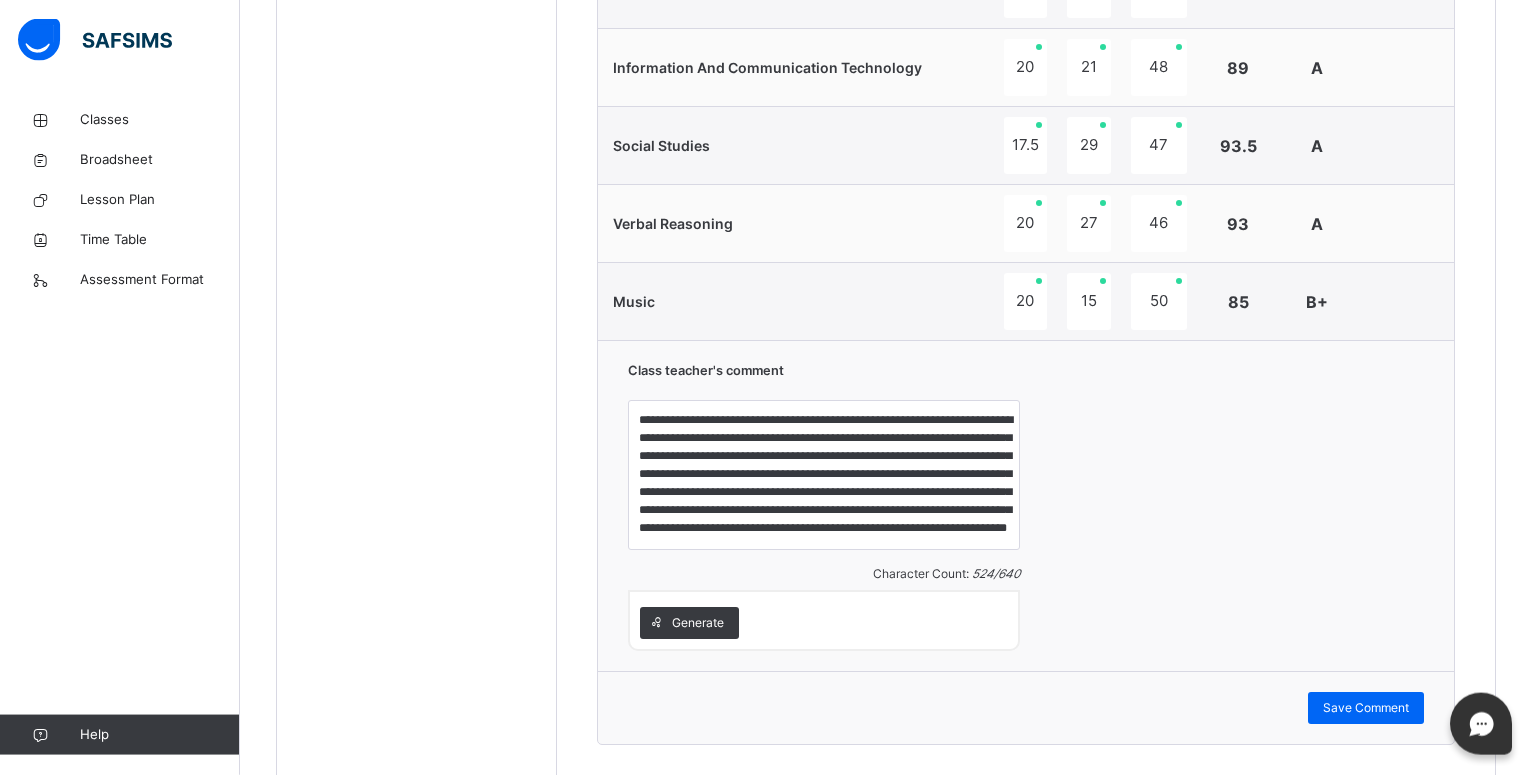 scroll, scrollTop: 1703, scrollLeft: 0, axis: vertical 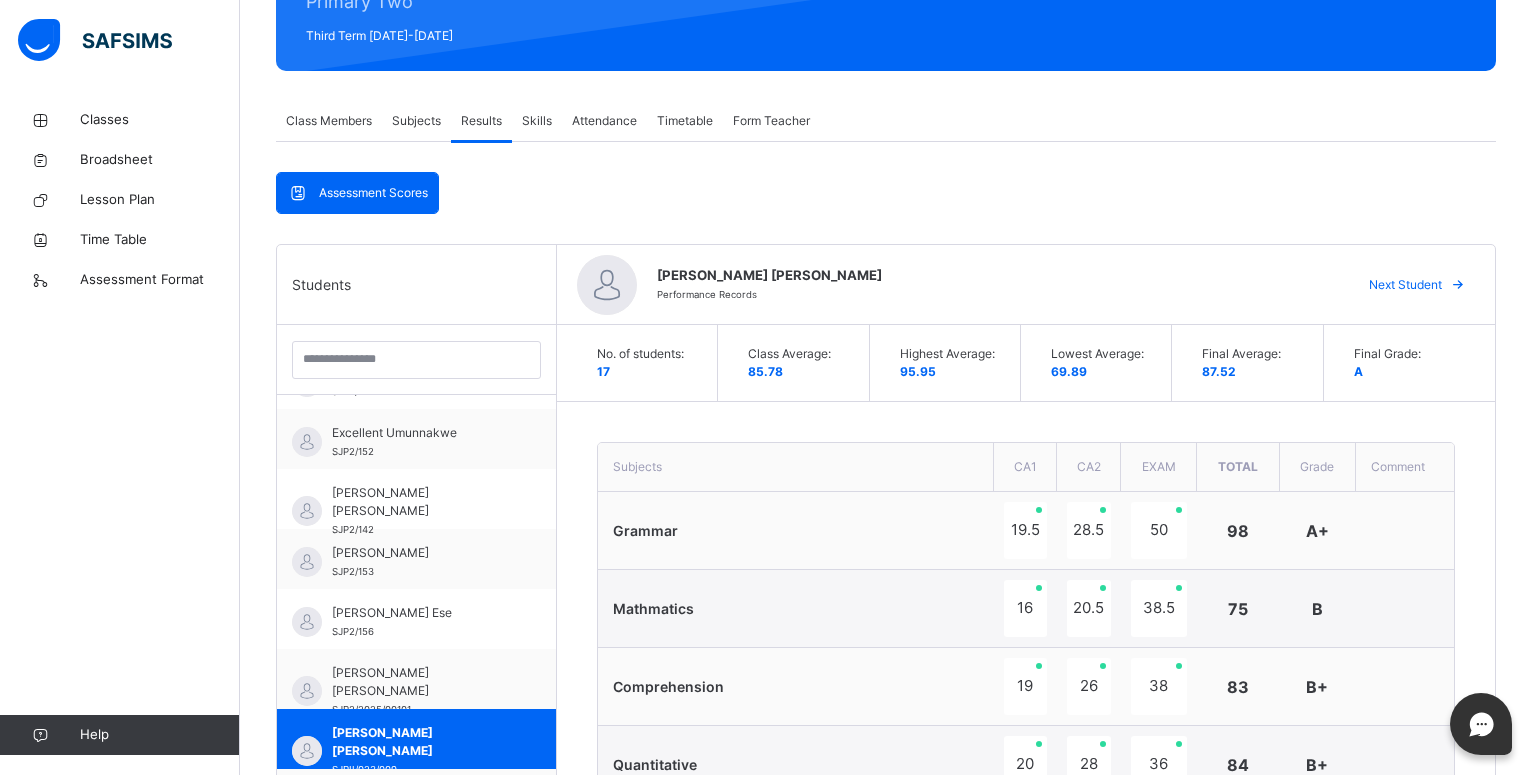 click on "Next Student" at bounding box center [1405, 285] 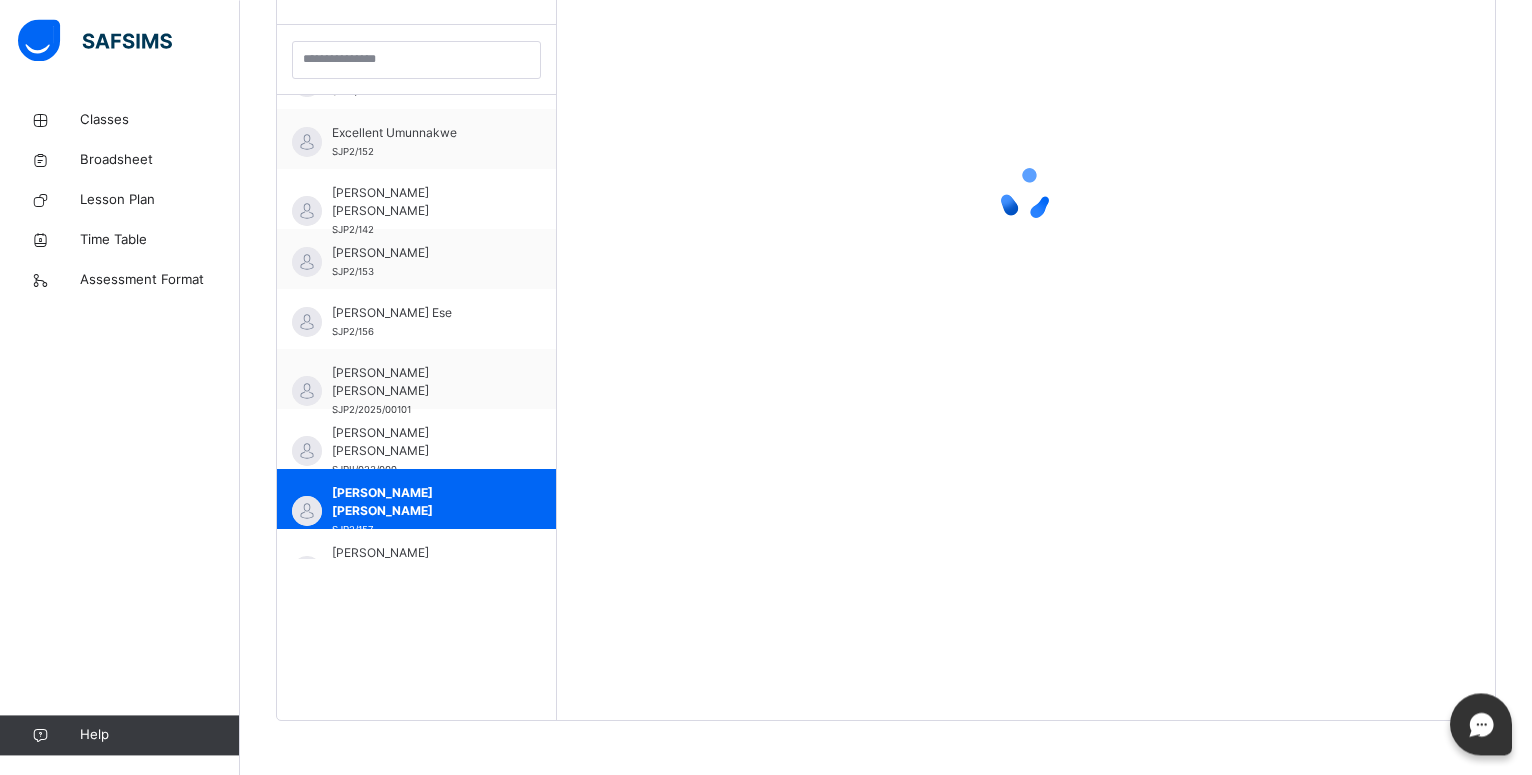 scroll, scrollTop: 581, scrollLeft: 0, axis: vertical 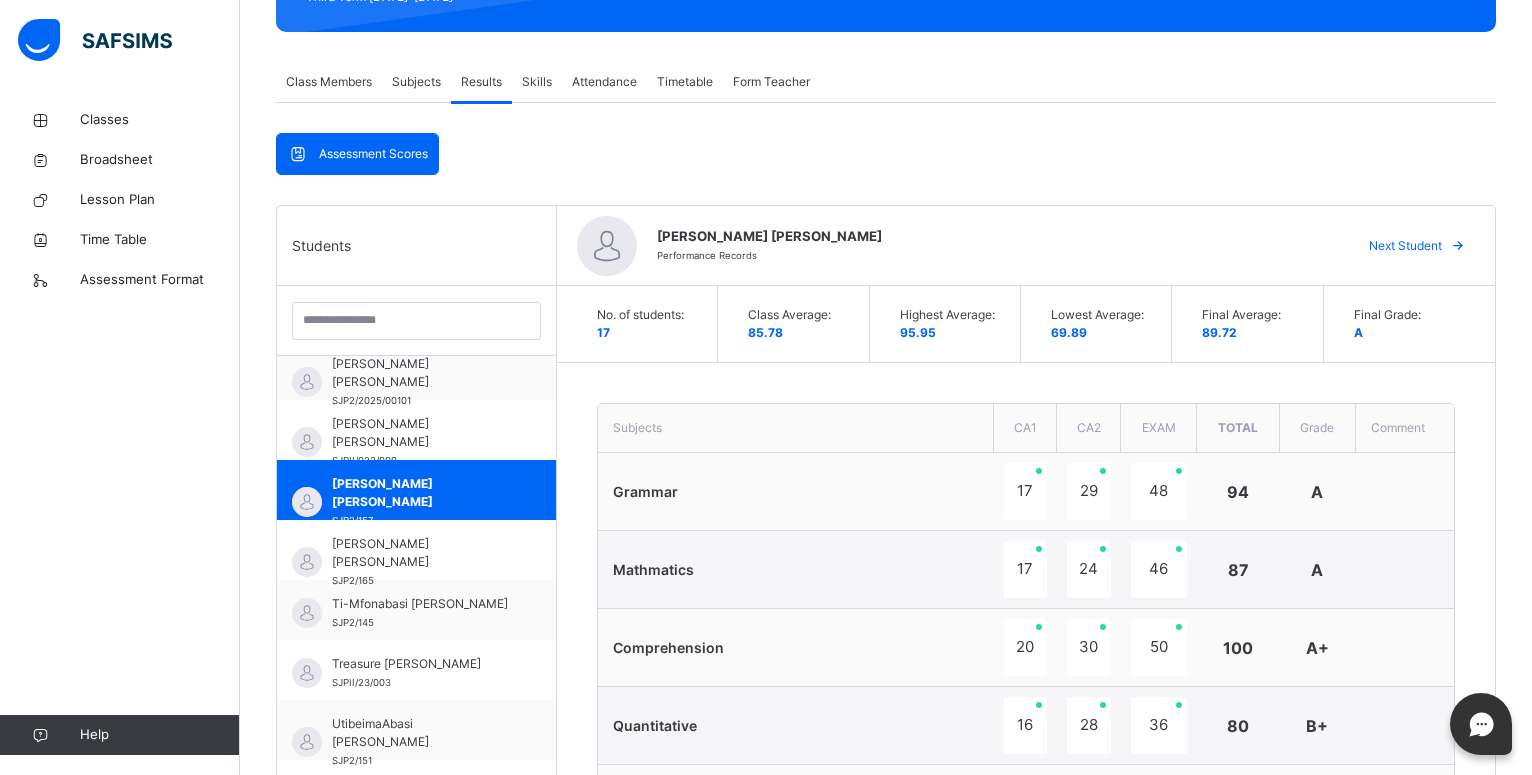 click on "Next Student" at bounding box center (1405, 246) 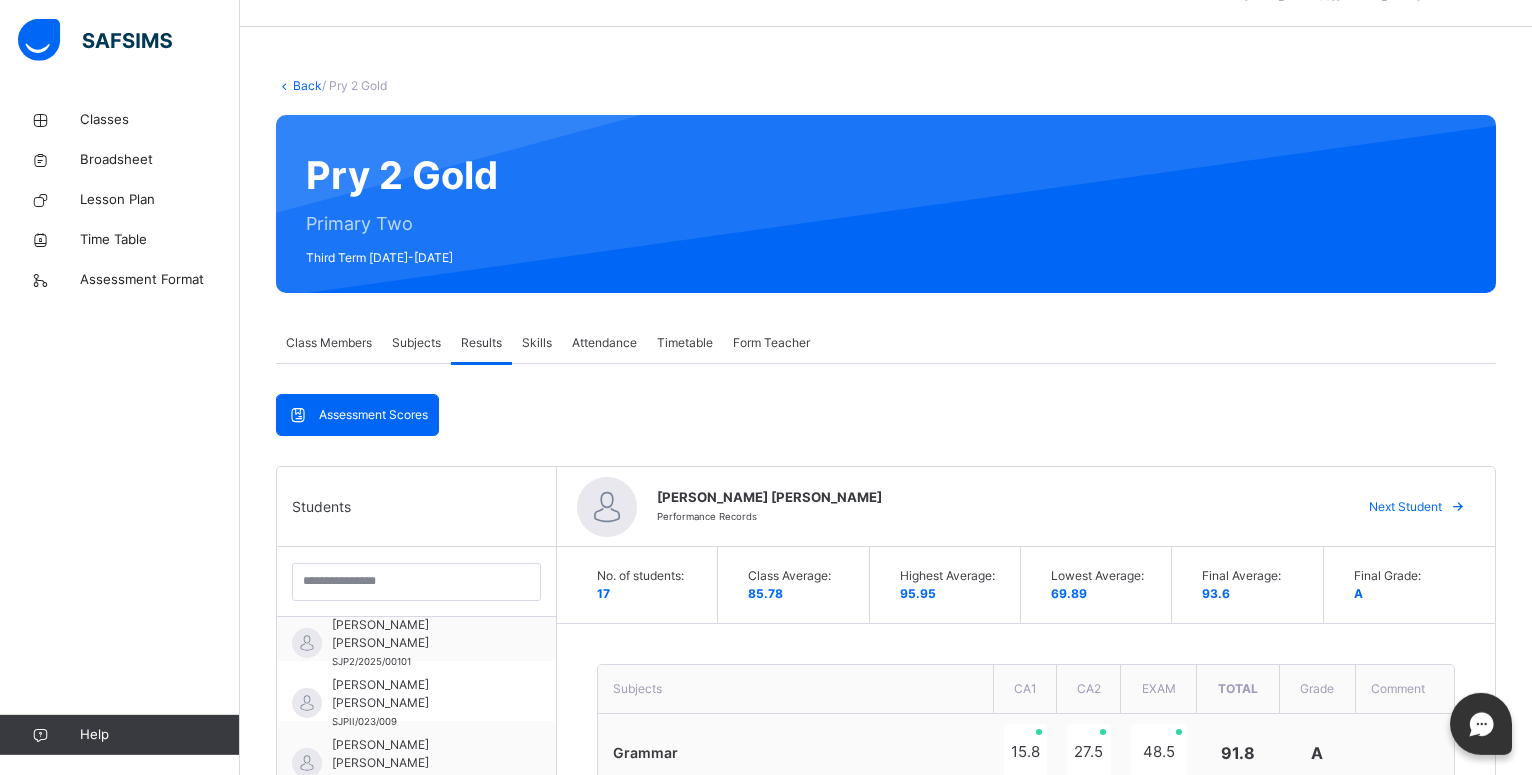 scroll, scrollTop: 0, scrollLeft: 0, axis: both 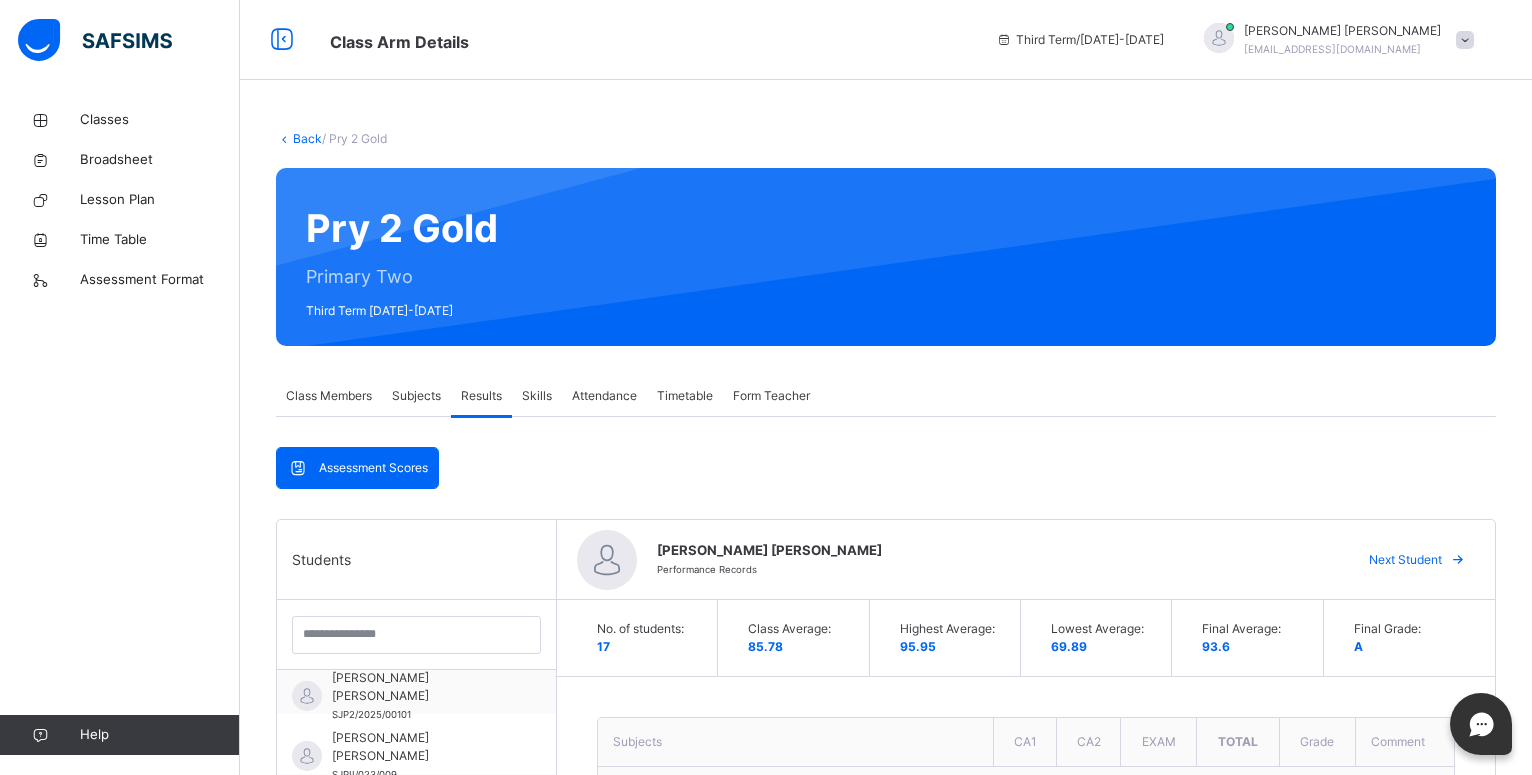 click on "Next Student" at bounding box center [1405, 560] 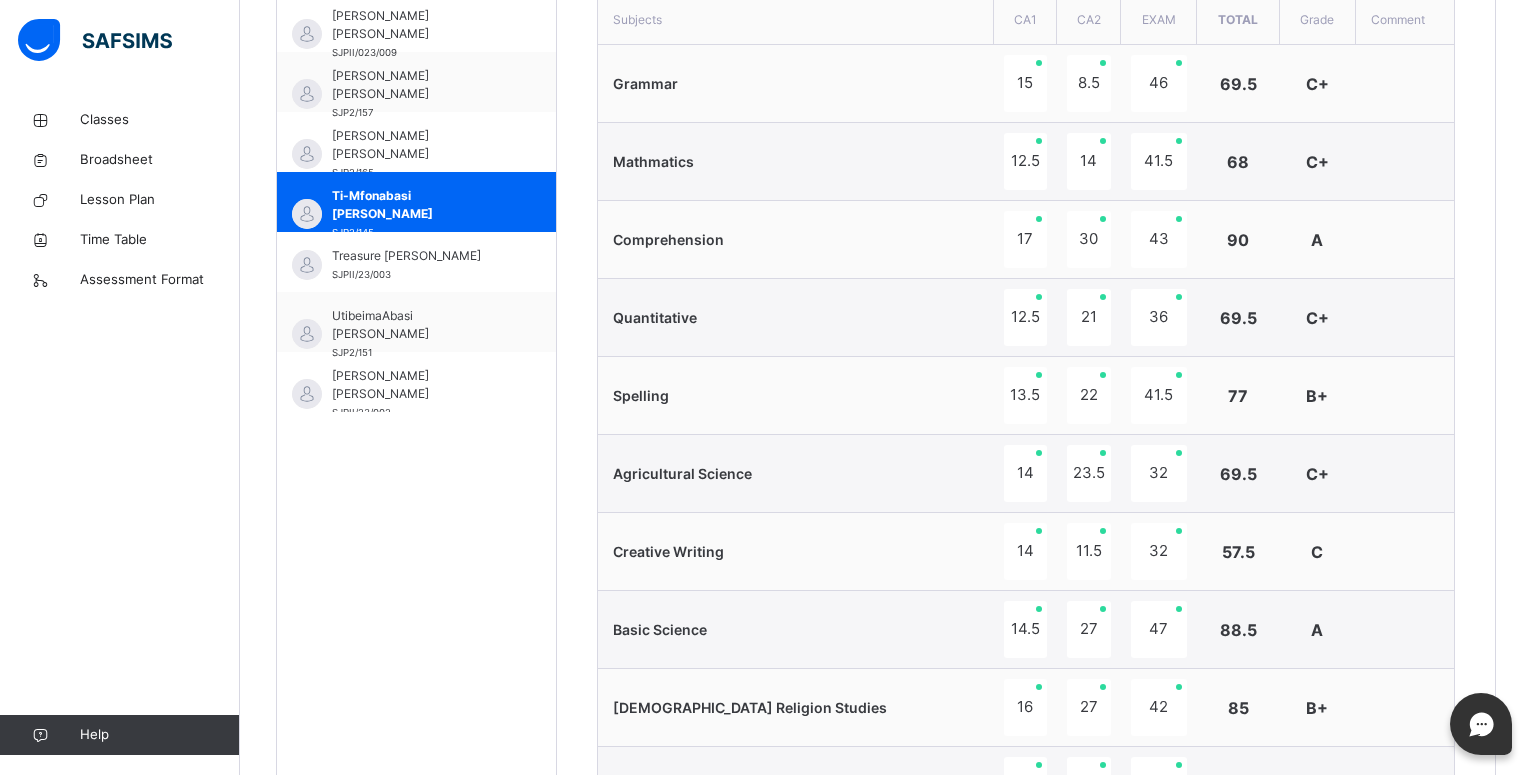 scroll, scrollTop: 110, scrollLeft: 0, axis: vertical 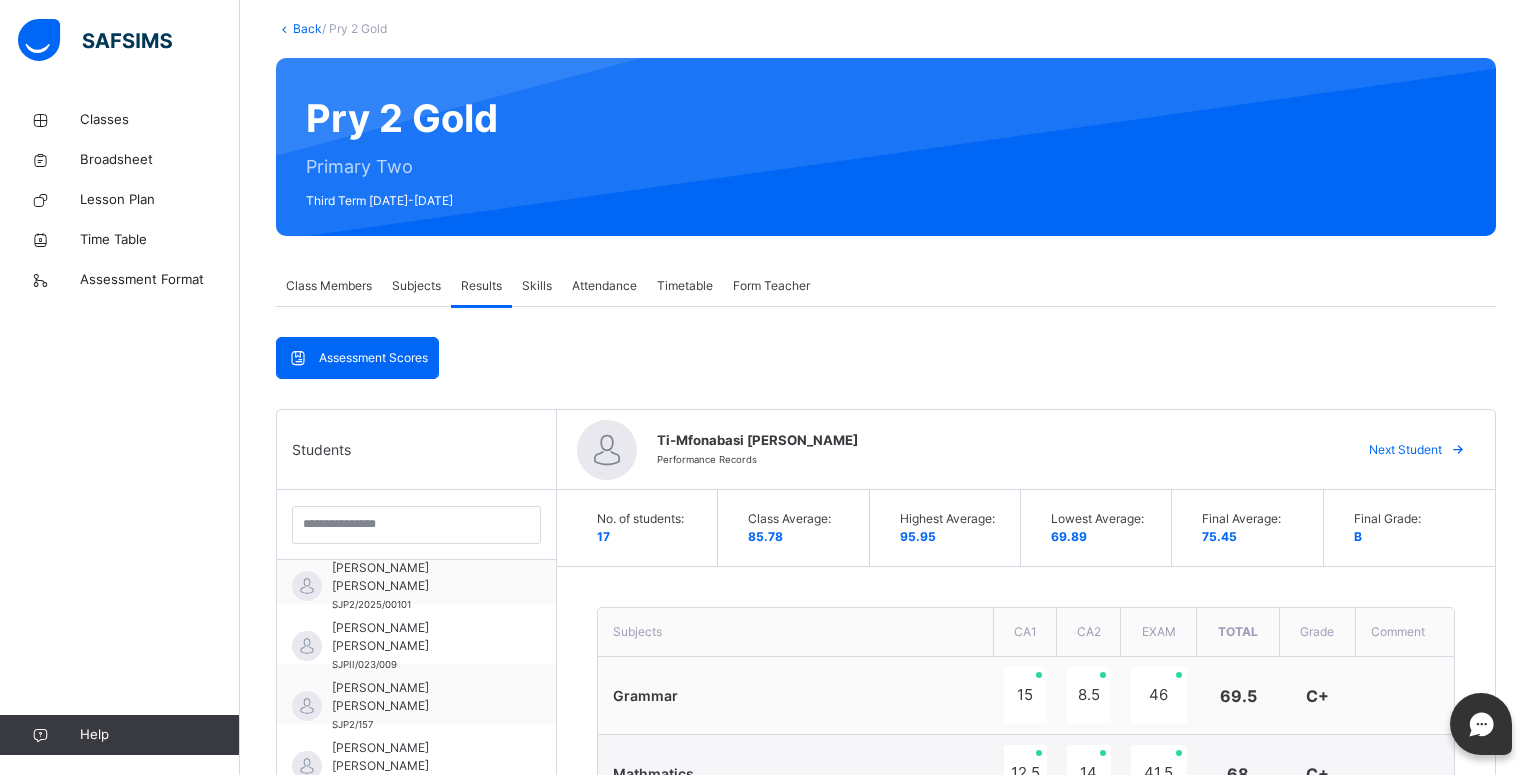 click on "Next Student" at bounding box center (1405, 450) 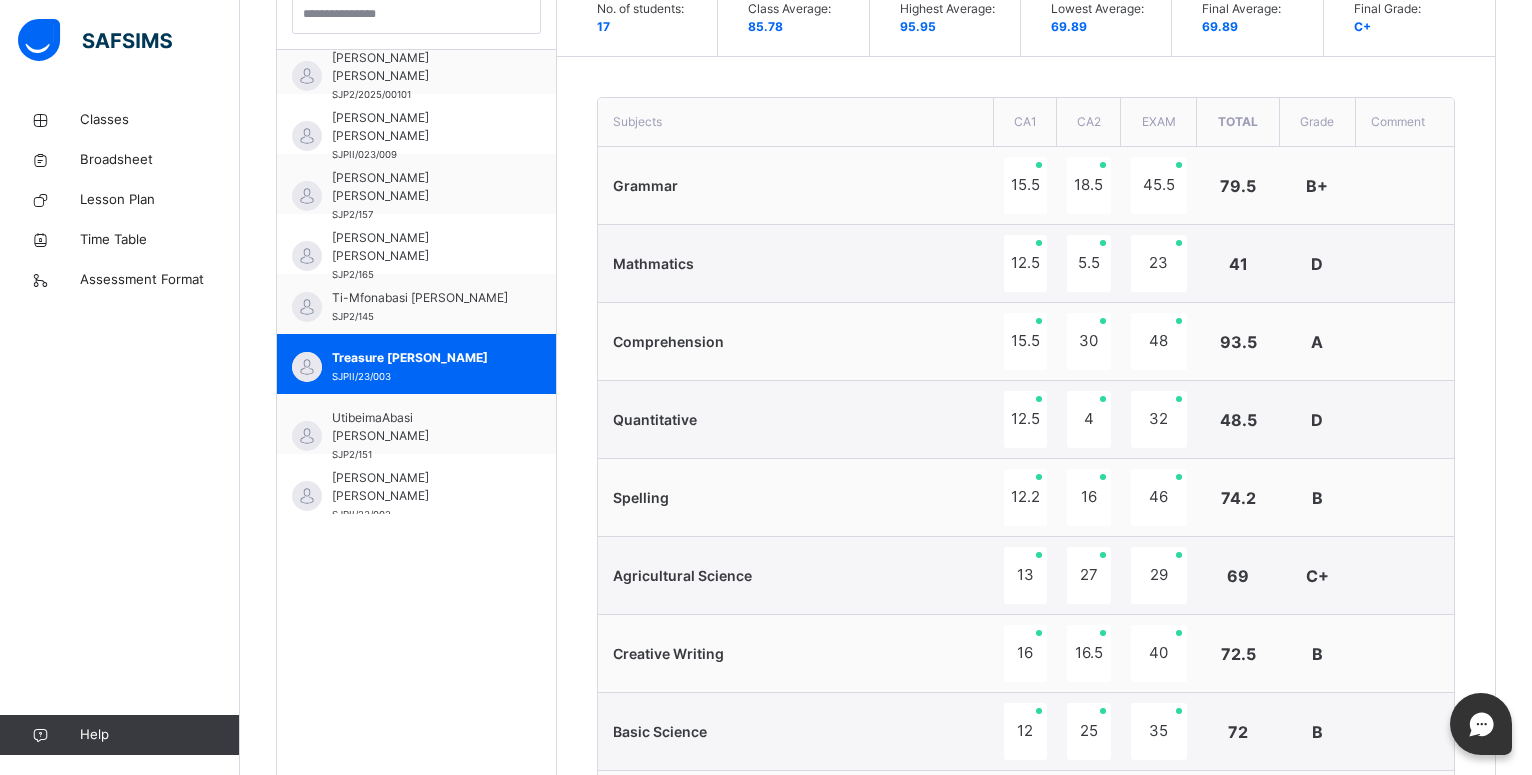 scroll, scrollTop: 314, scrollLeft: 0, axis: vertical 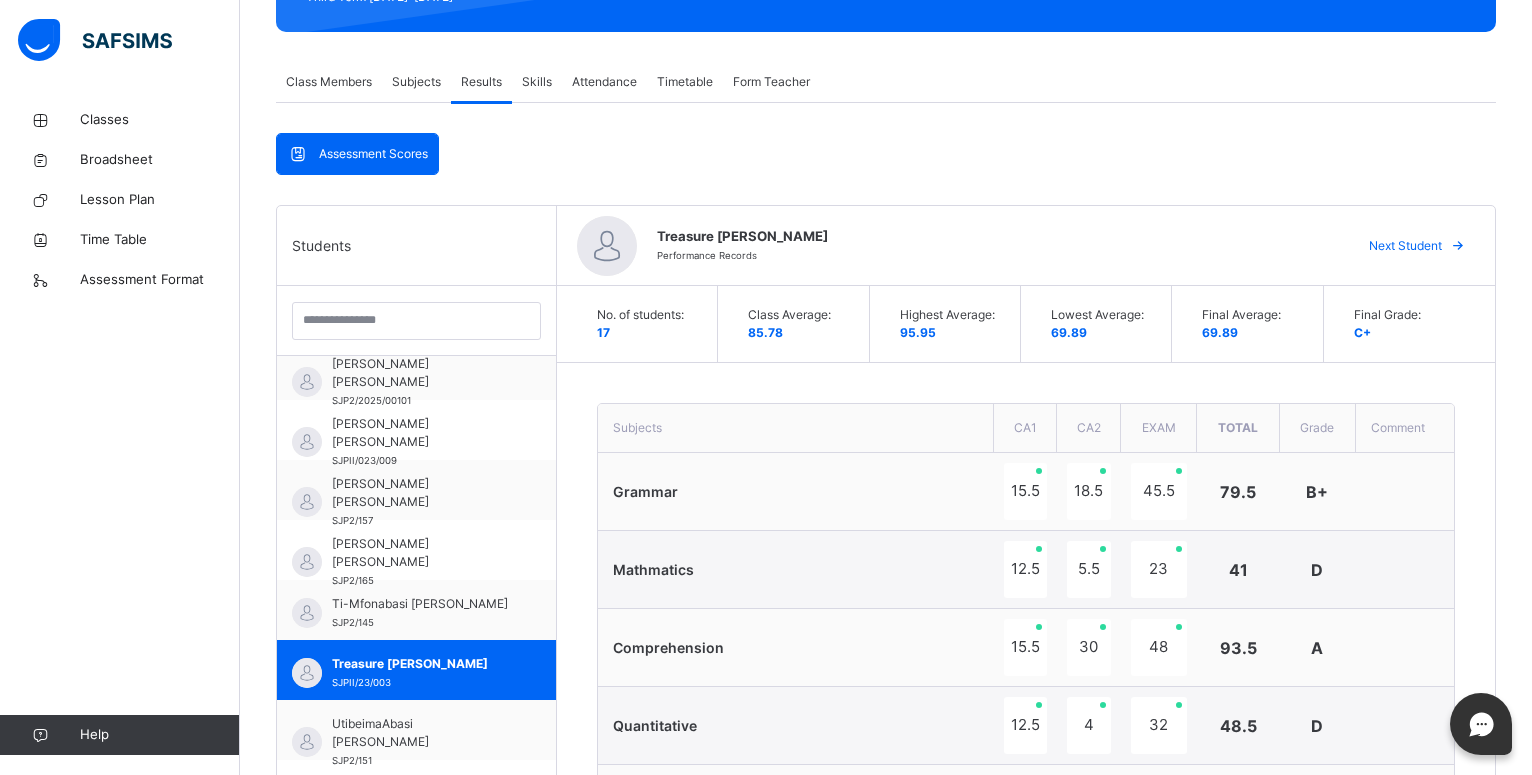click on "Next Student" at bounding box center [1405, 246] 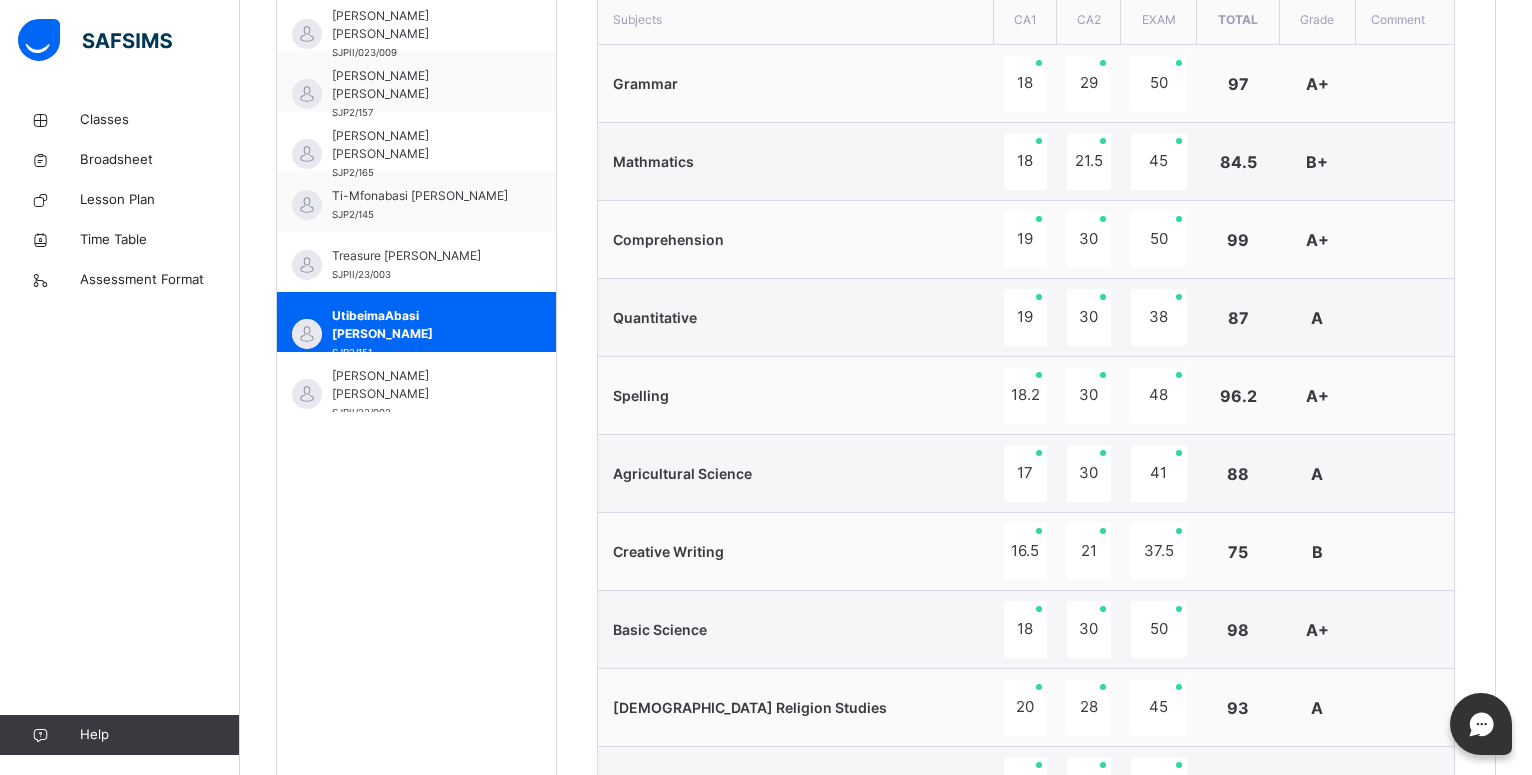 scroll, scrollTop: 212, scrollLeft: 0, axis: vertical 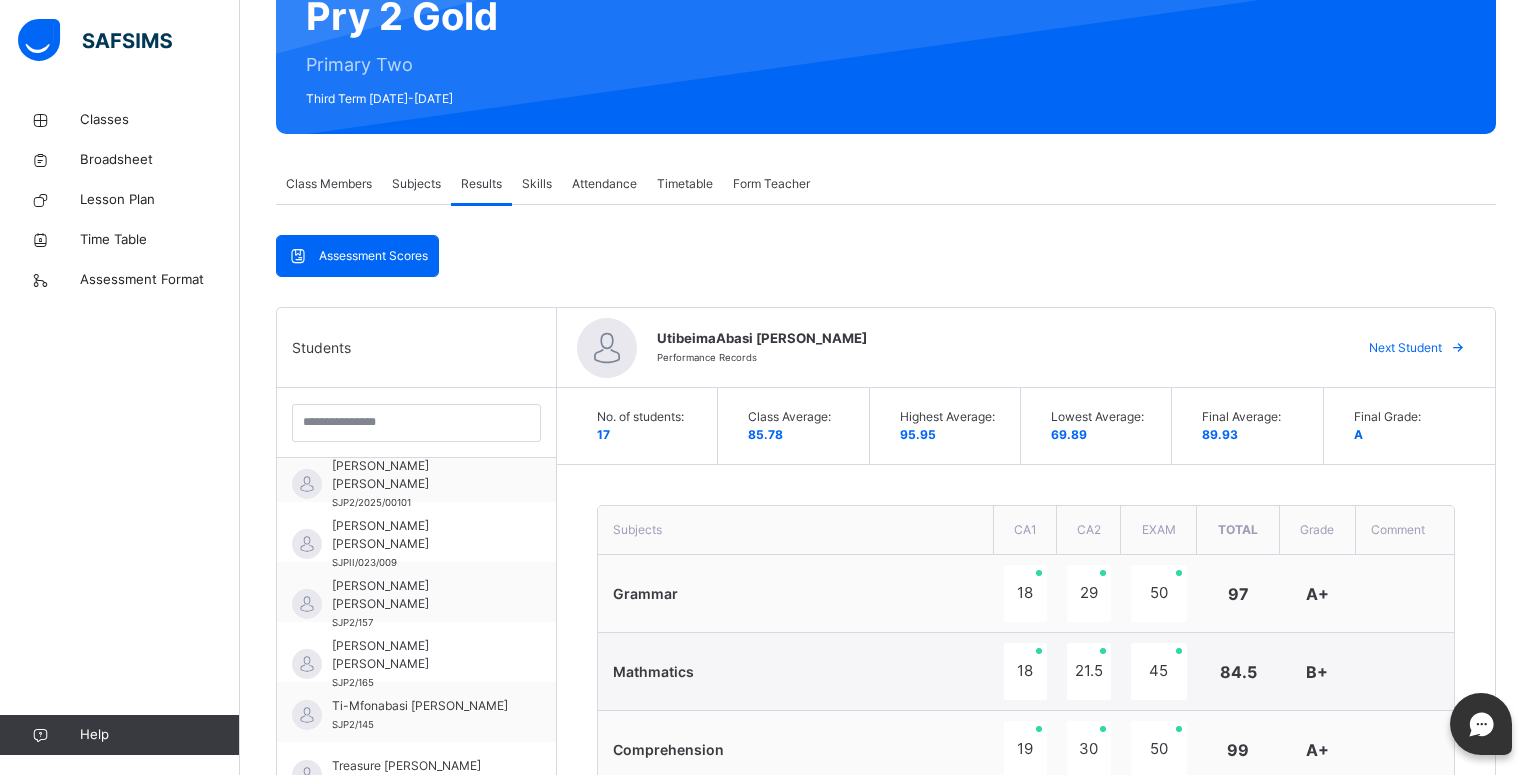 click on "Next Student" at bounding box center (1405, 348) 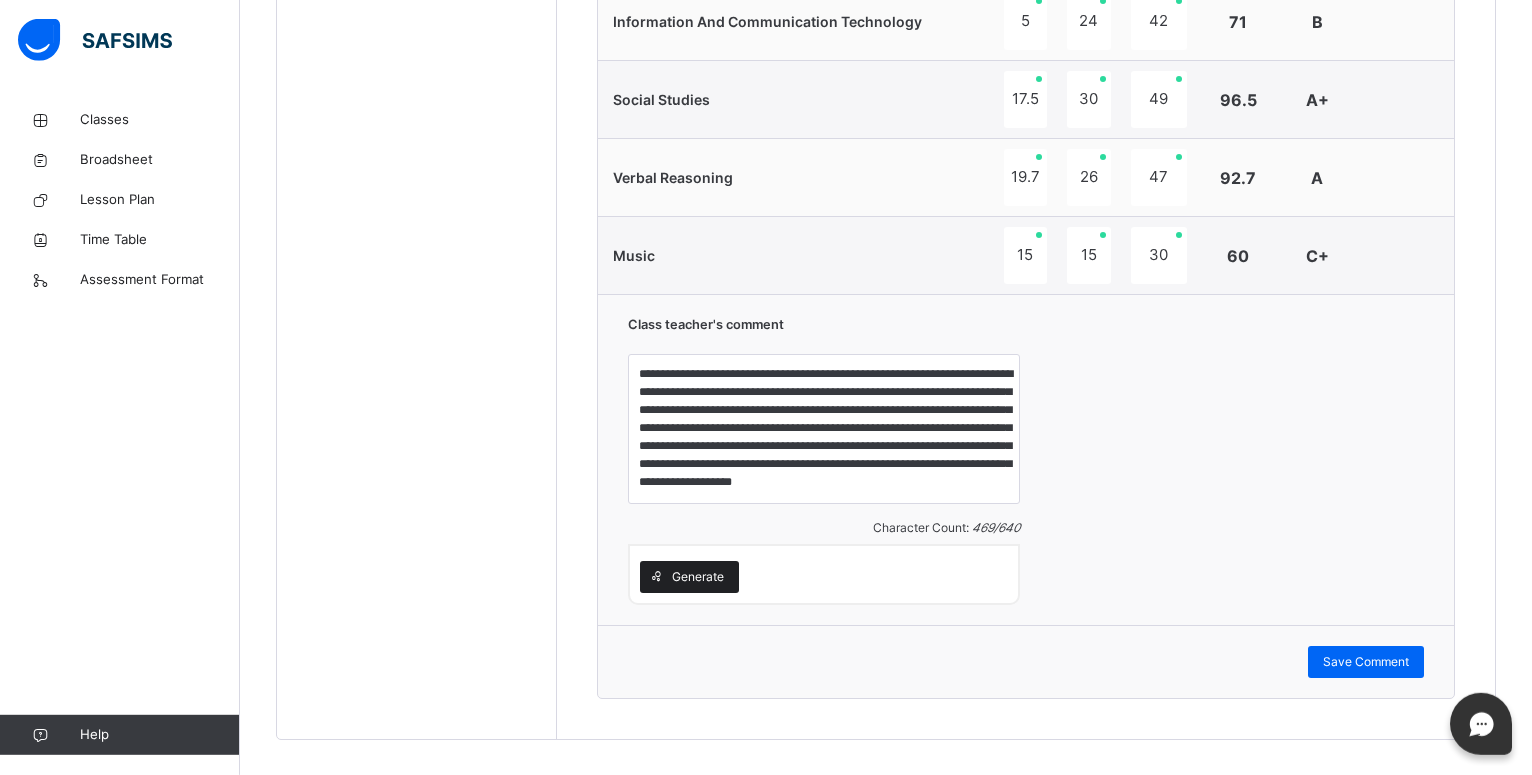 scroll, scrollTop: 1742, scrollLeft: 0, axis: vertical 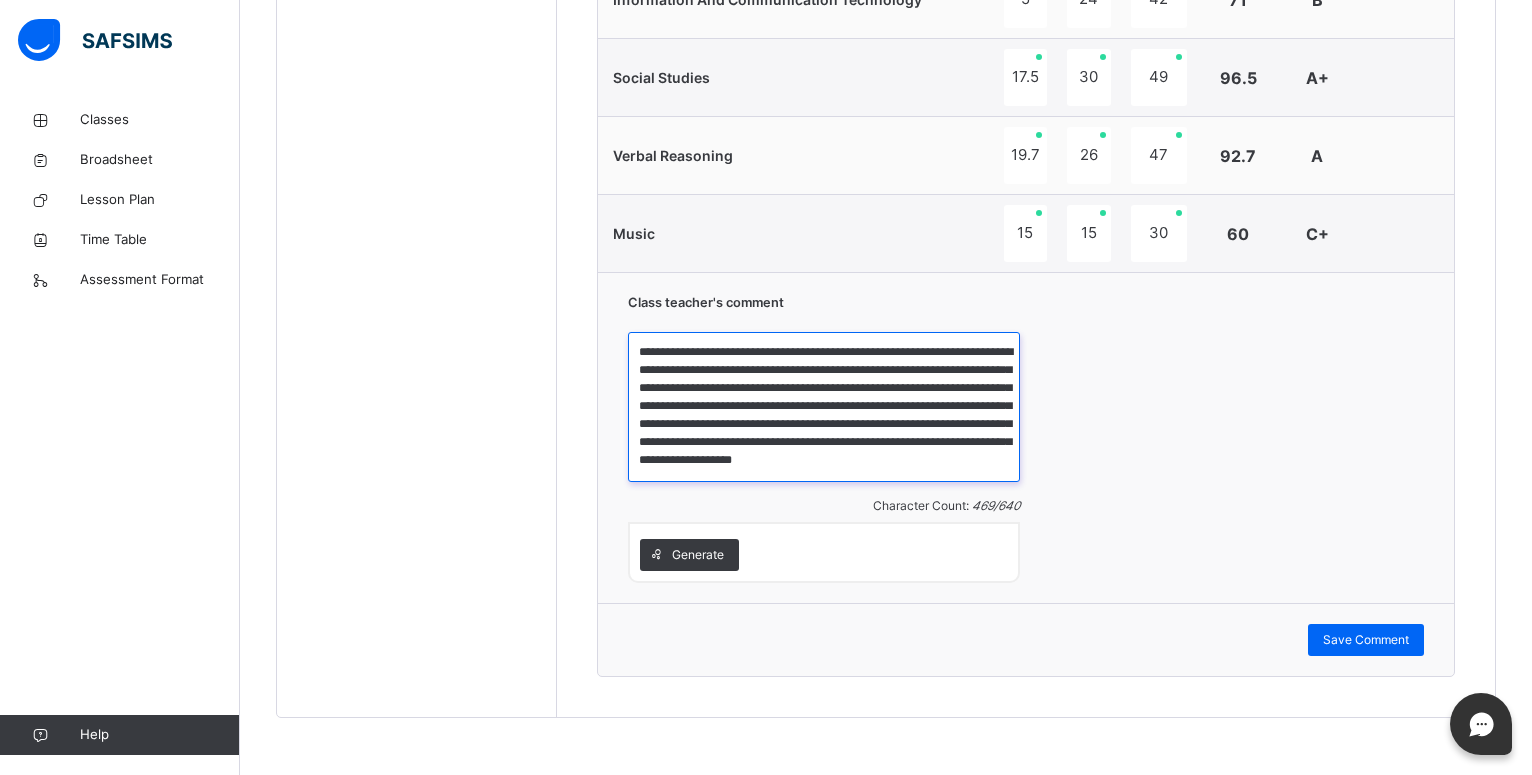 click on "**********" at bounding box center (824, 407) 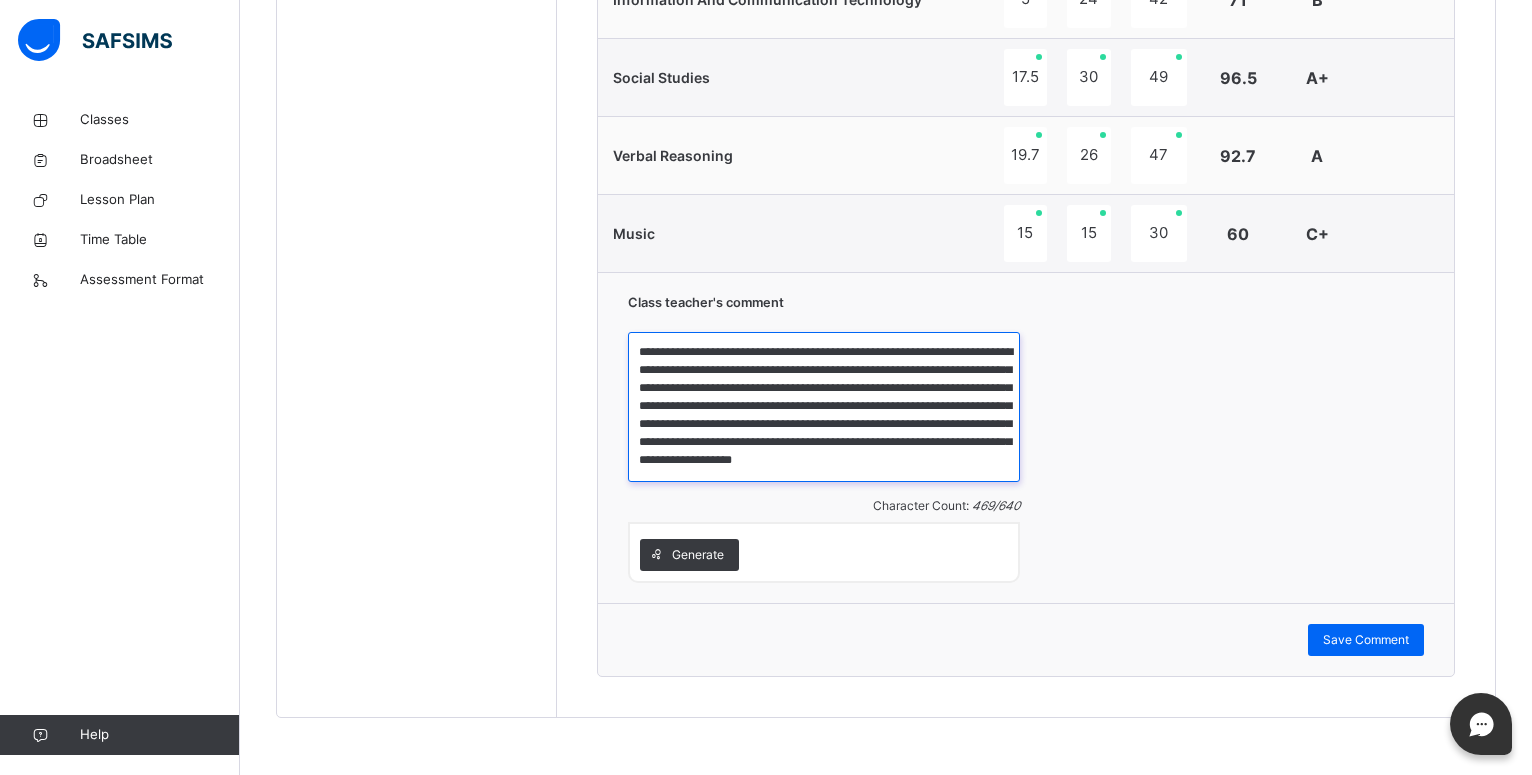 click on "**********" at bounding box center (824, 407) 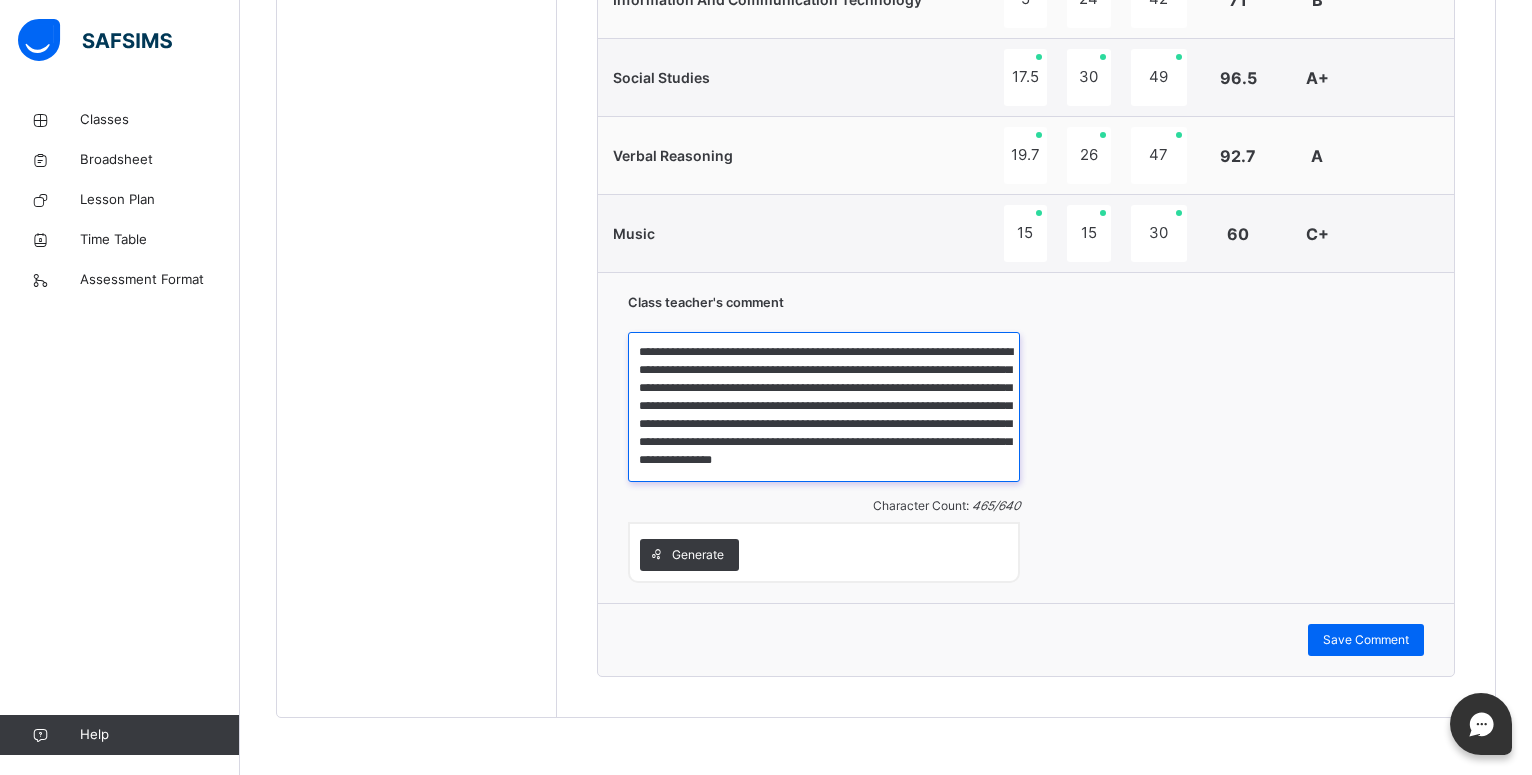 click on "**********" at bounding box center (824, 407) 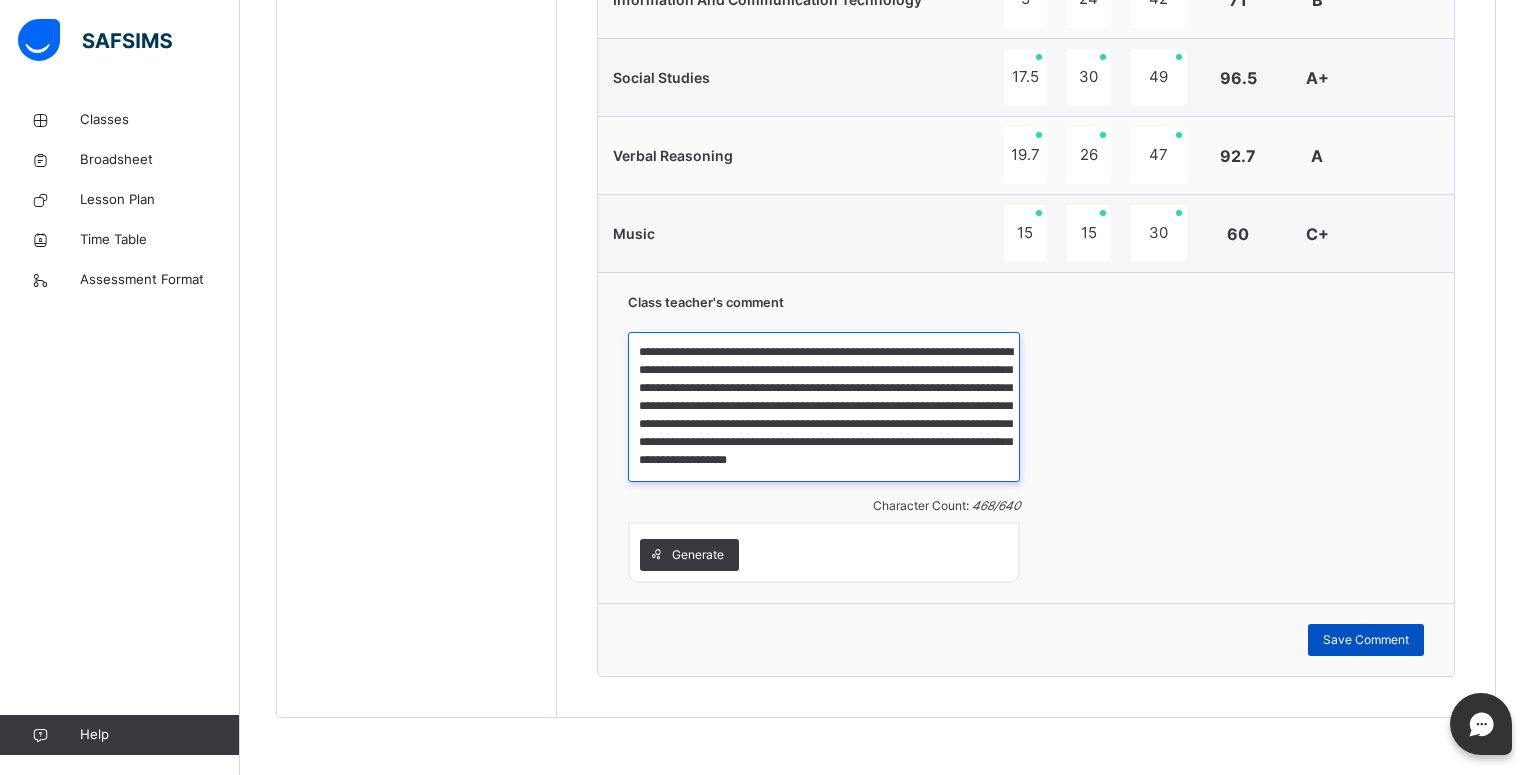 type on "**********" 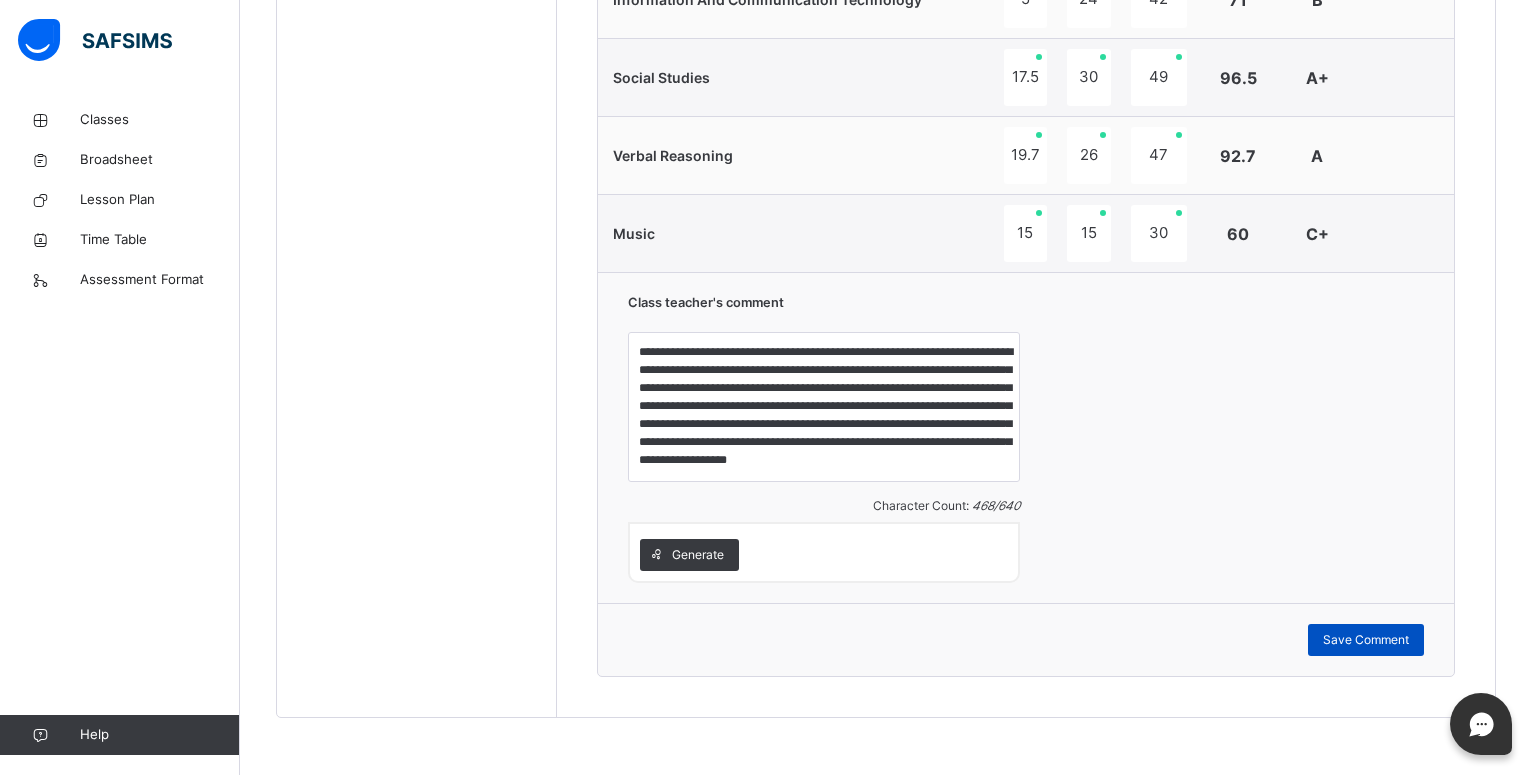 click on "Save Comment" at bounding box center (1366, 640) 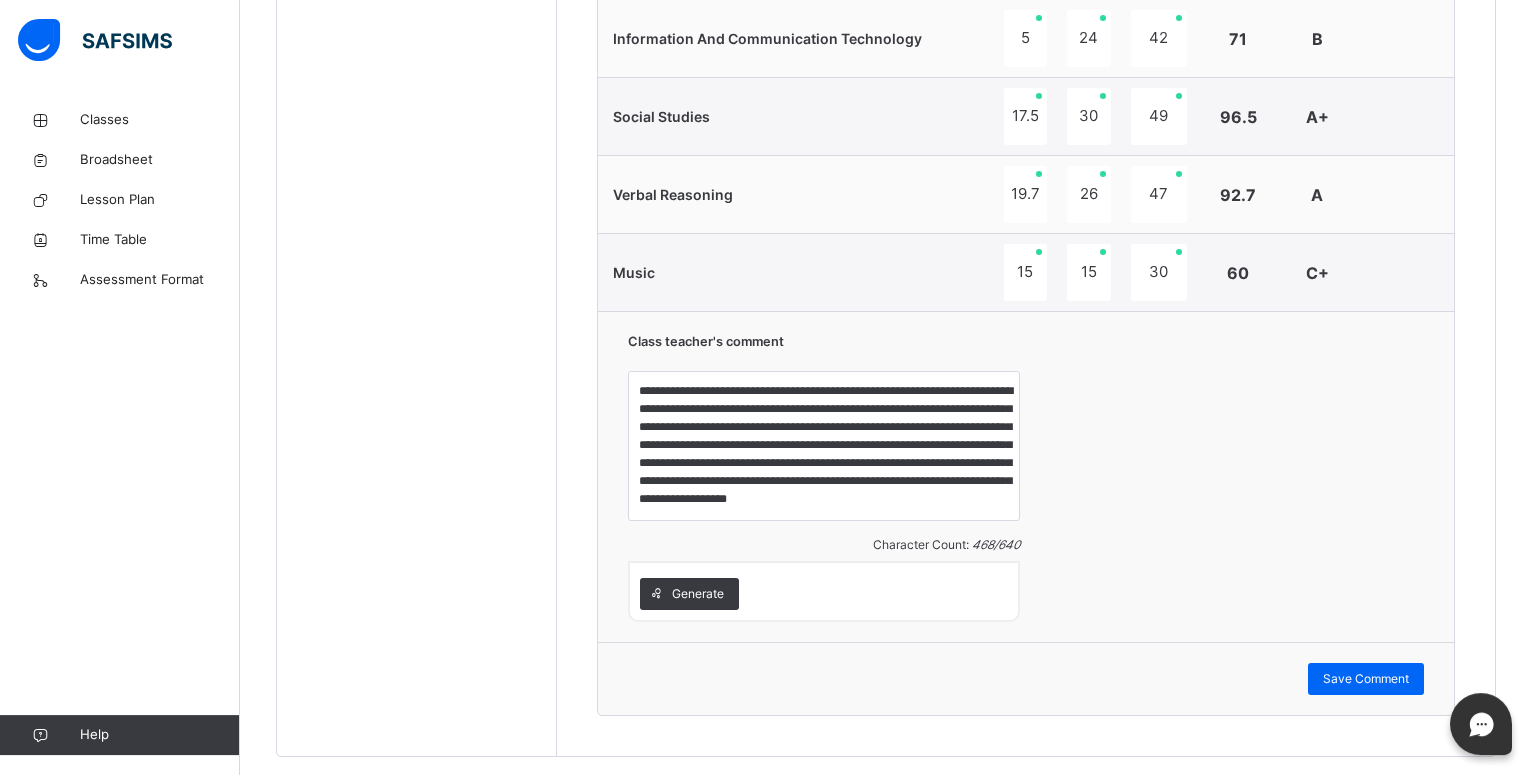 scroll, scrollTop: 1742, scrollLeft: 0, axis: vertical 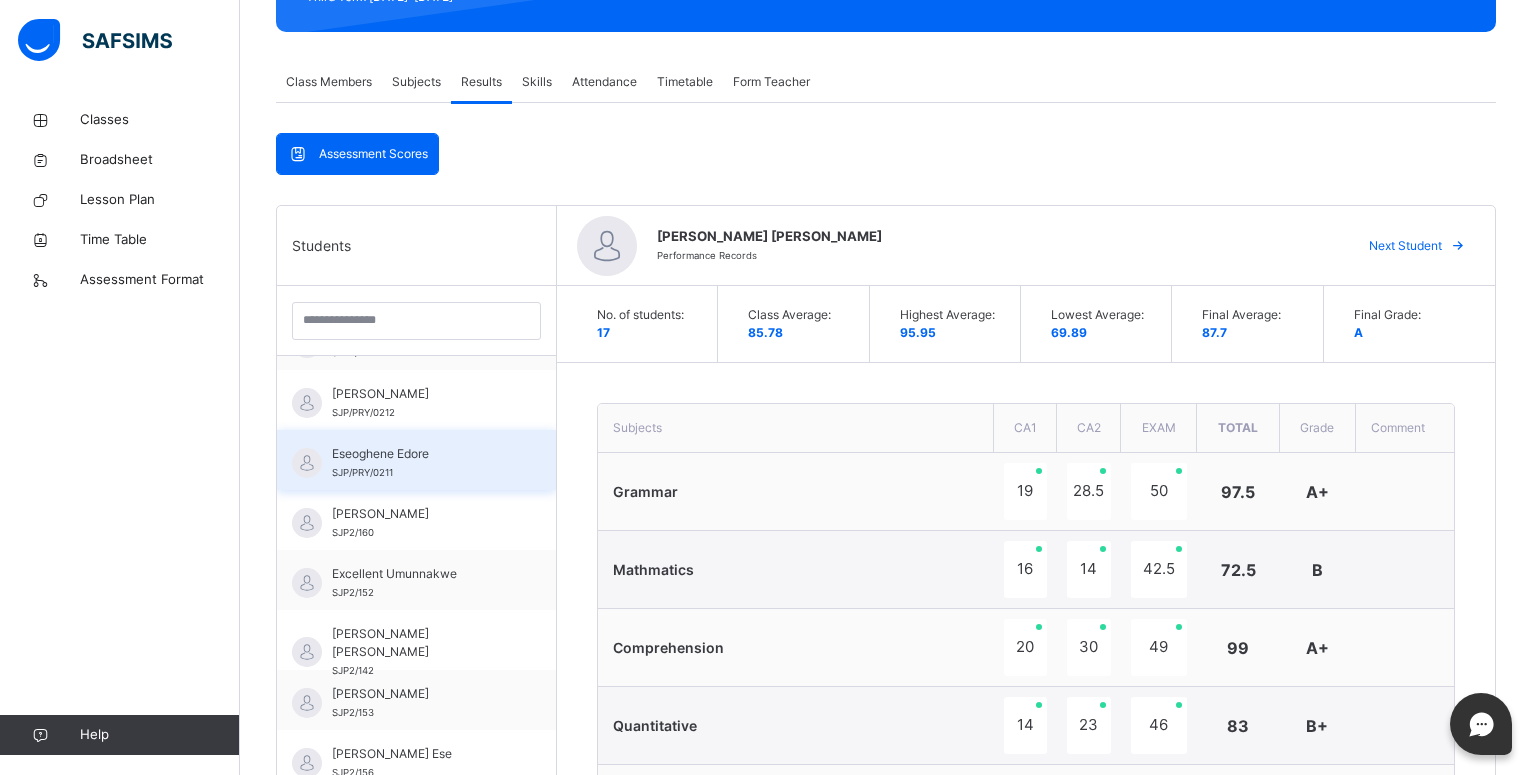 click on "SJP/PRY/0211" at bounding box center (362, 472) 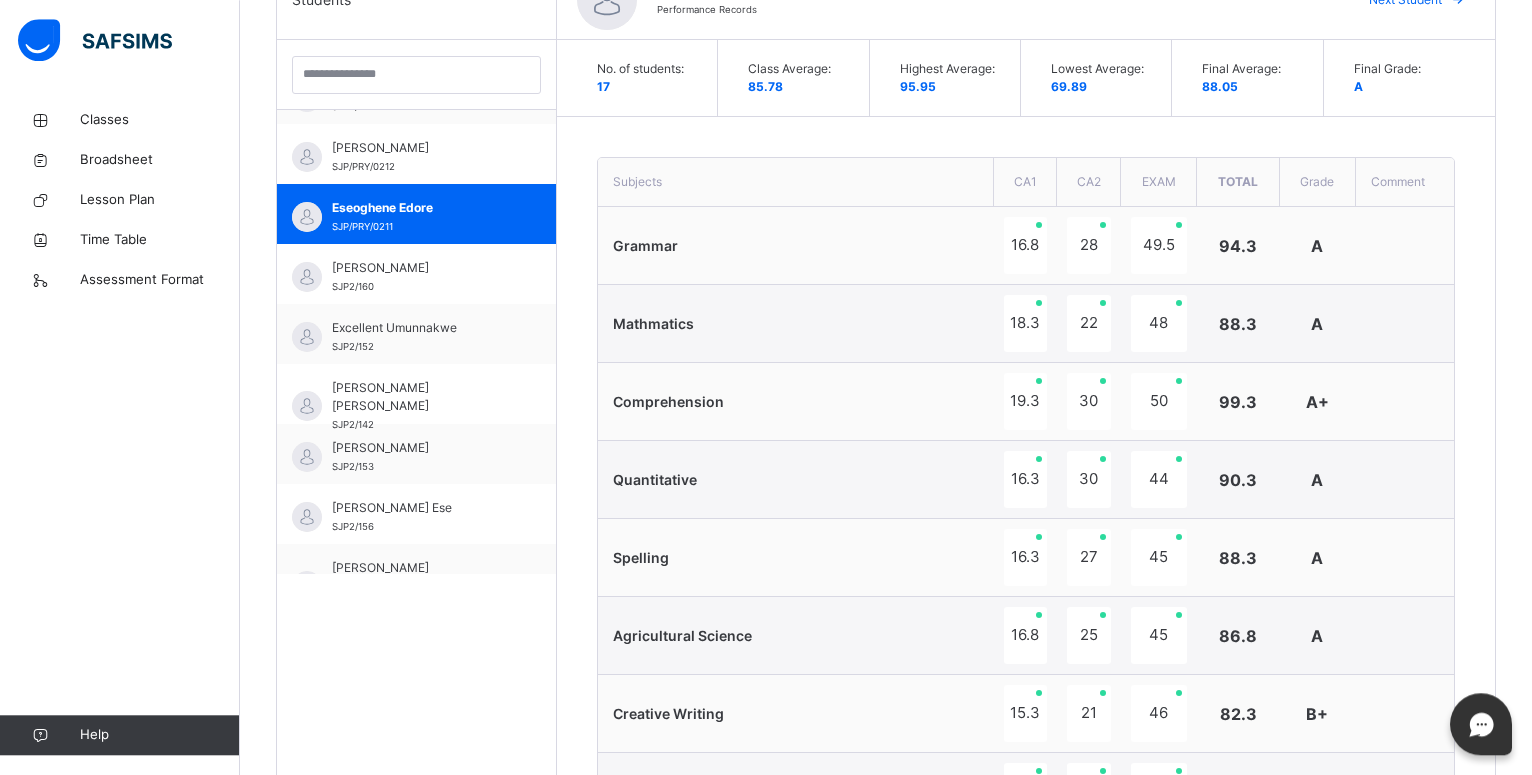 scroll, scrollTop: 518, scrollLeft: 0, axis: vertical 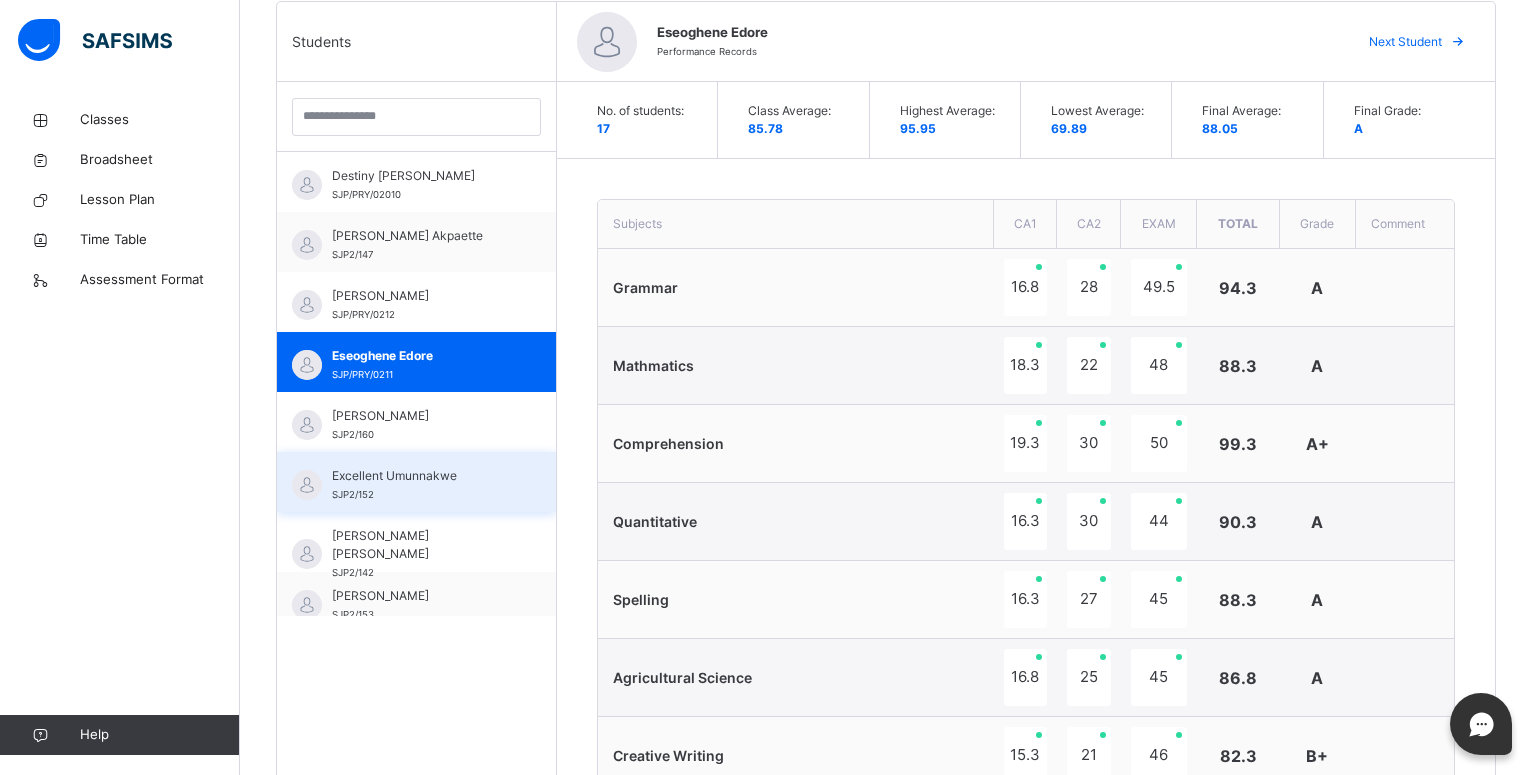 click on "Excellent  Umunnakwe SJP2/152" at bounding box center [421, 485] 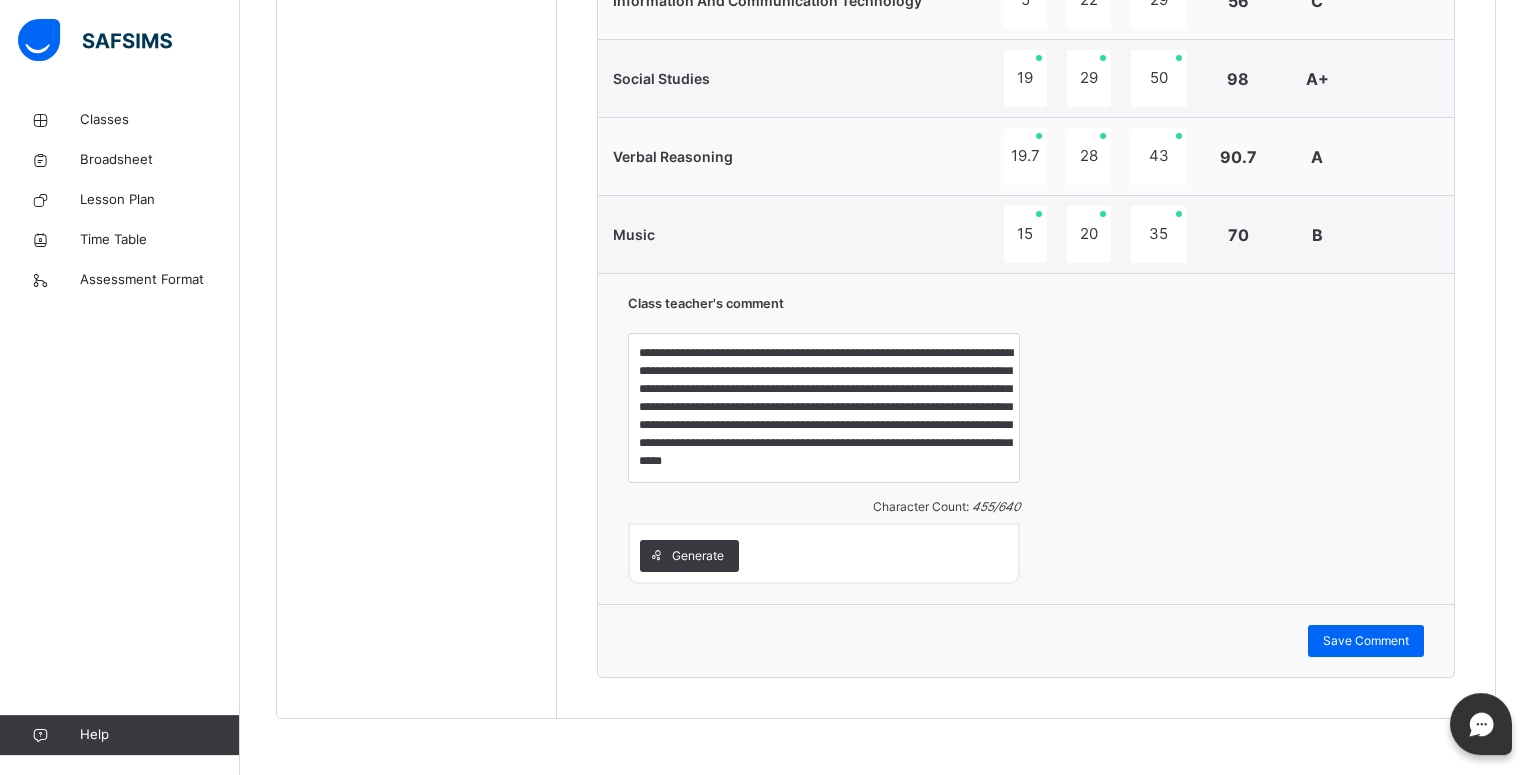scroll, scrollTop: 1742, scrollLeft: 0, axis: vertical 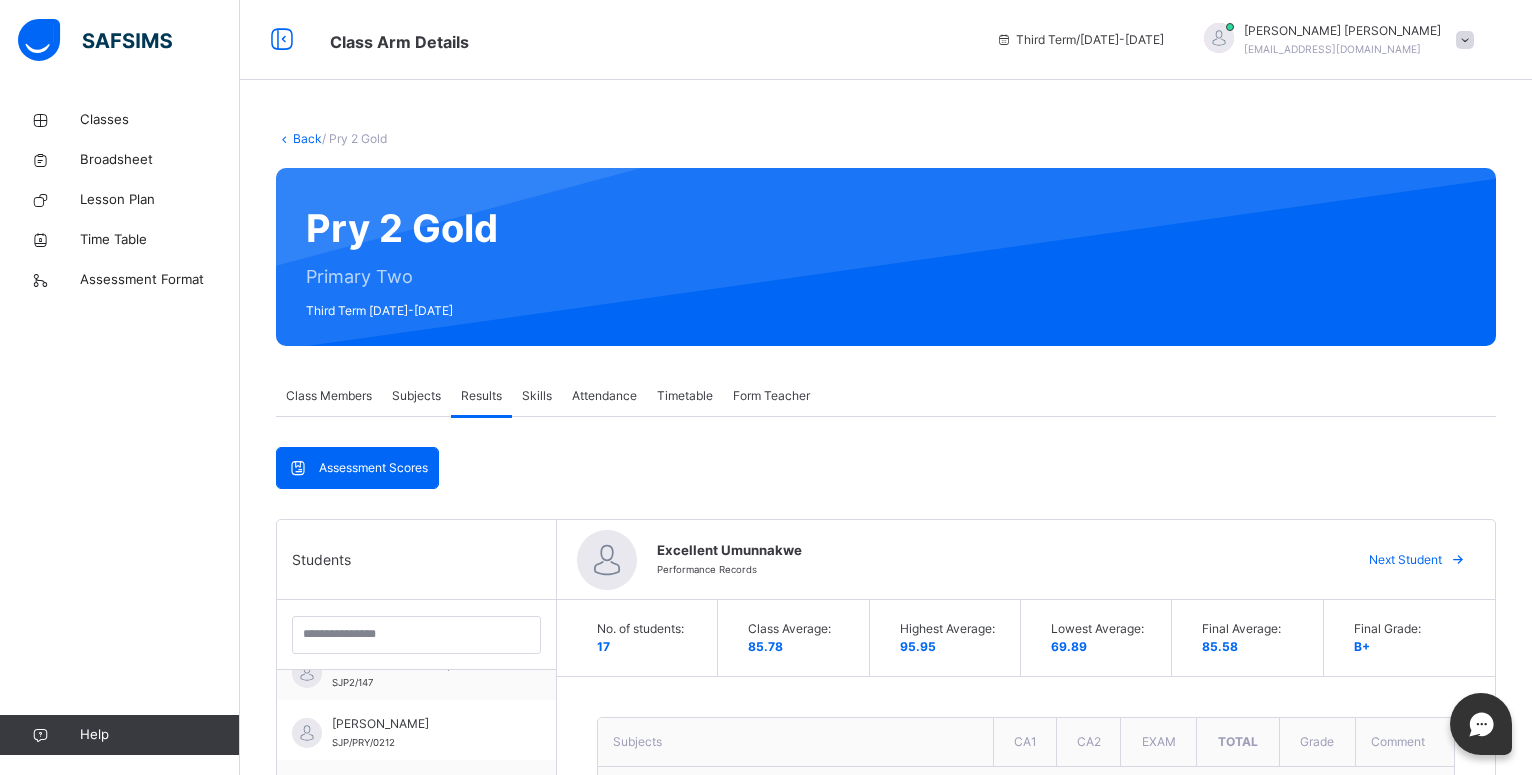 click on "Attendance" at bounding box center [604, 396] 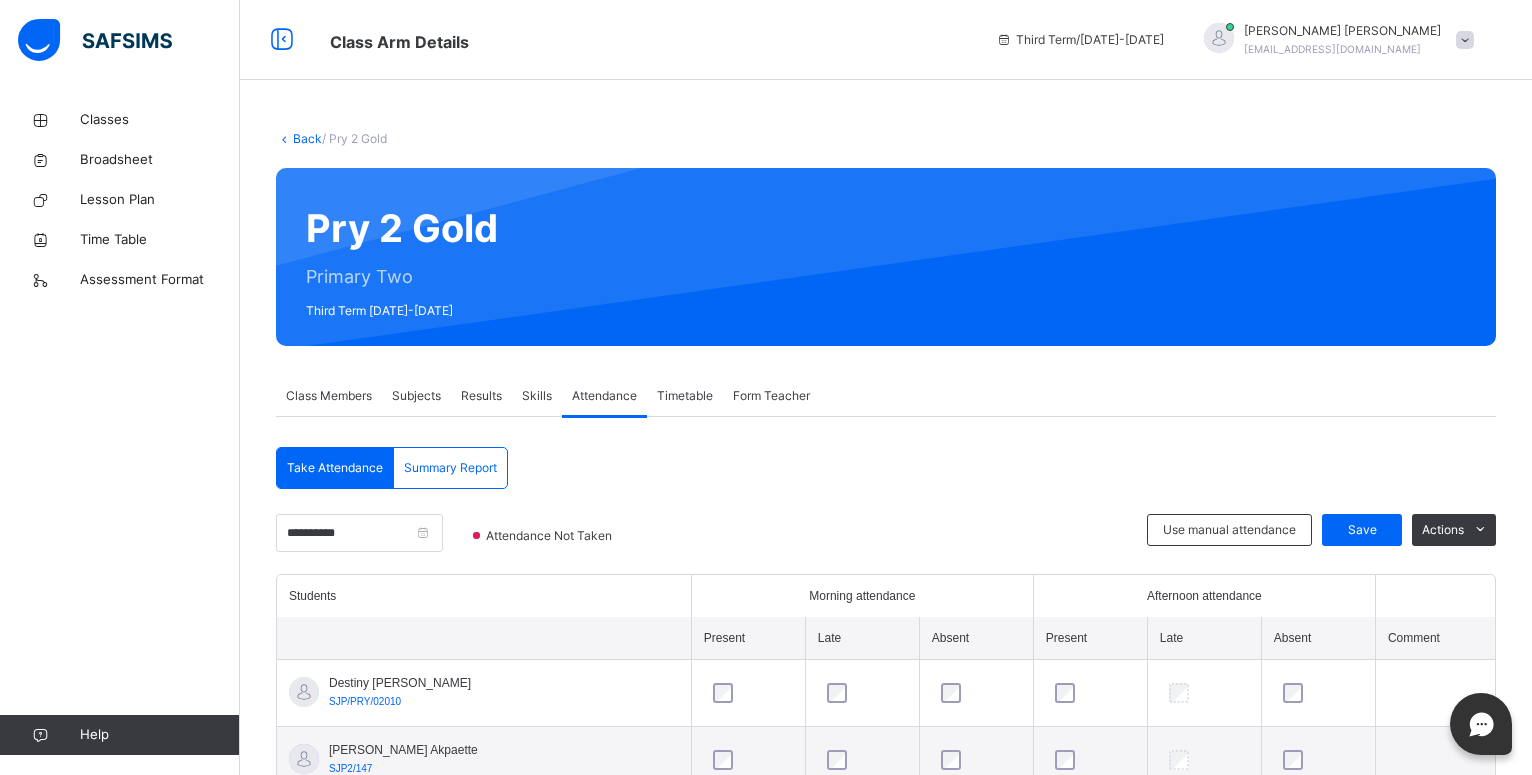 scroll, scrollTop: 306, scrollLeft: 0, axis: vertical 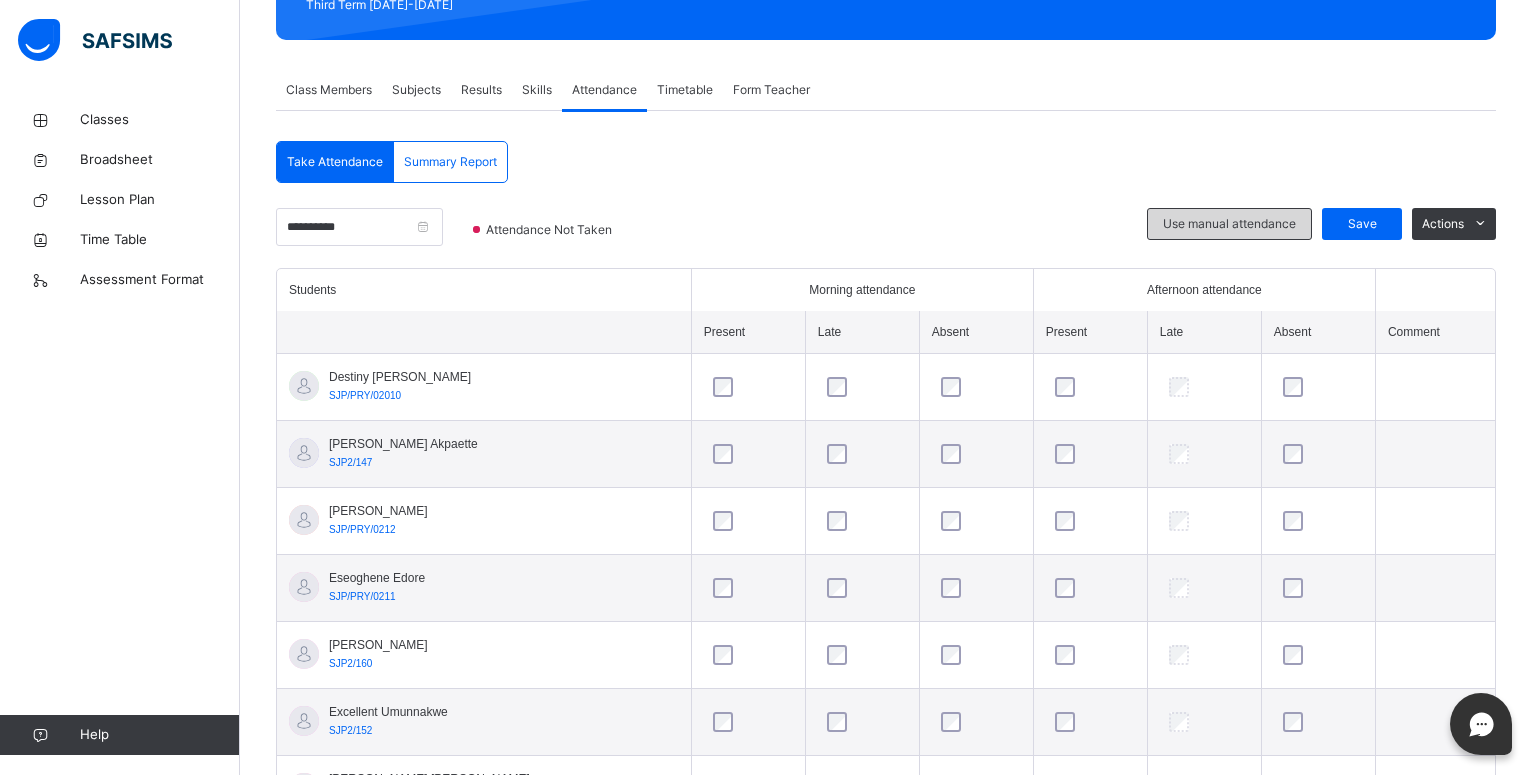 click on "Use manual attendance" at bounding box center [1229, 224] 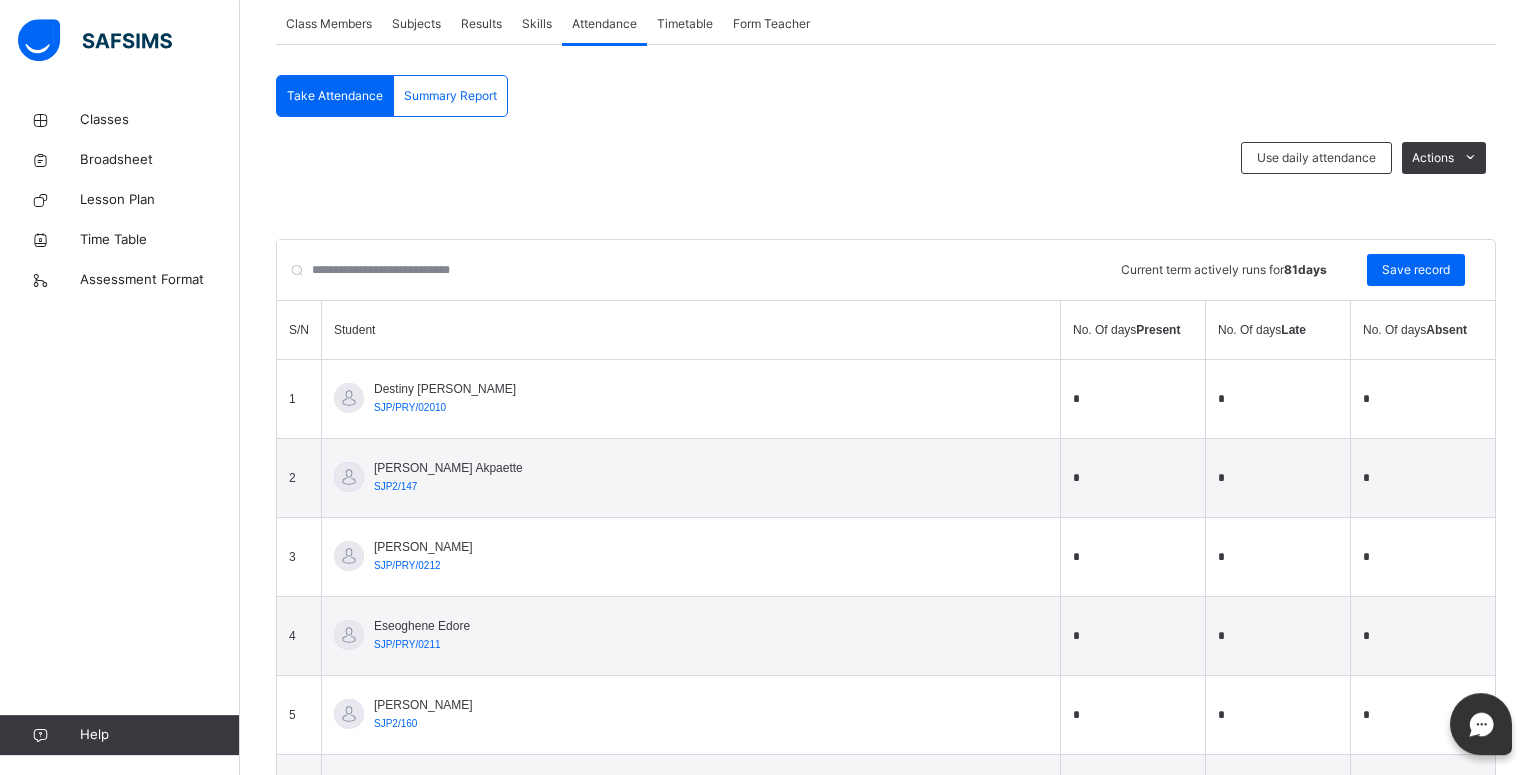 scroll, scrollTop: 408, scrollLeft: 0, axis: vertical 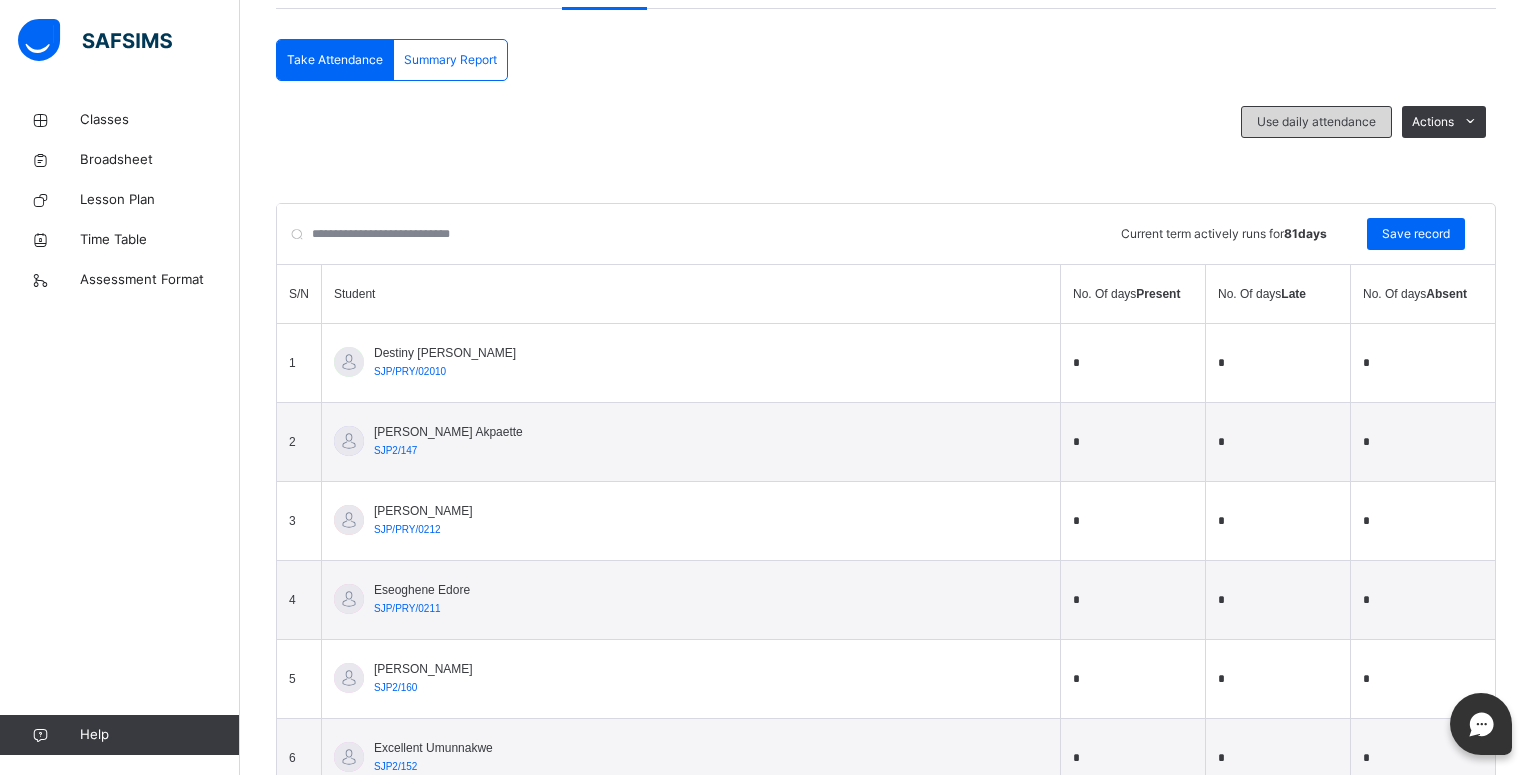 click on "Use daily attendance" at bounding box center [1316, 122] 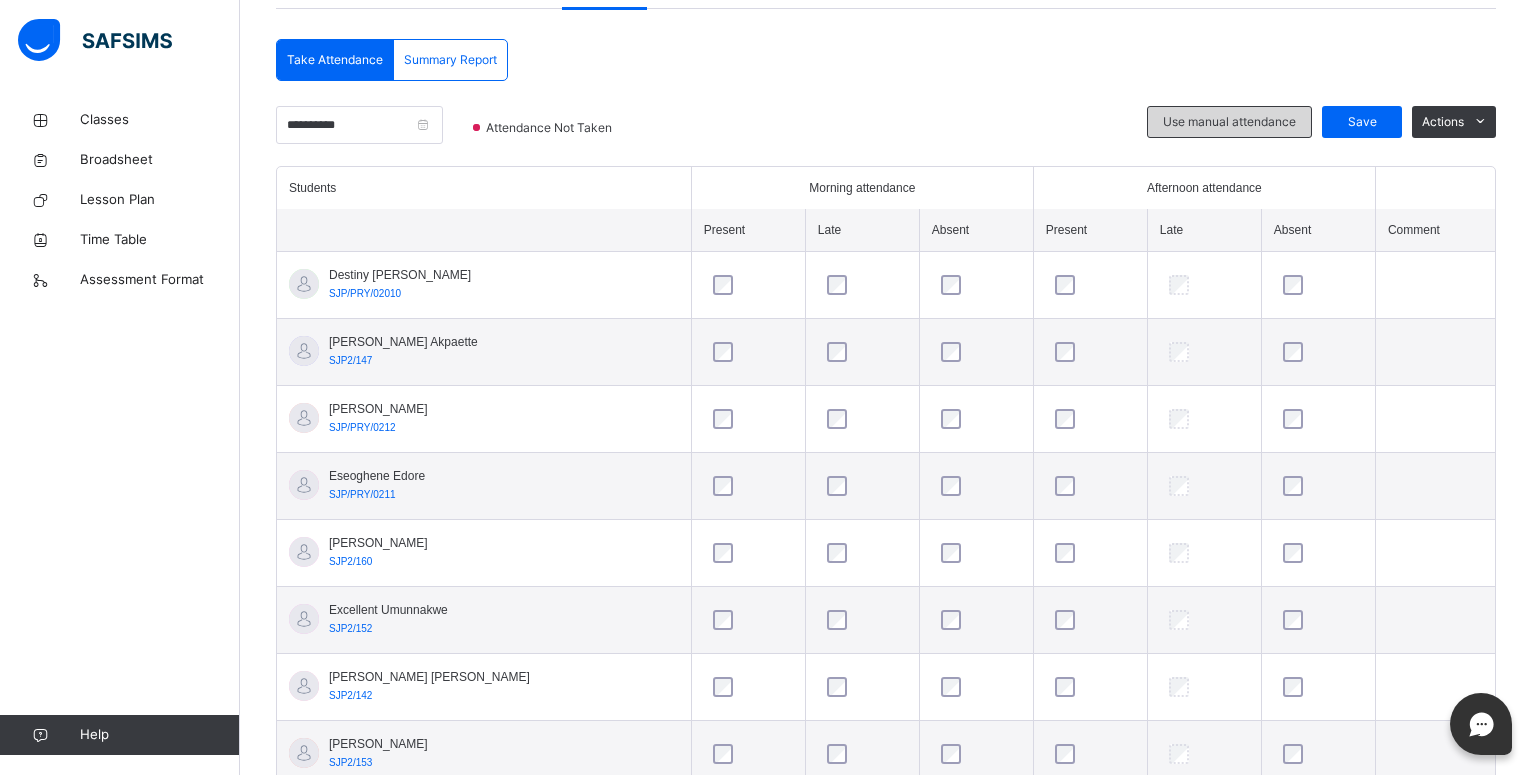 click on "Use manual attendance" at bounding box center (1229, 122) 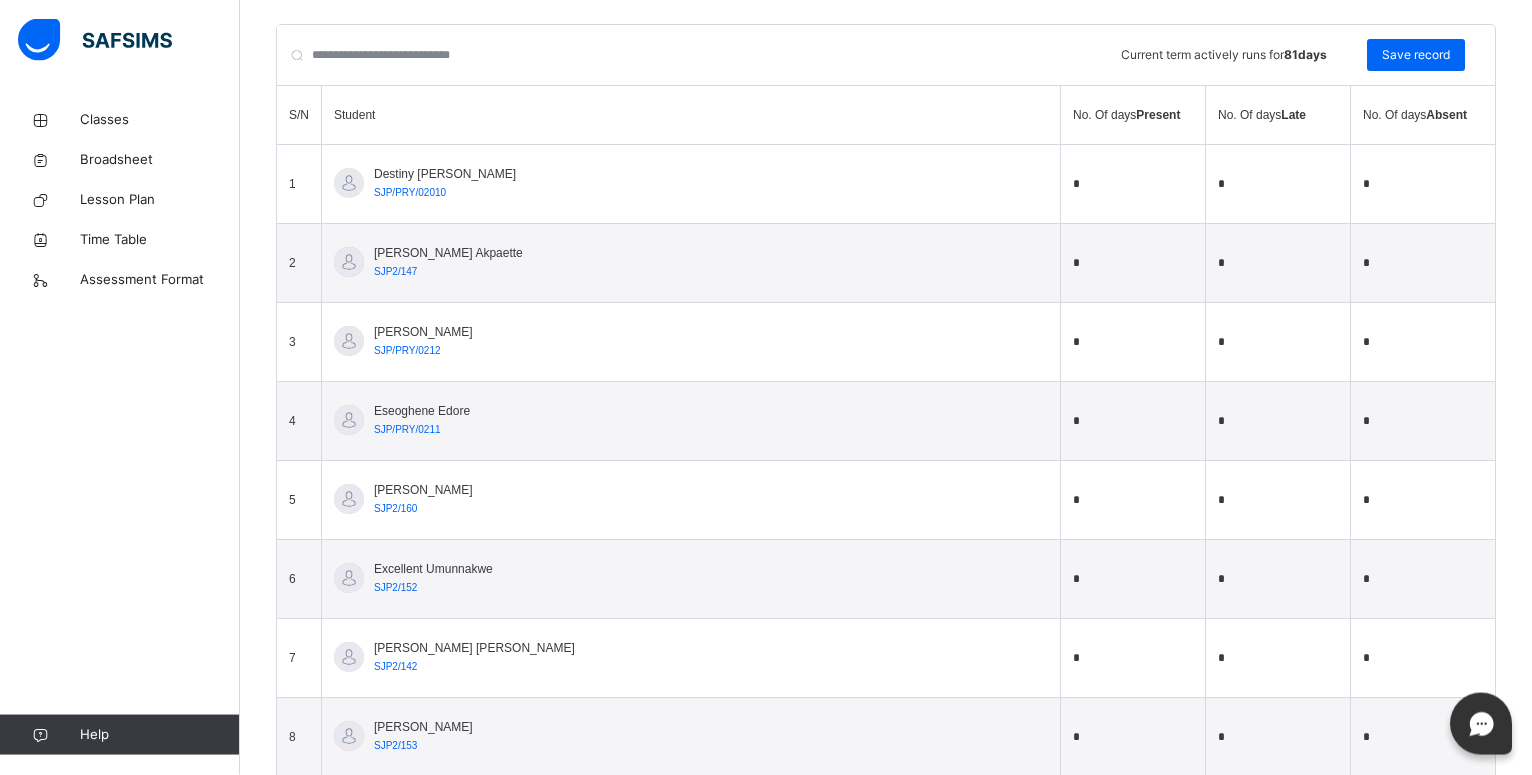 scroll, scrollTop: 510, scrollLeft: 0, axis: vertical 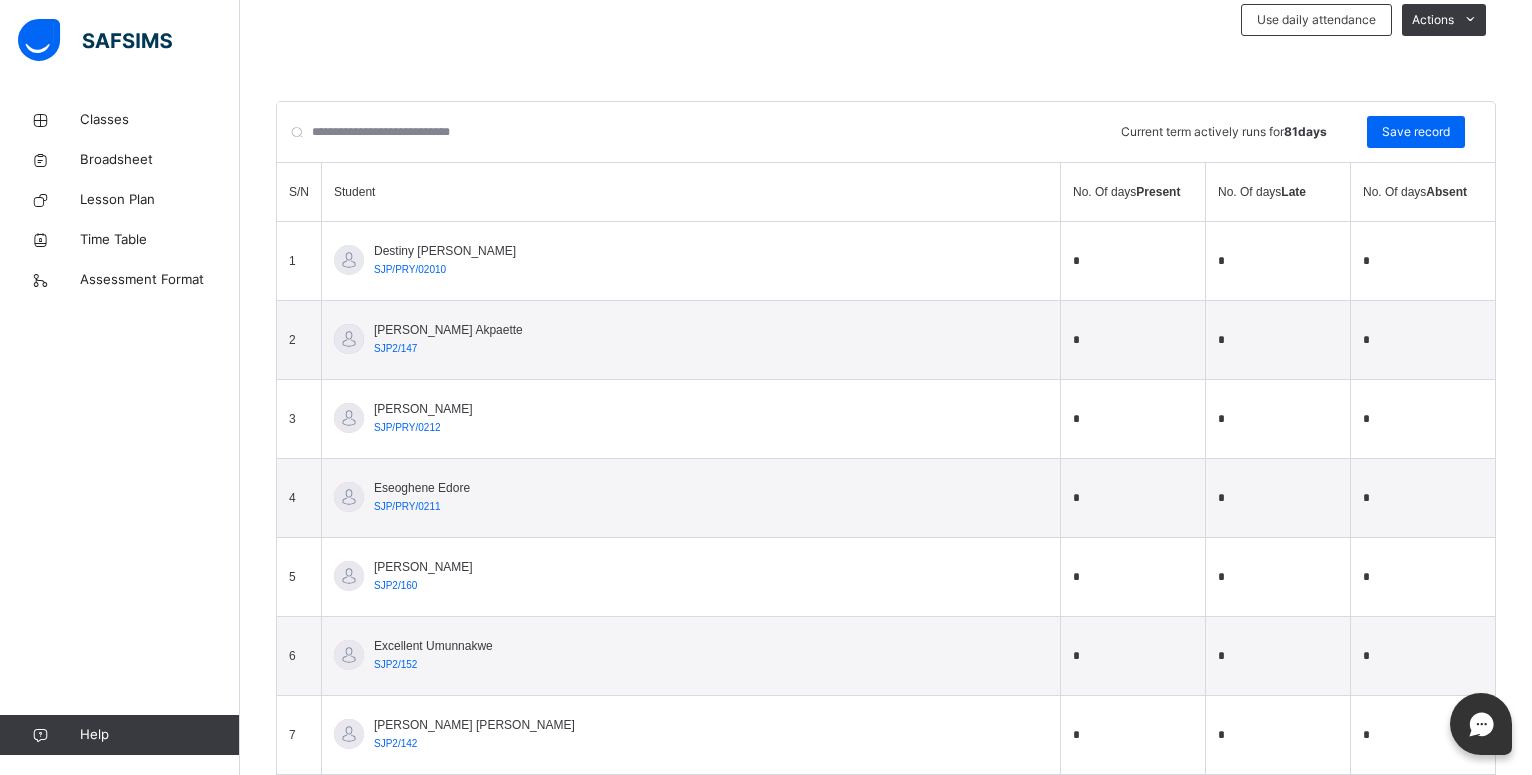 click on "*" at bounding box center [1133, 261] 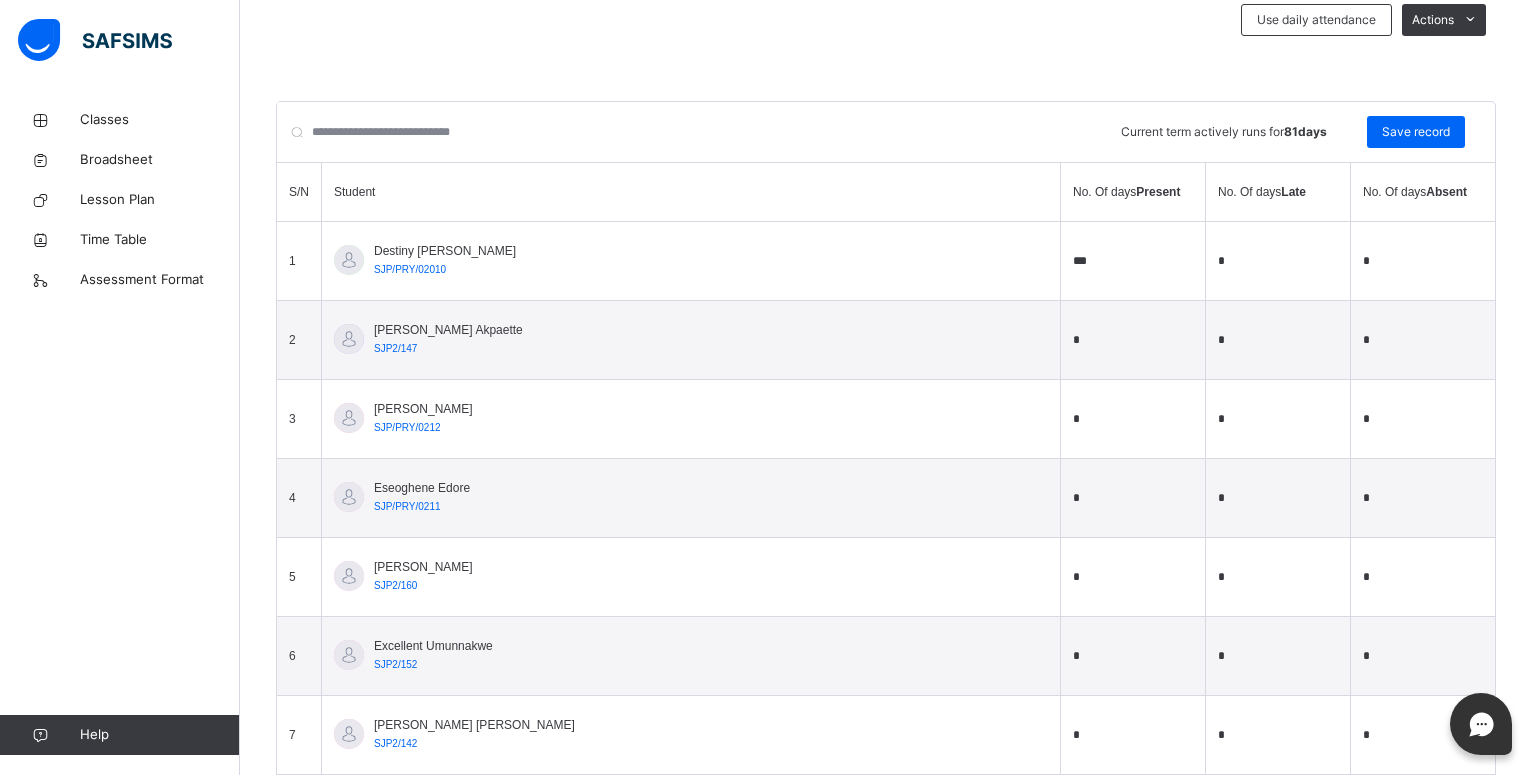 type on "***" 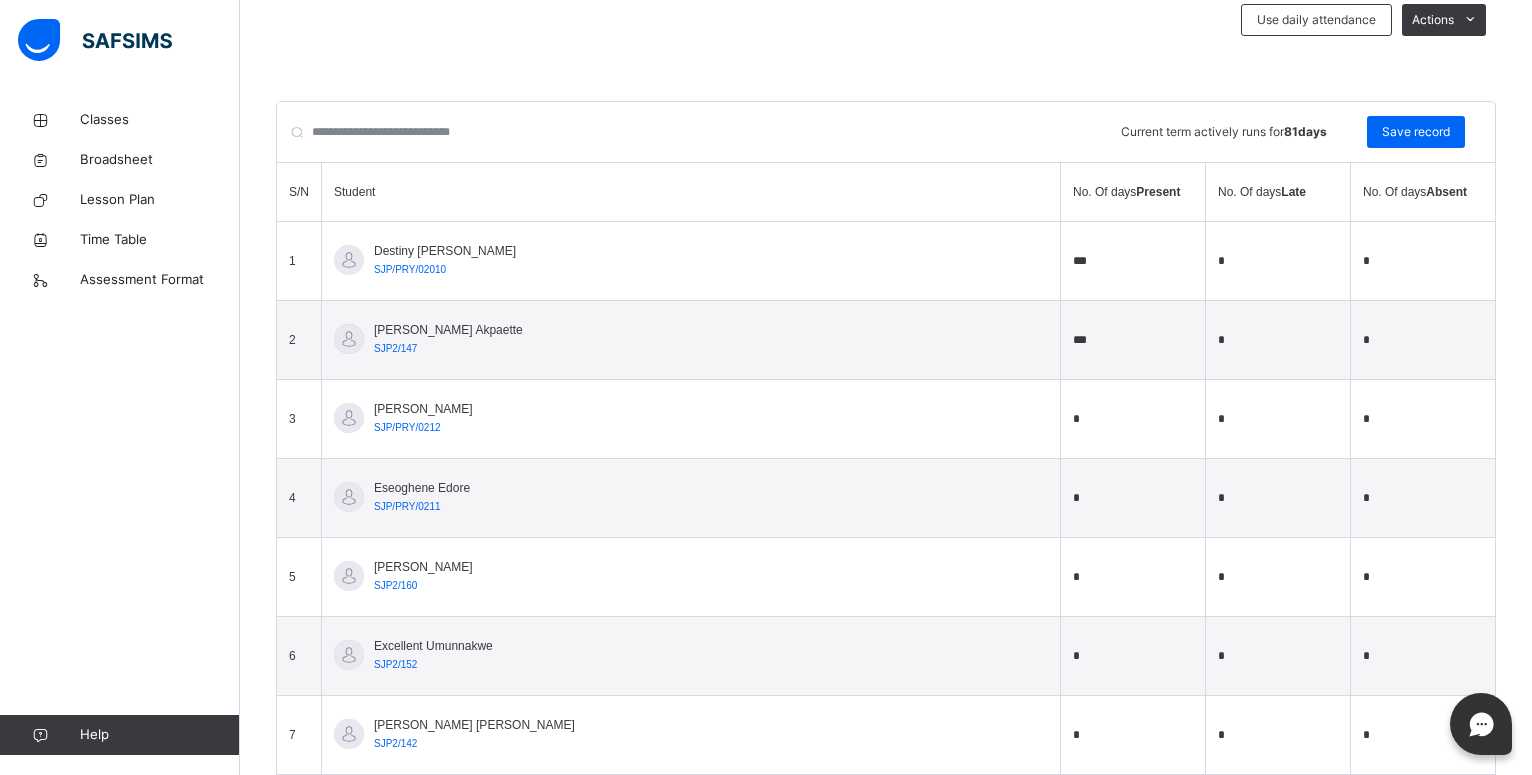 type on "***" 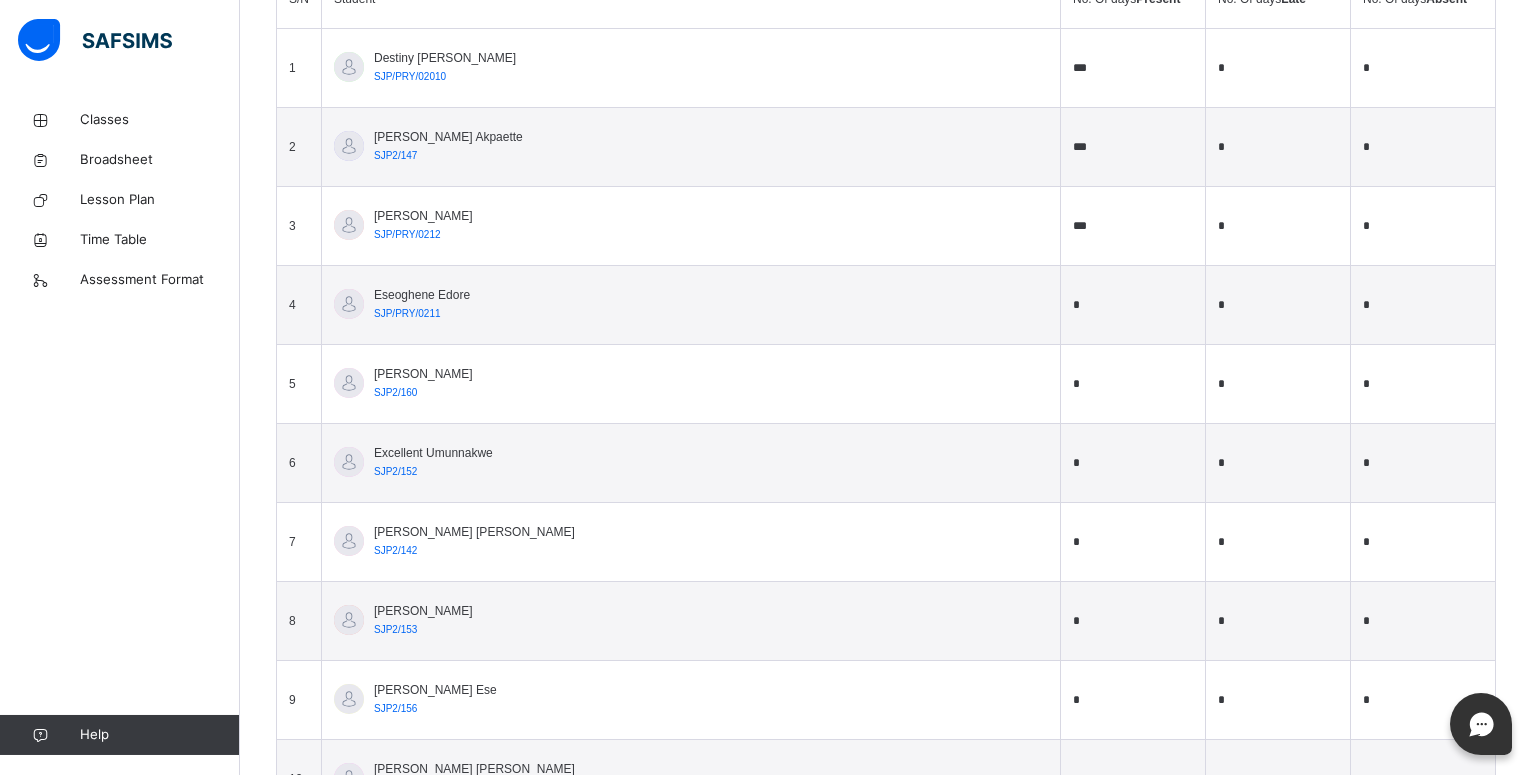 scroll, scrollTop: 714, scrollLeft: 0, axis: vertical 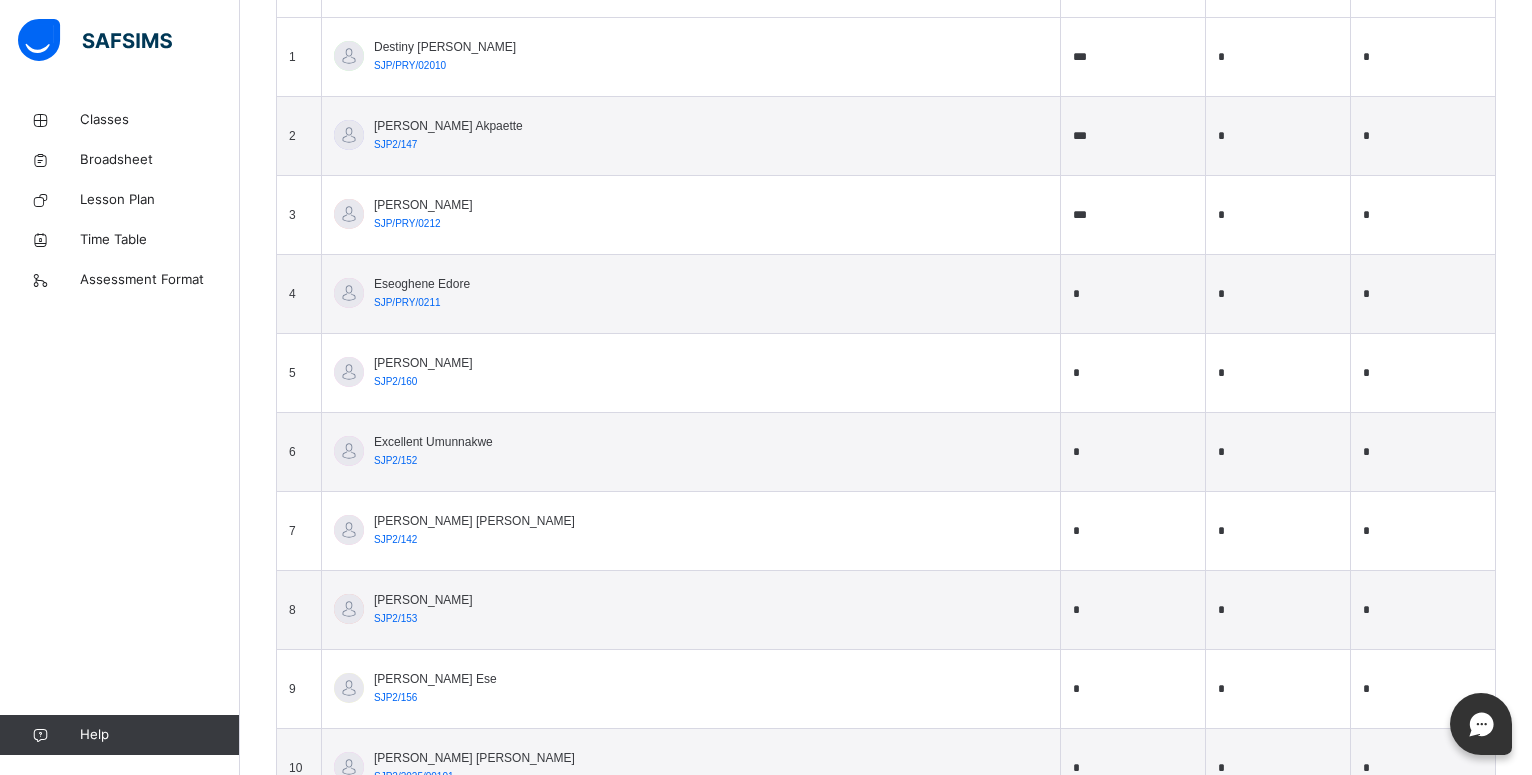 type on "***" 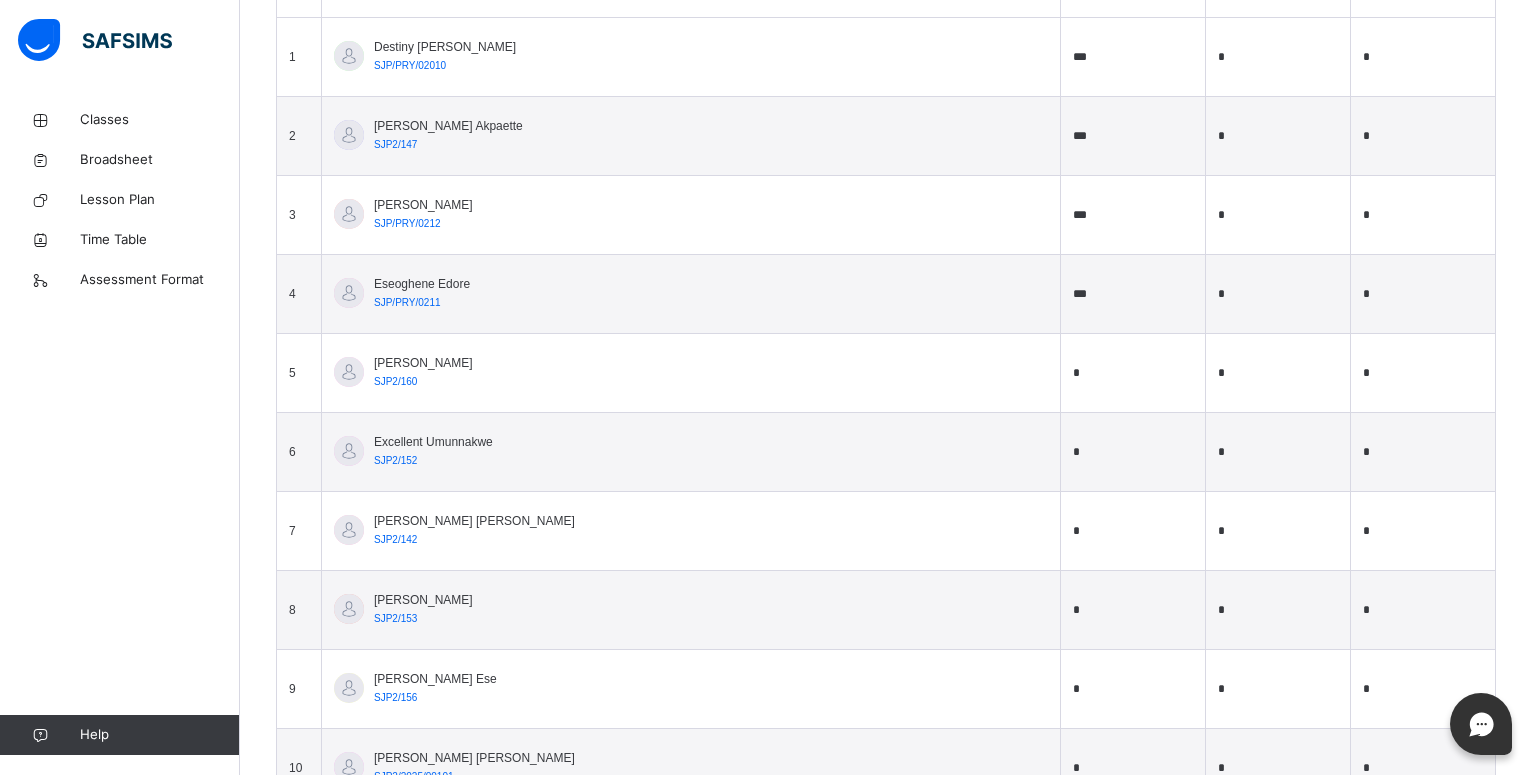 type on "***" 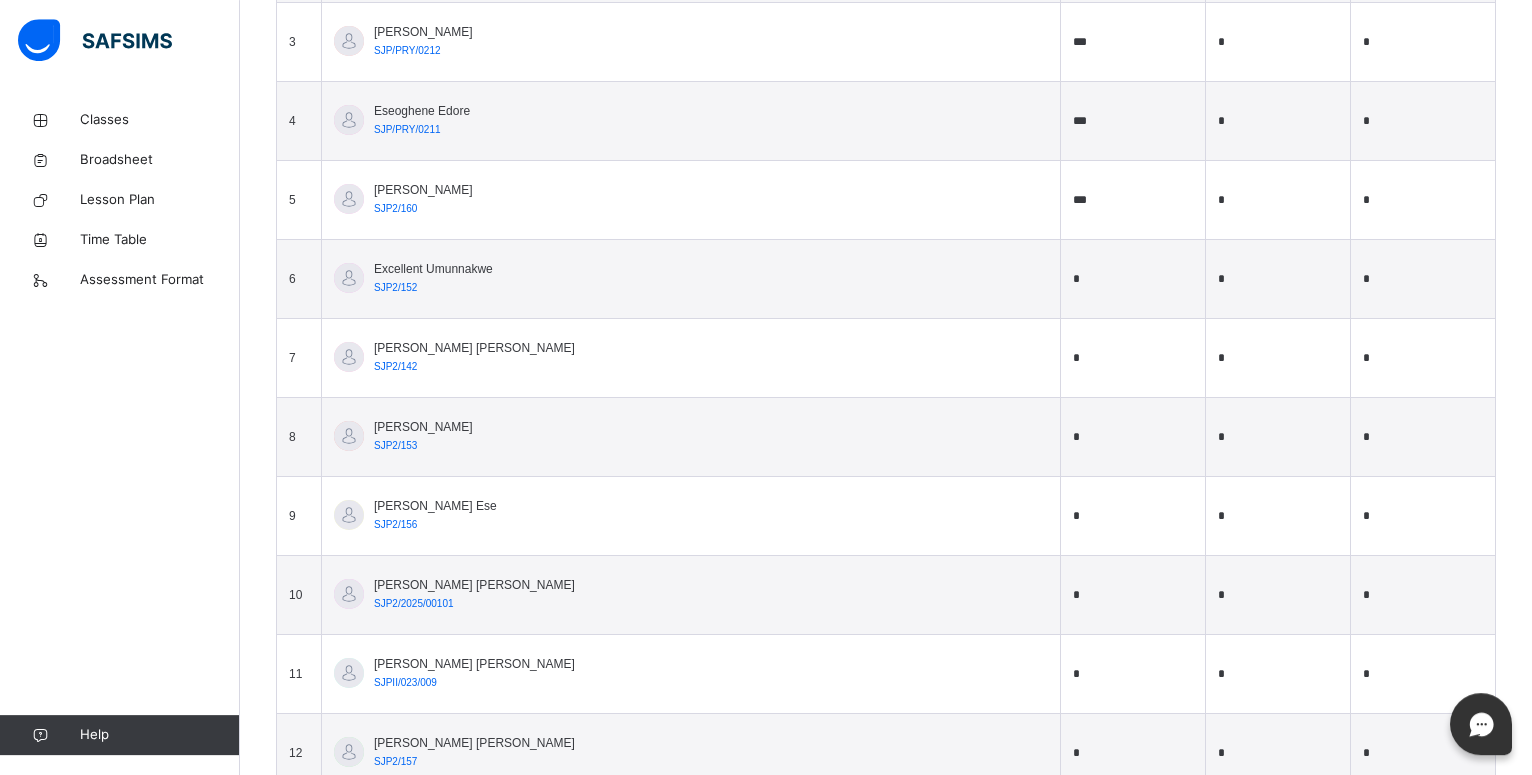 scroll, scrollTop: 918, scrollLeft: 0, axis: vertical 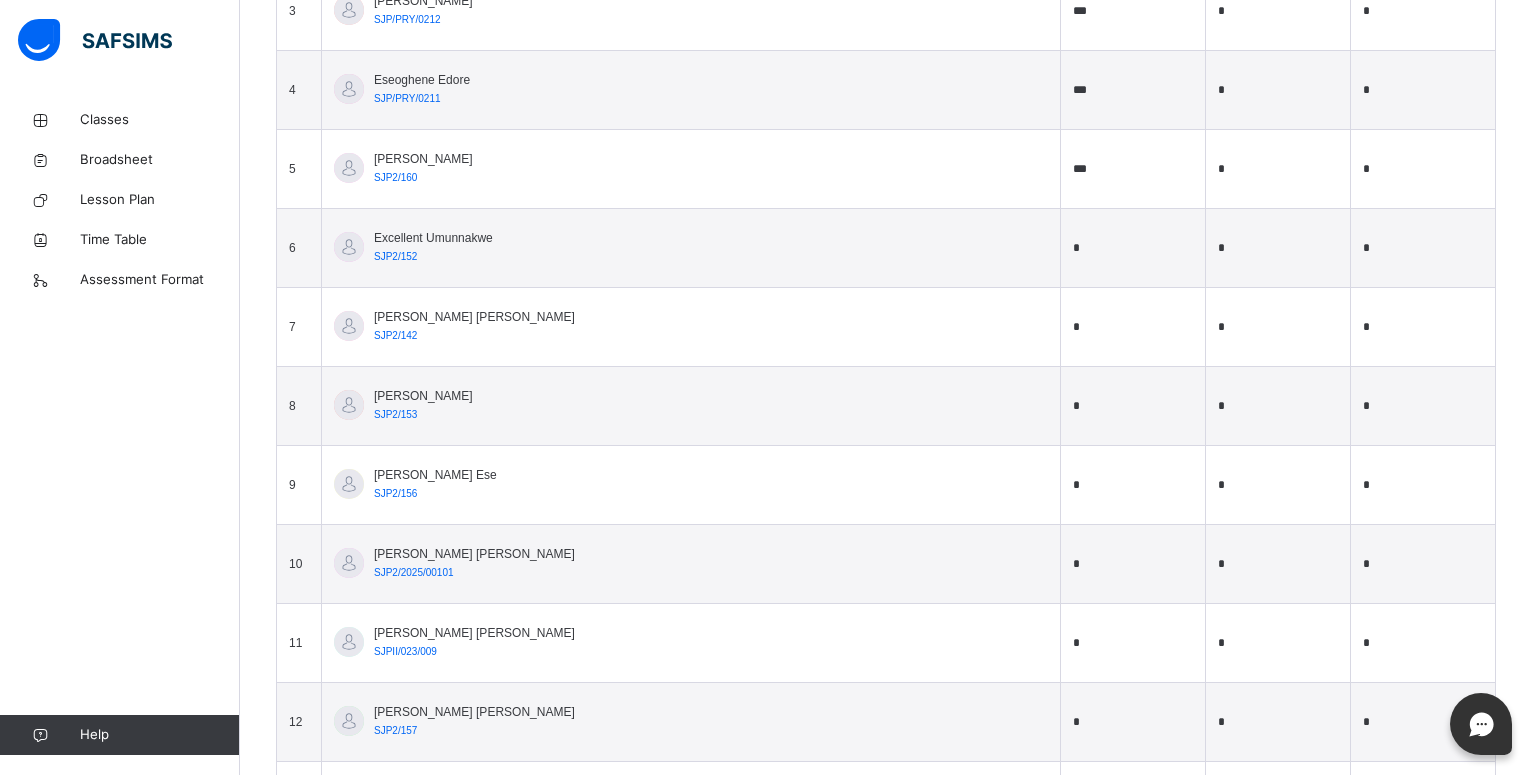 type on "***" 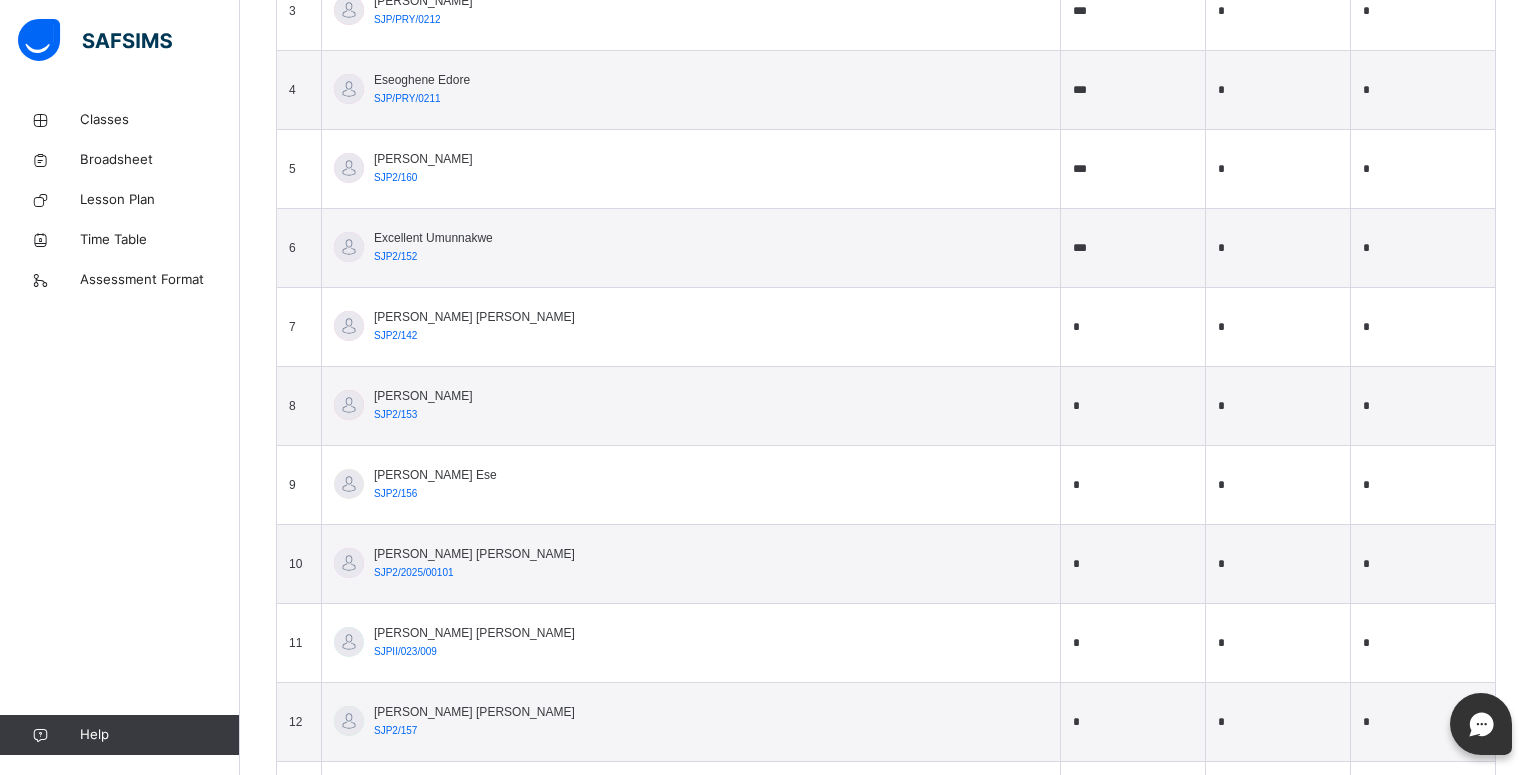 type on "***" 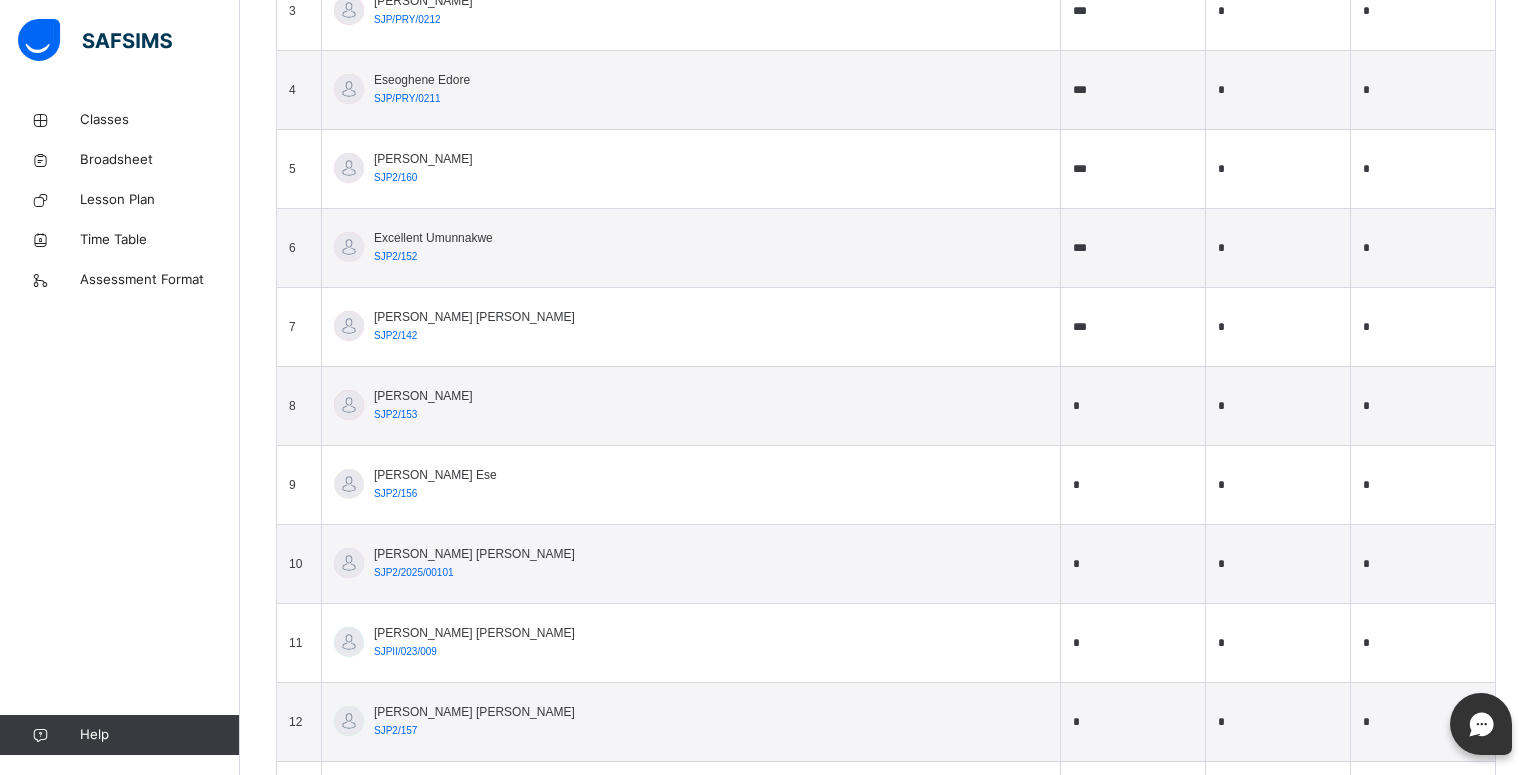 type on "***" 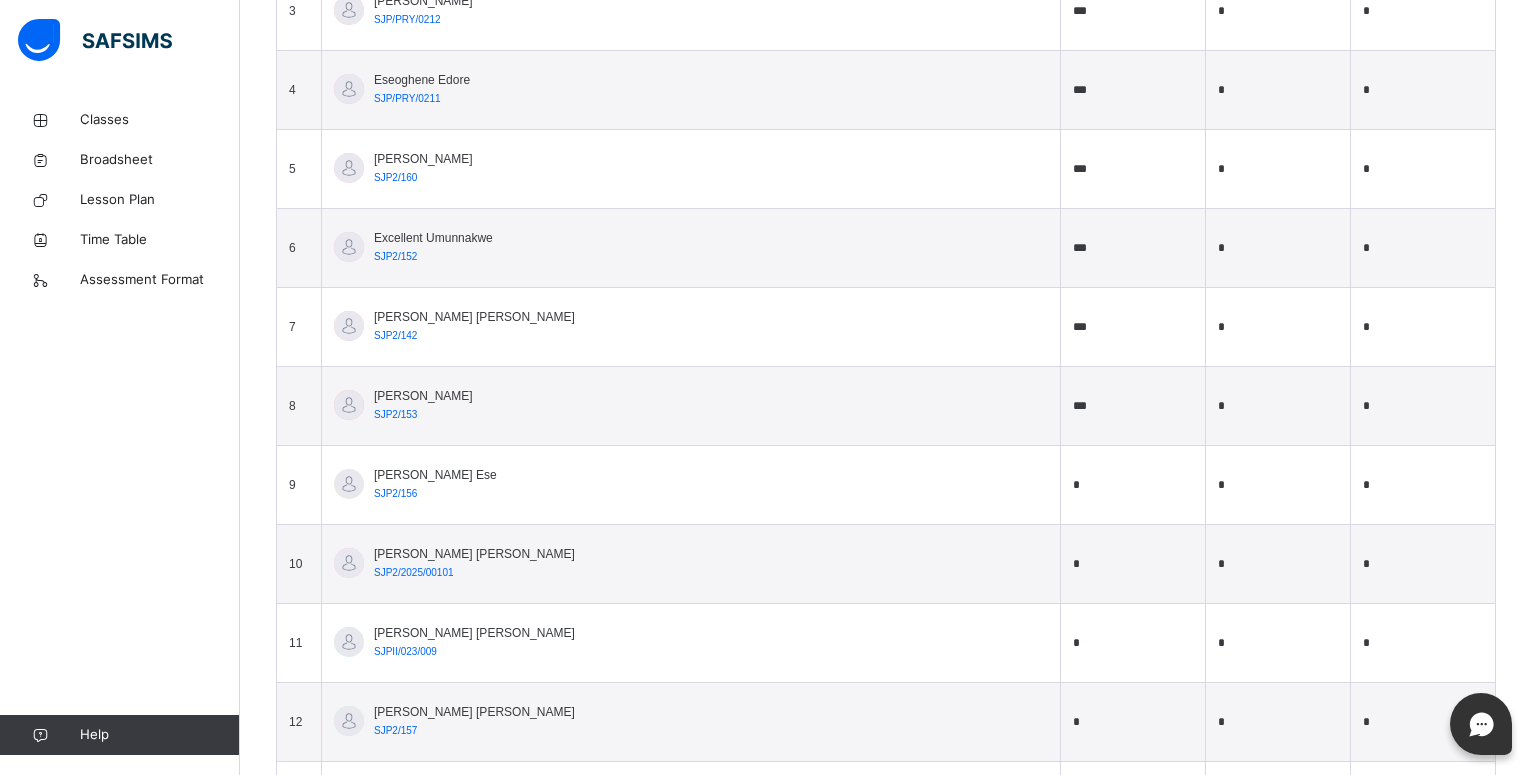 type on "***" 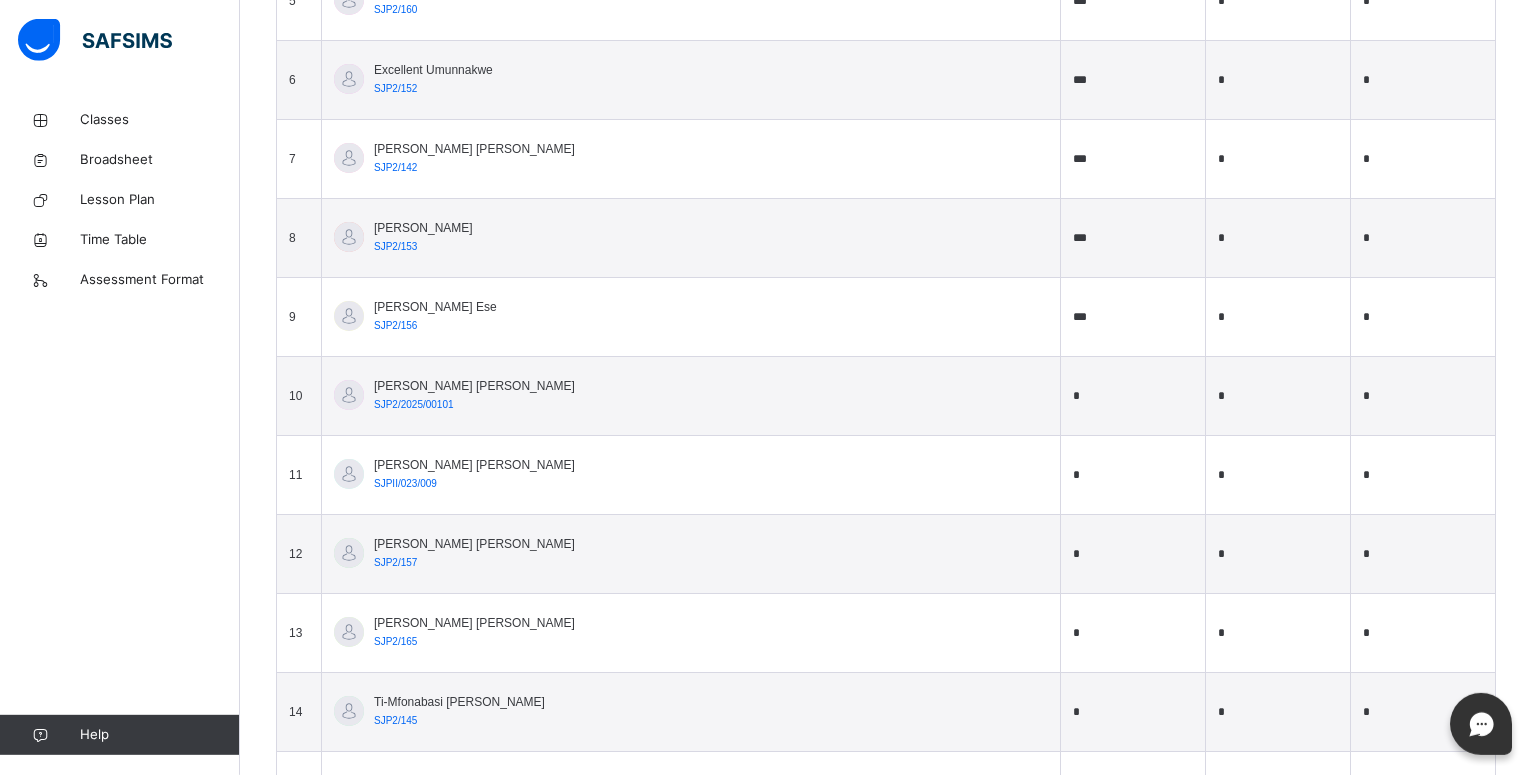 scroll, scrollTop: 1224, scrollLeft: 0, axis: vertical 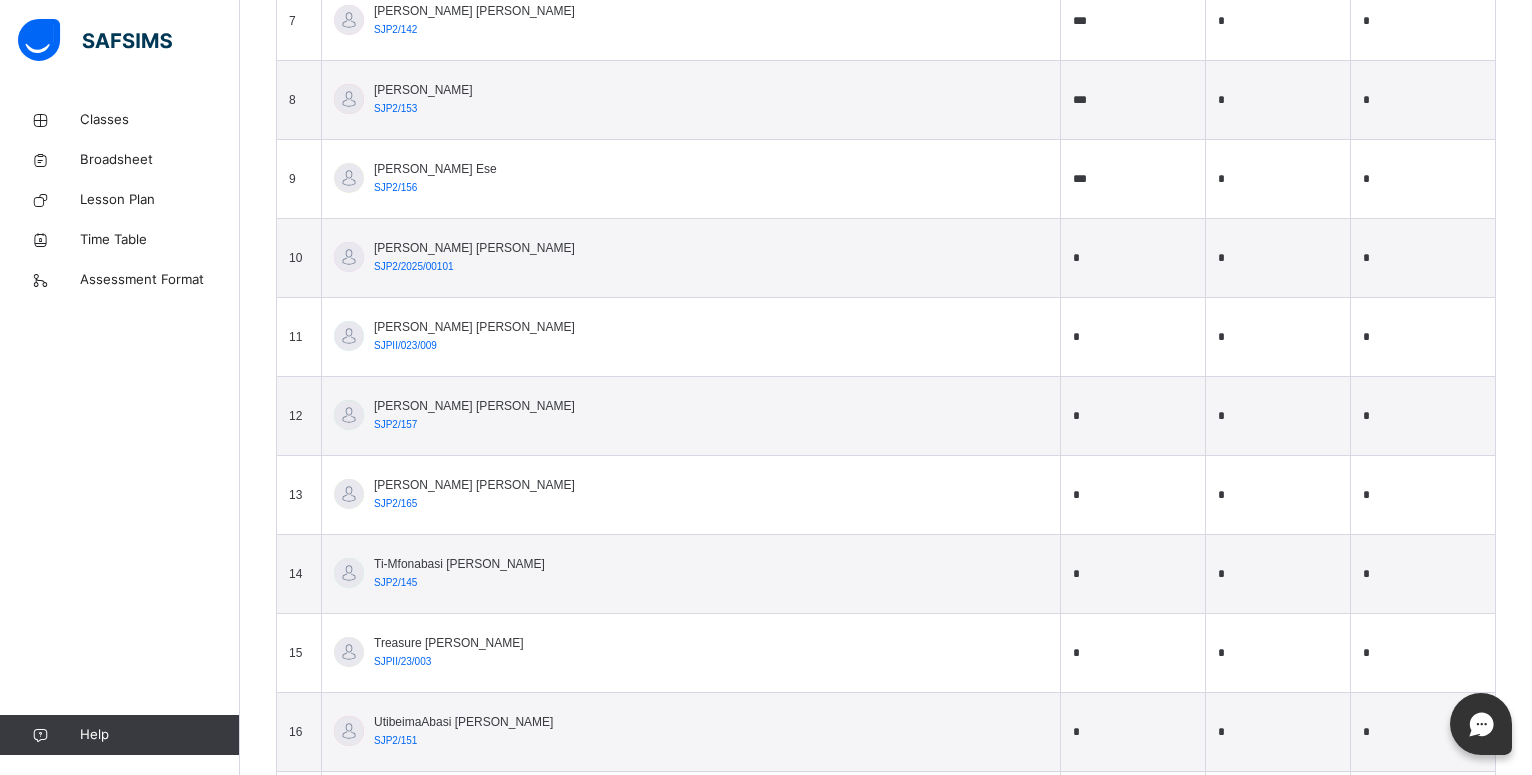 type on "***" 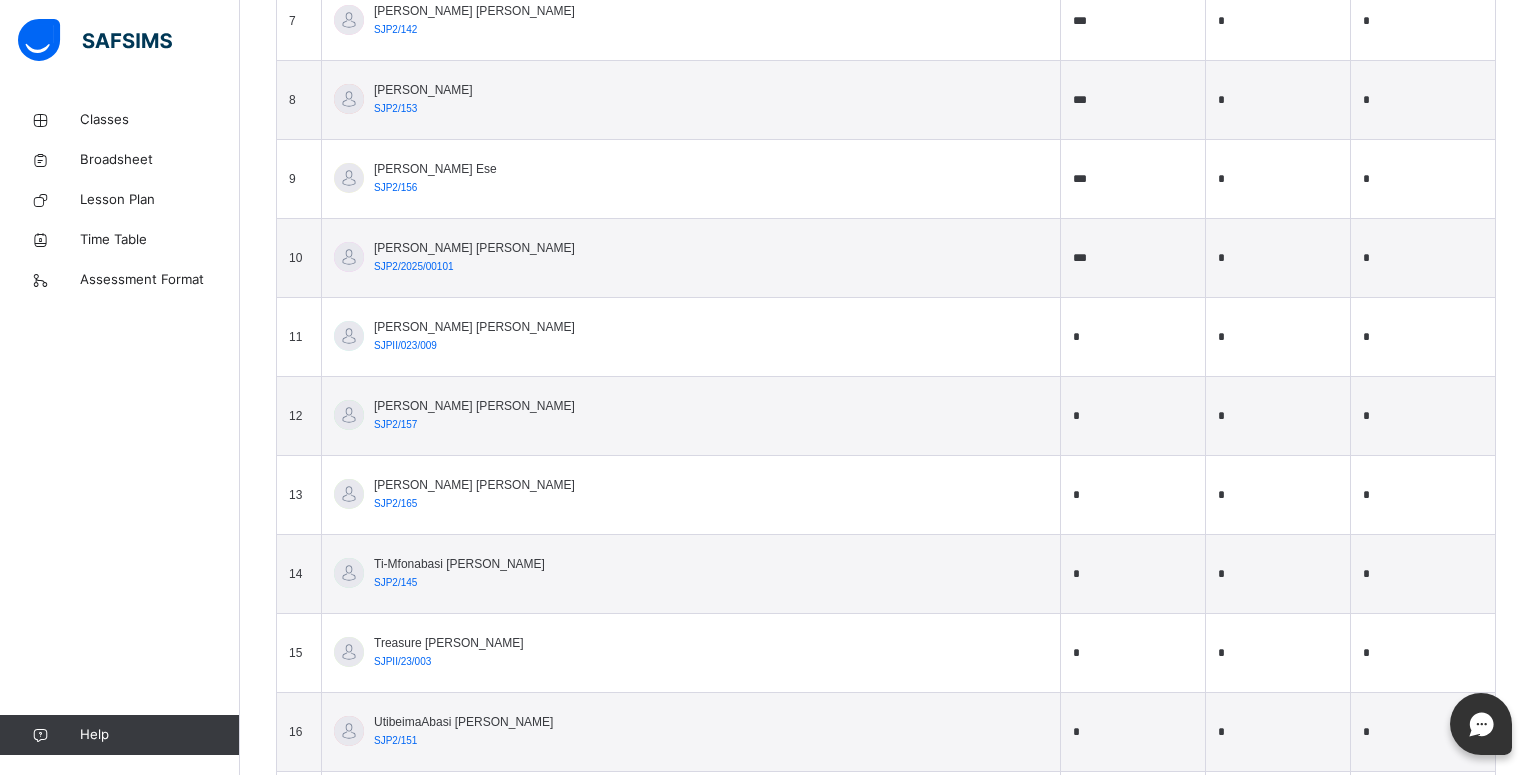 type on "***" 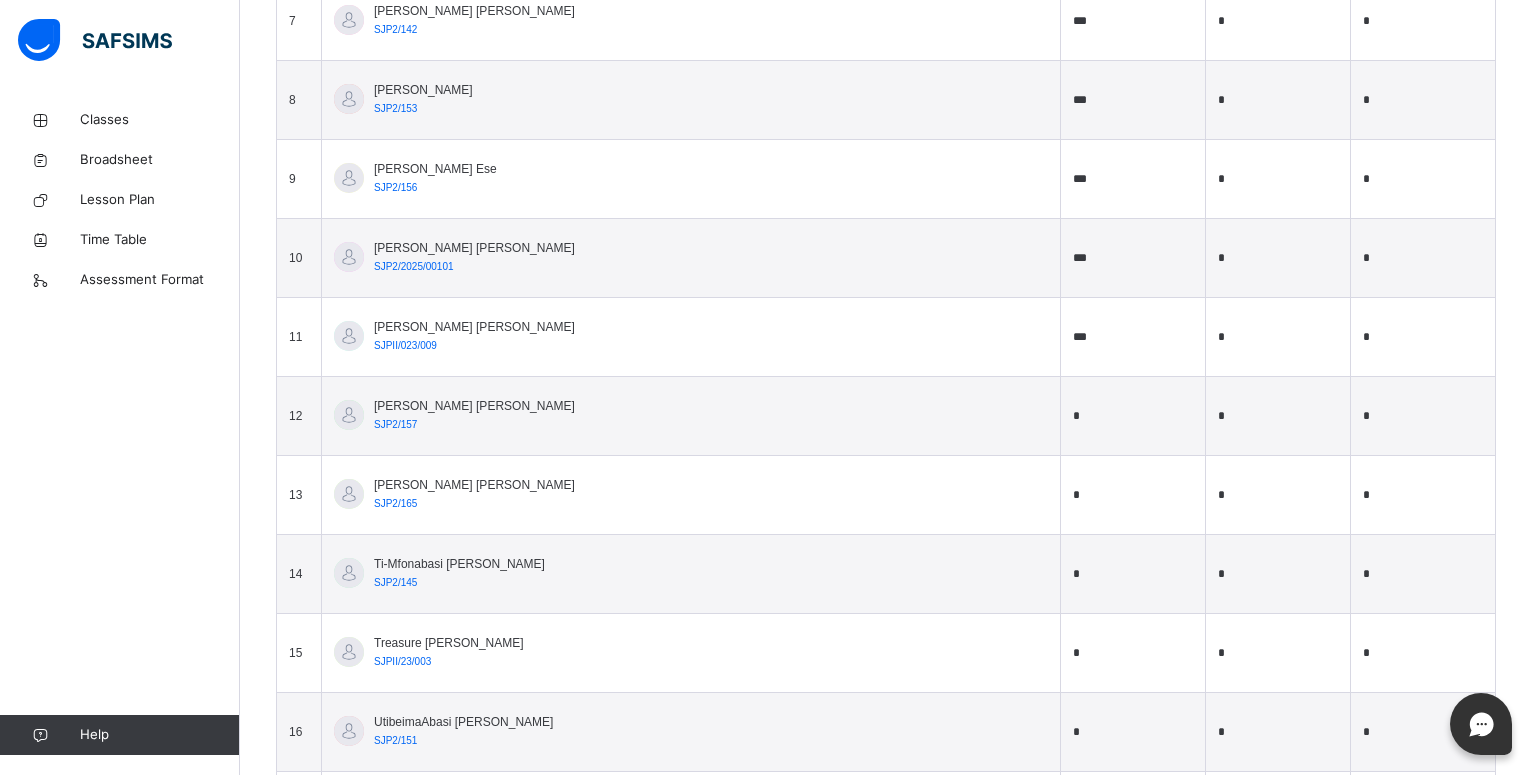 type on "***" 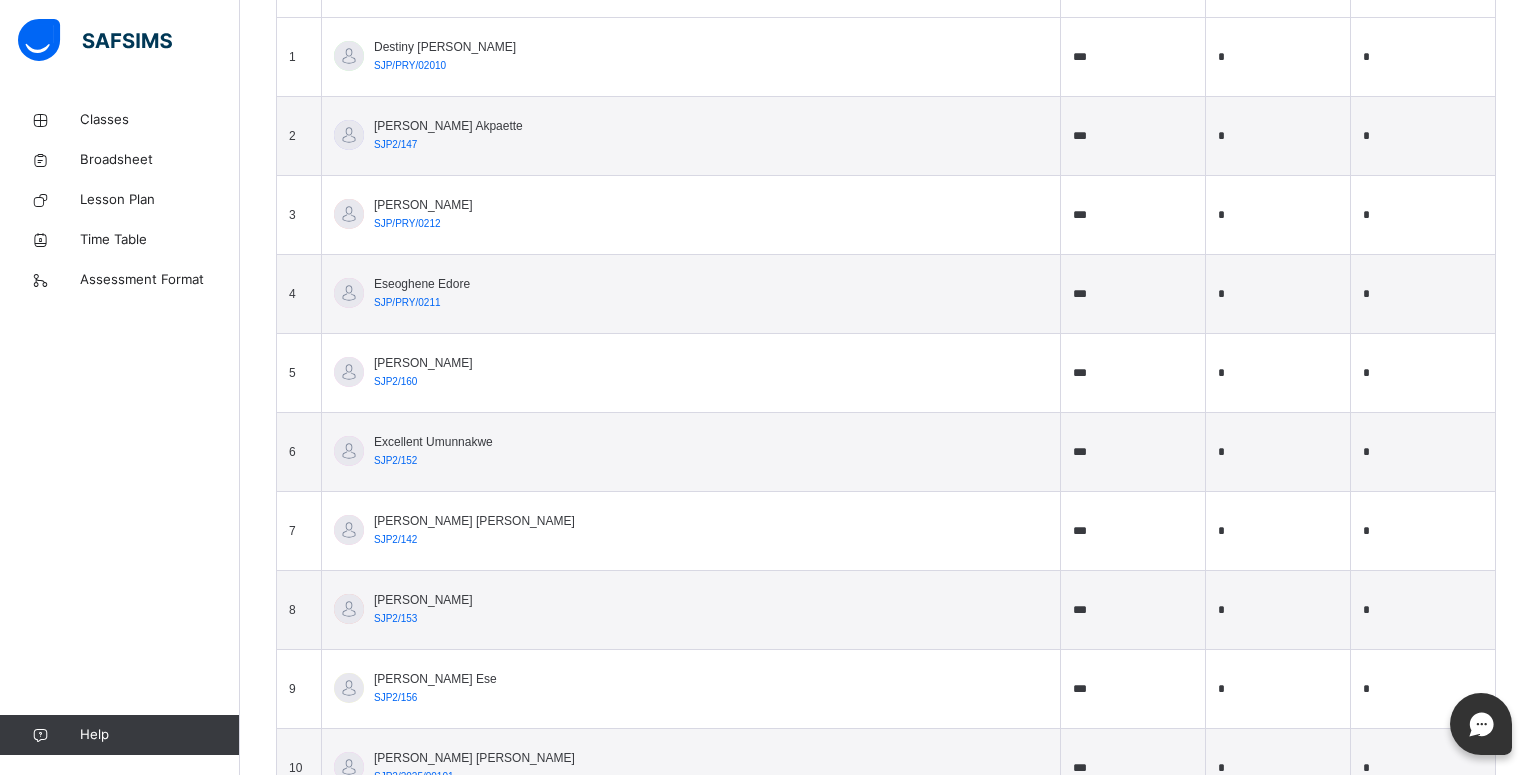 scroll, scrollTop: 918, scrollLeft: 0, axis: vertical 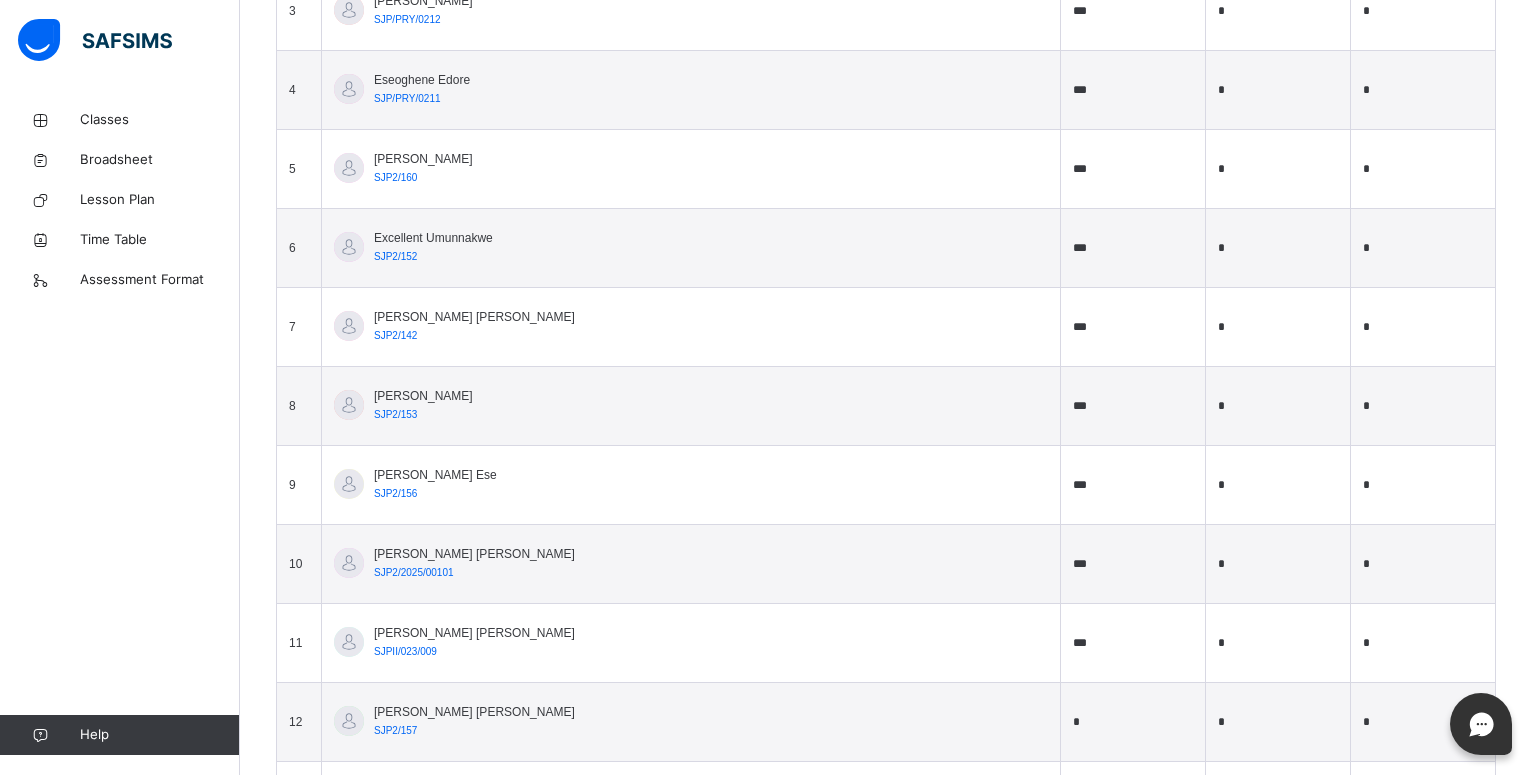 click on "*" at bounding box center (1423, 169) 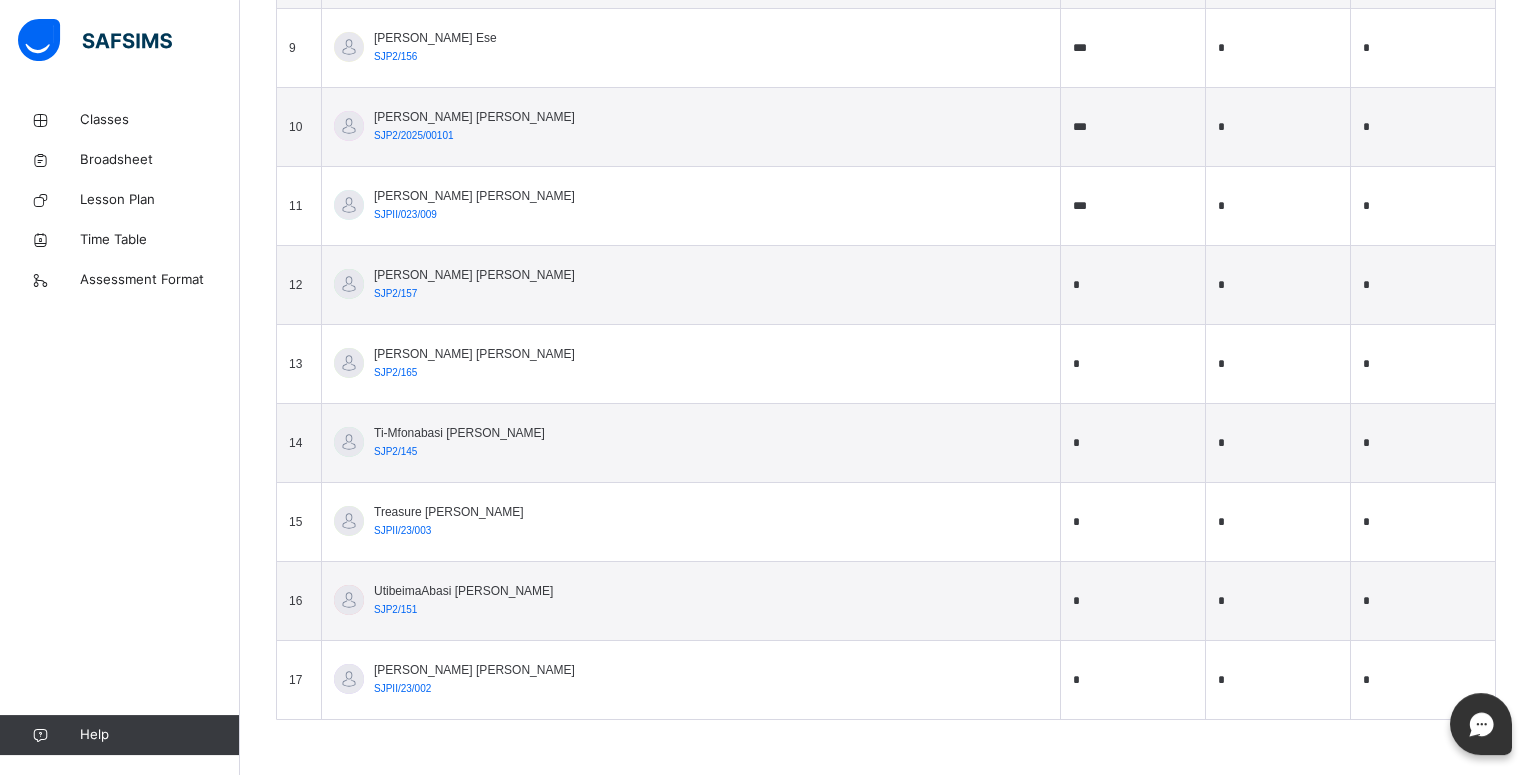 scroll, scrollTop: 1373, scrollLeft: 0, axis: vertical 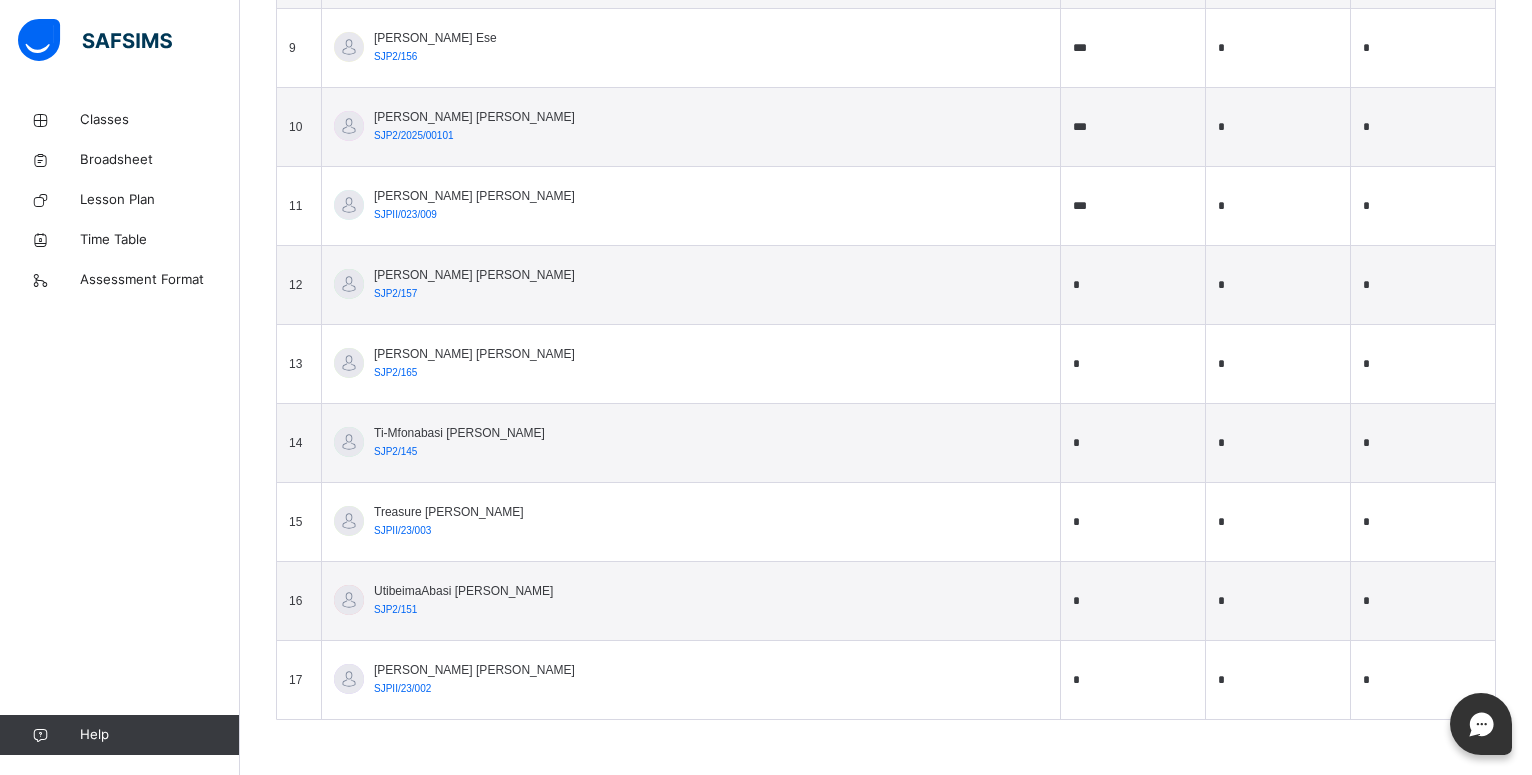 type on "*" 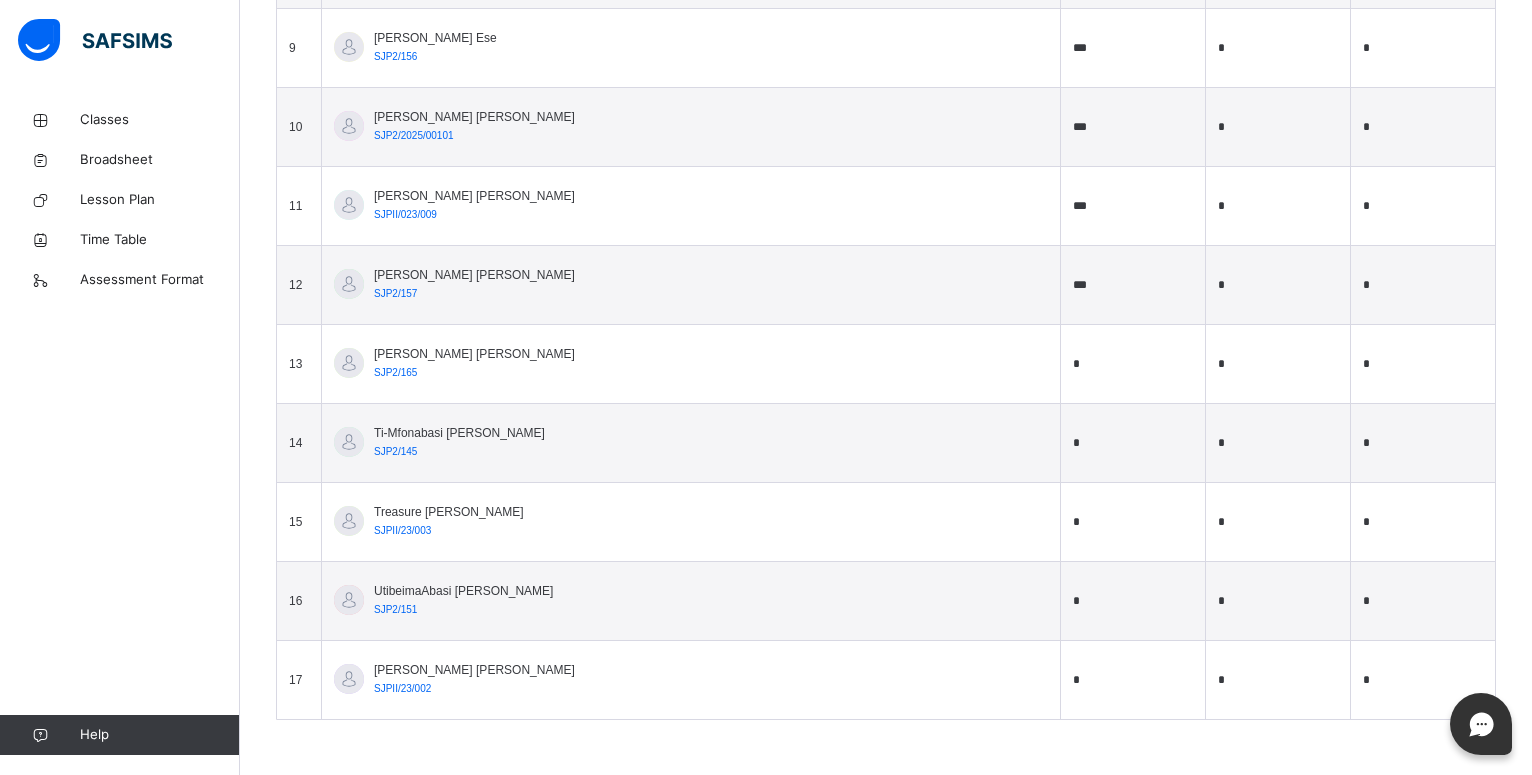 type on "***" 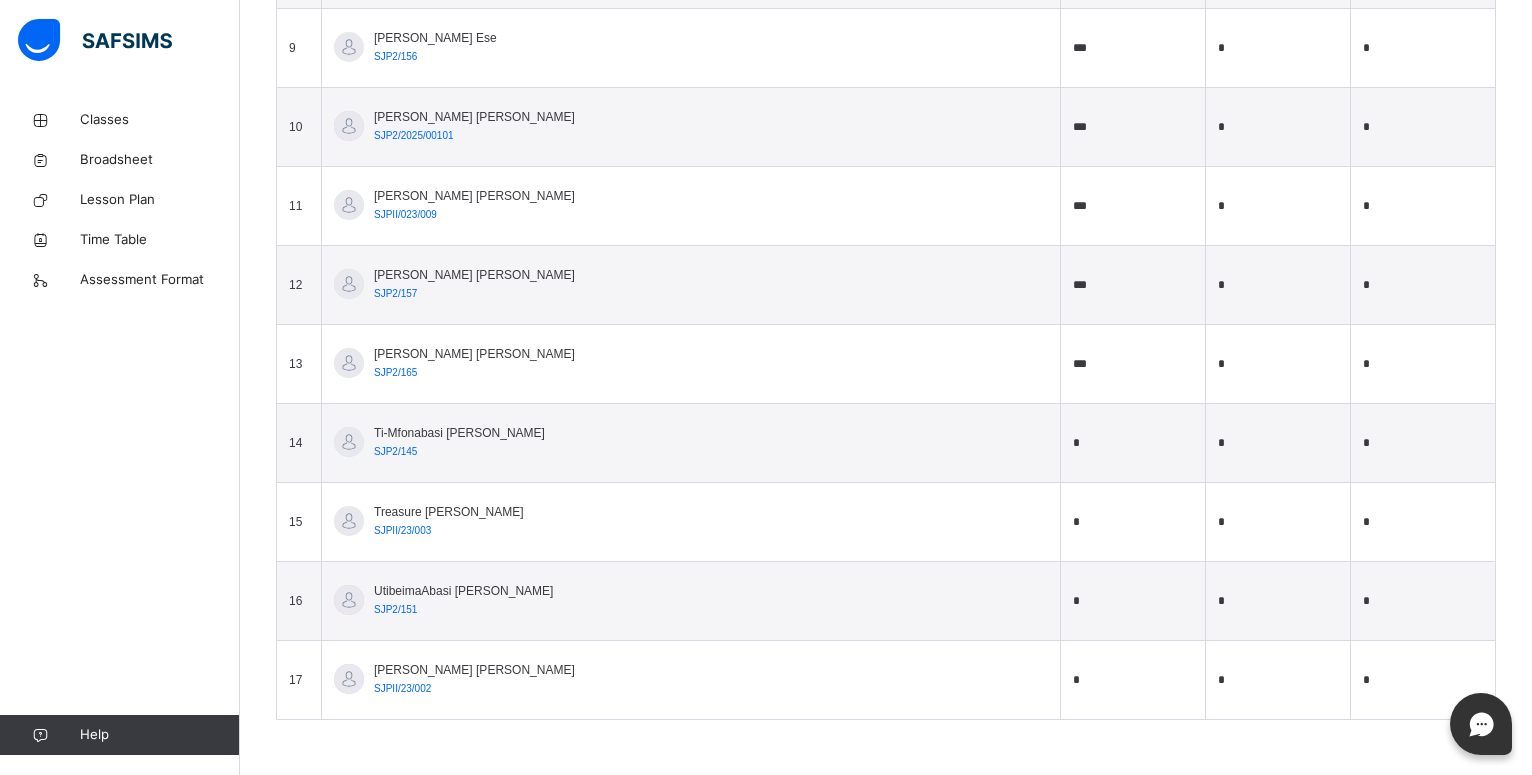 type on "***" 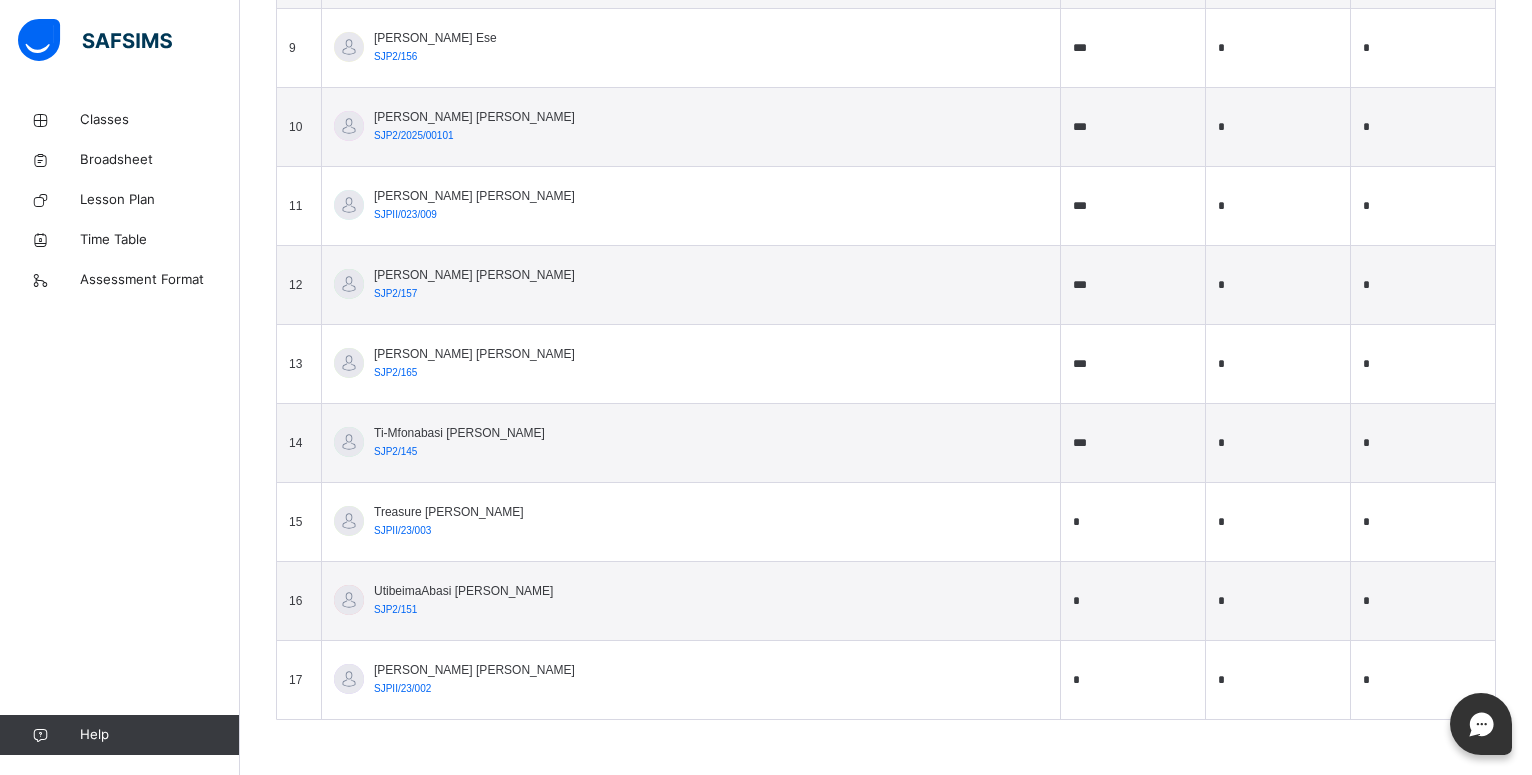 type on "***" 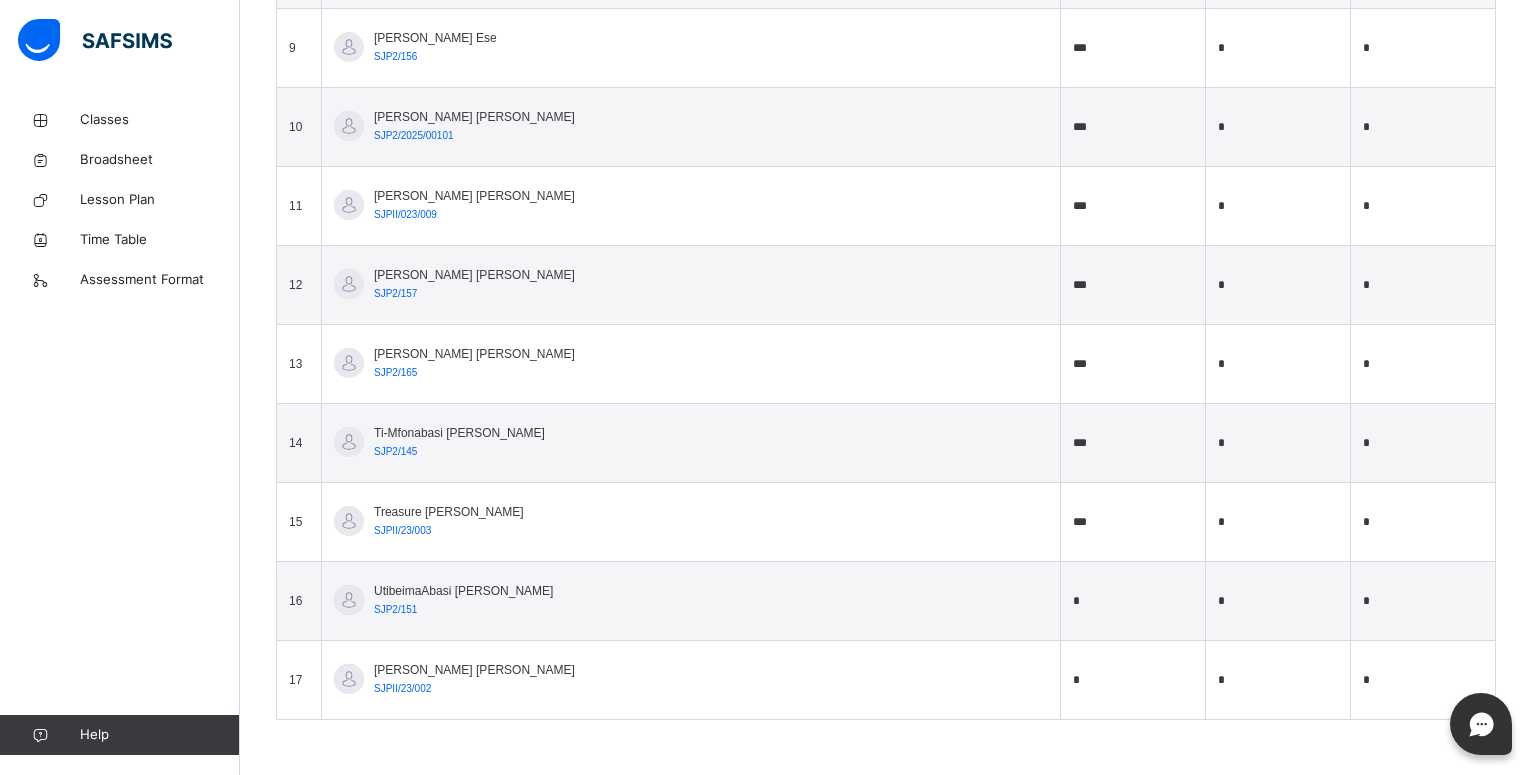 type on "***" 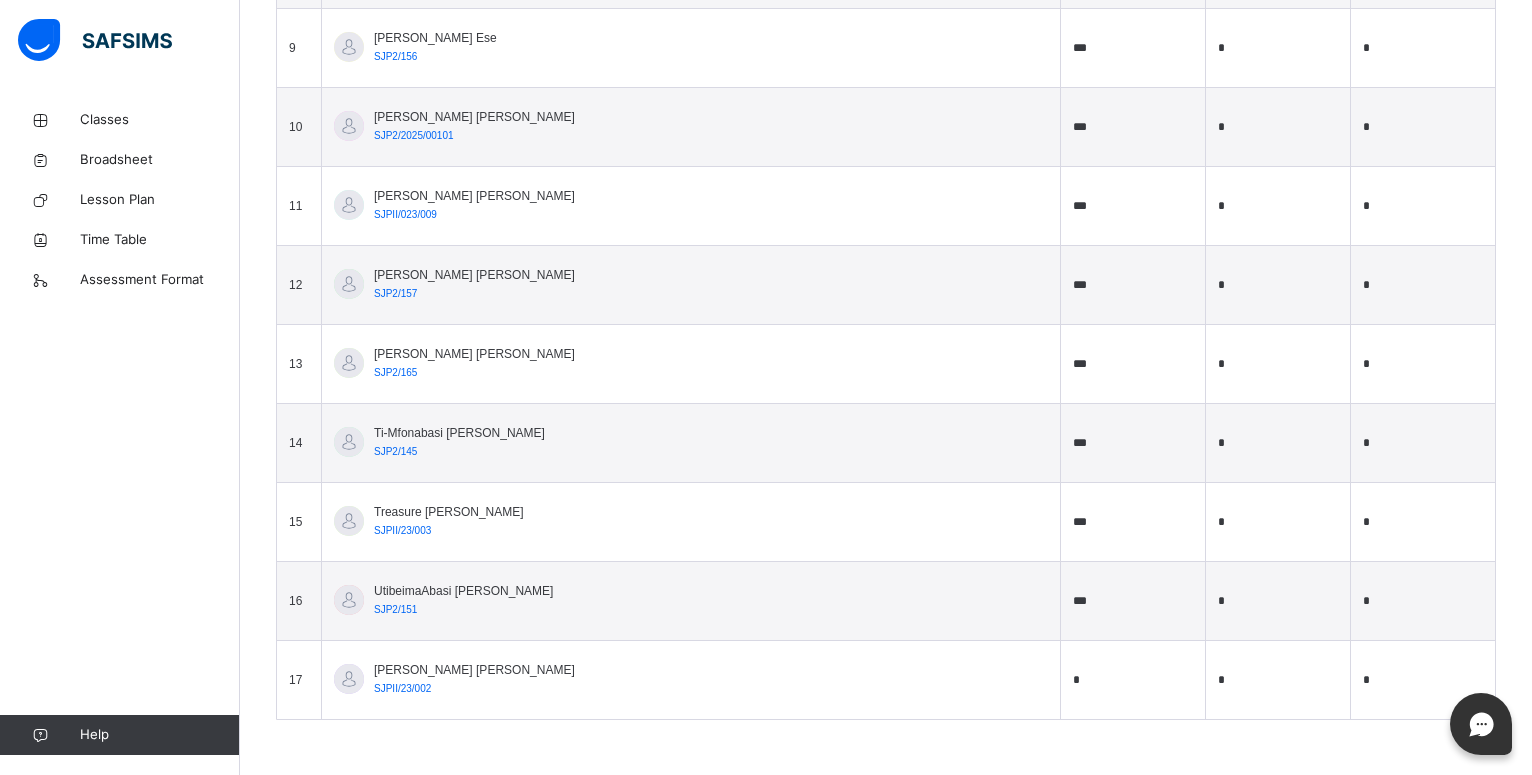 type on "***" 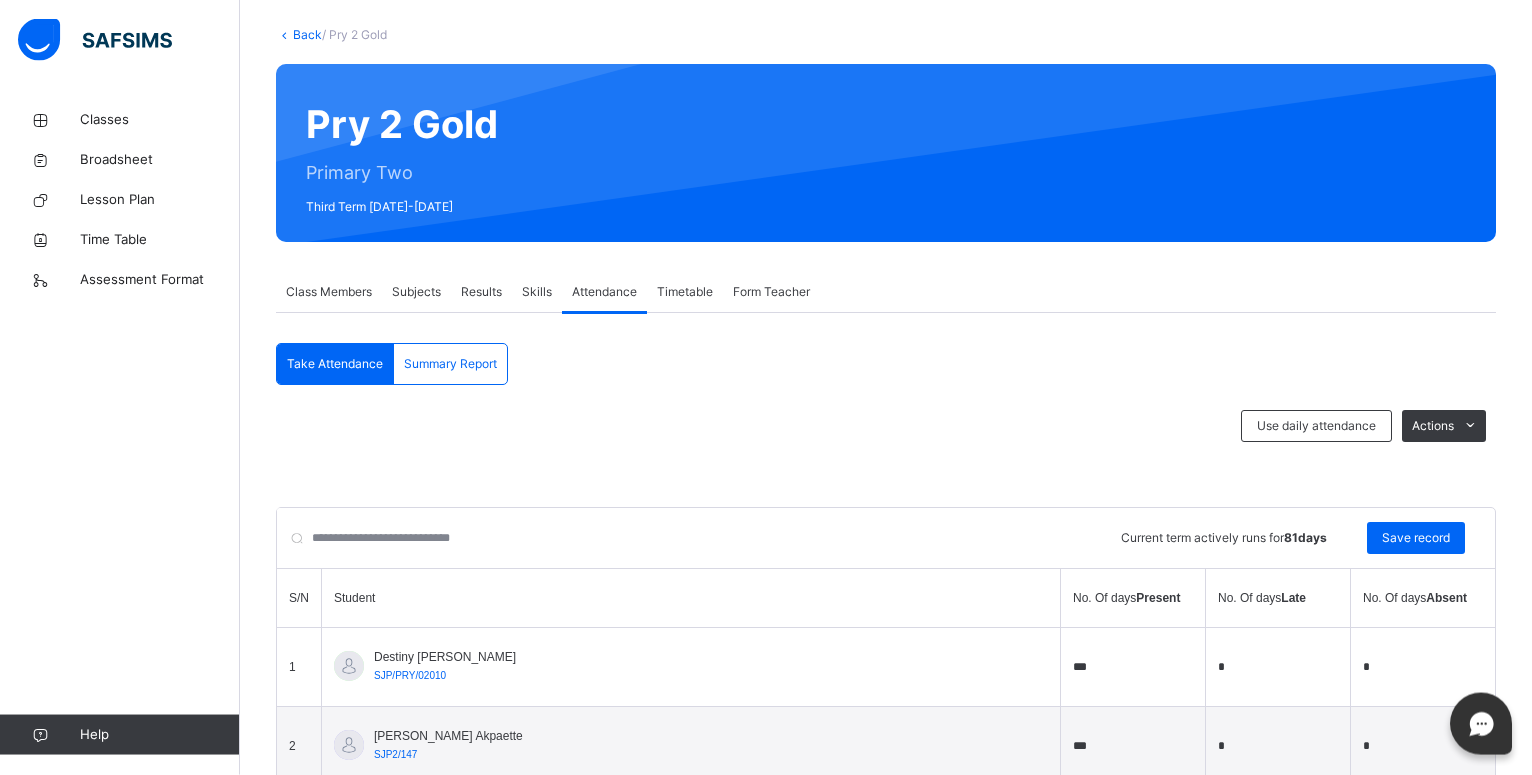 scroll, scrollTop: 47, scrollLeft: 0, axis: vertical 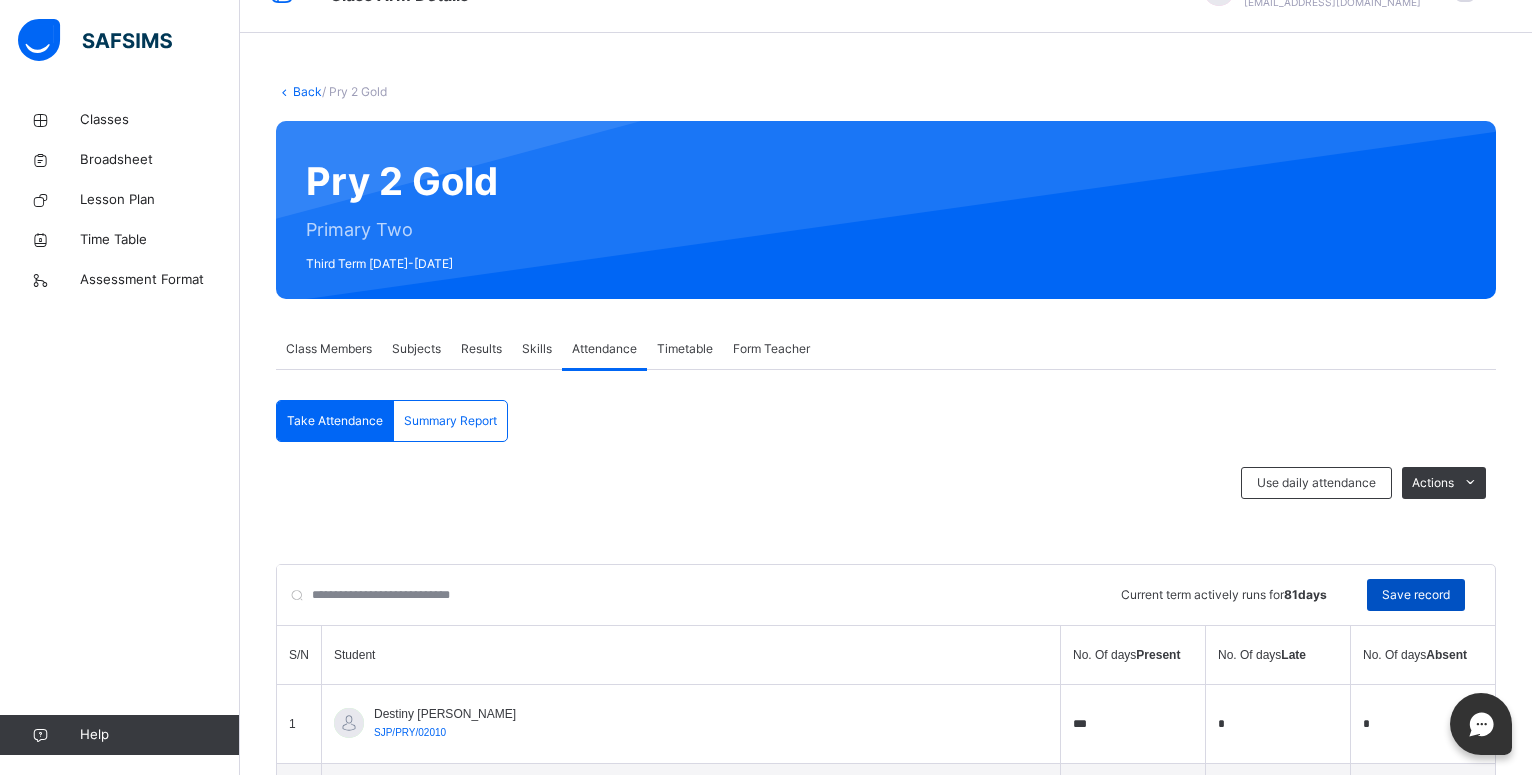 type on "***" 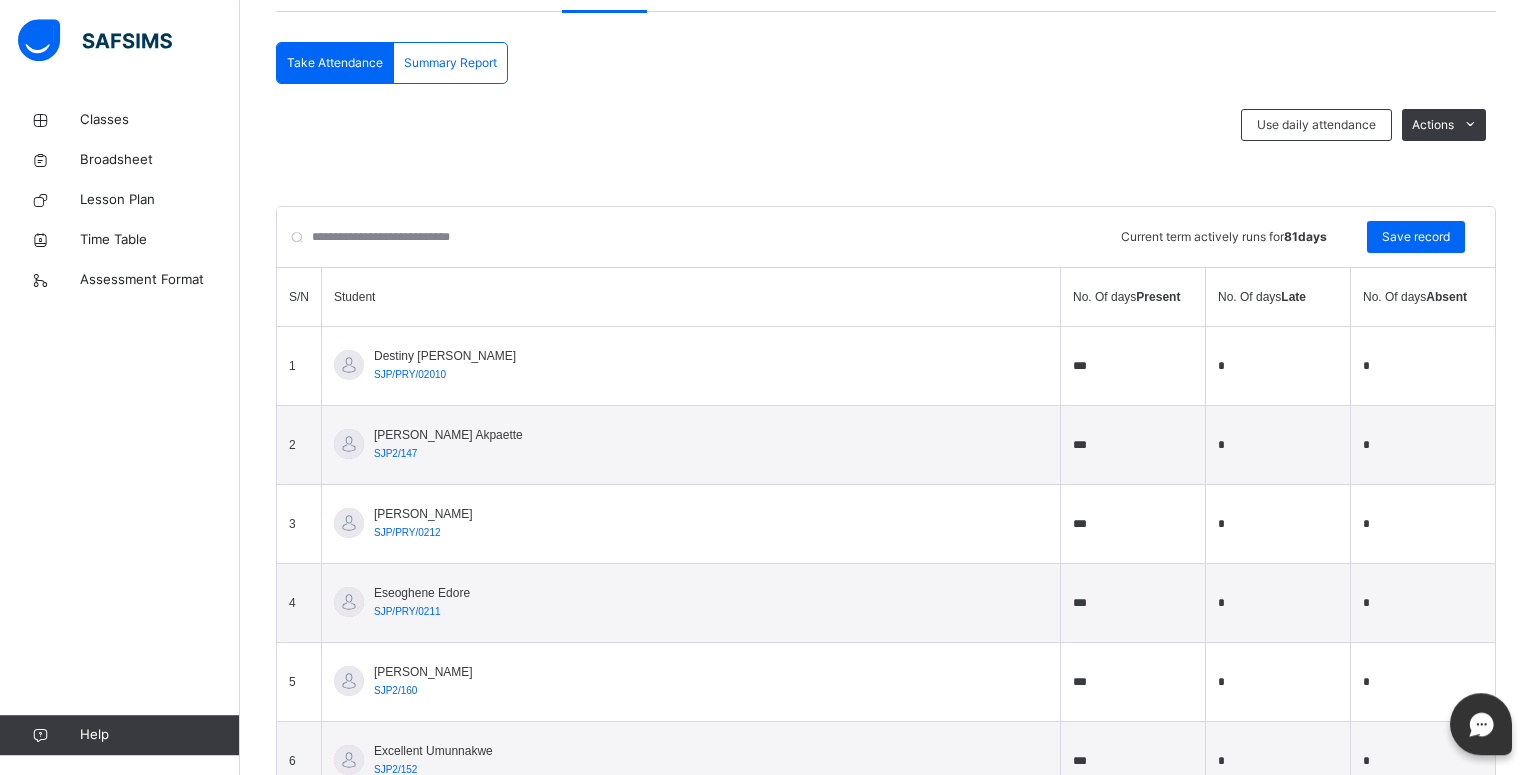 scroll, scrollTop: 455, scrollLeft: 0, axis: vertical 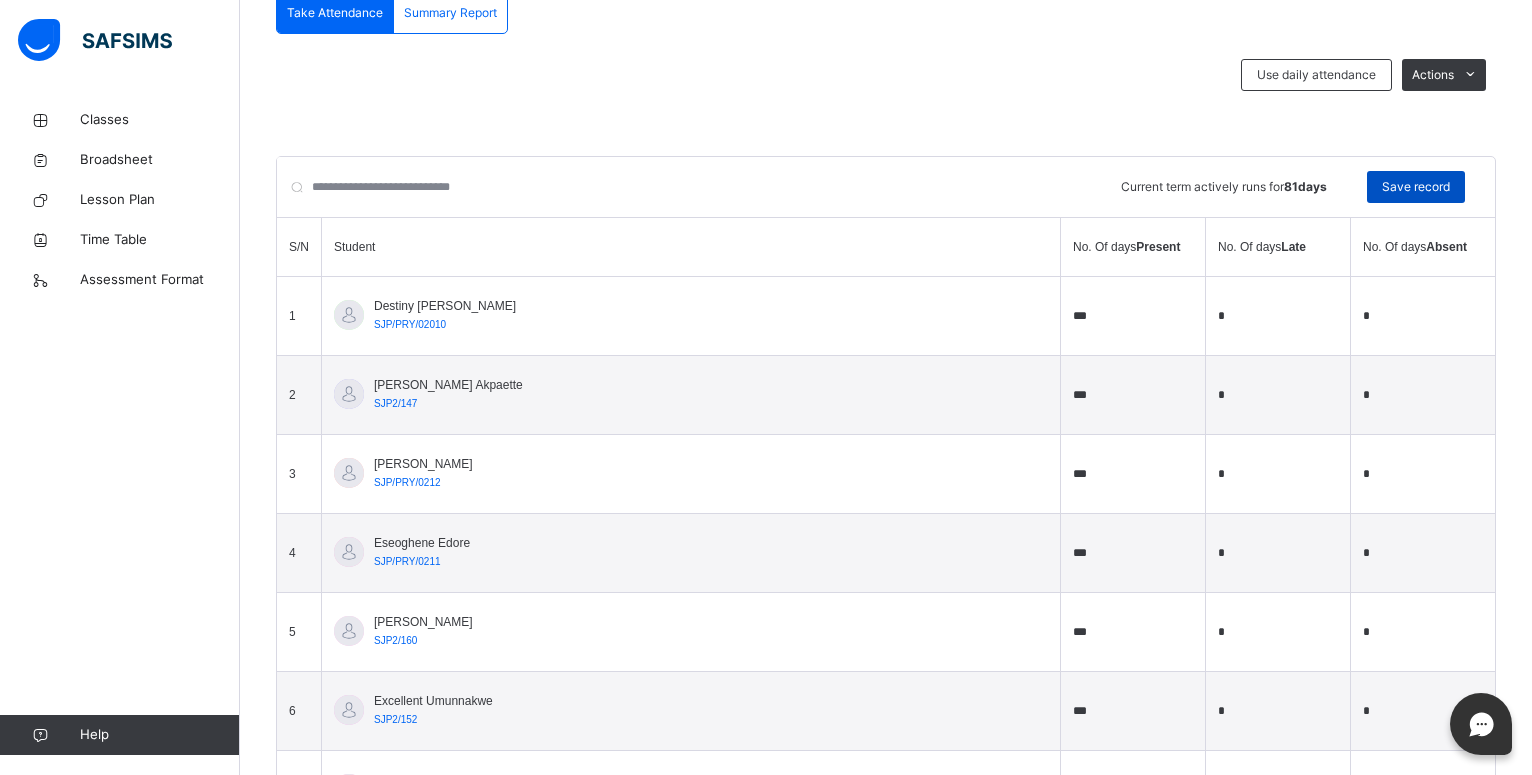 click on "Save record" at bounding box center [1416, 187] 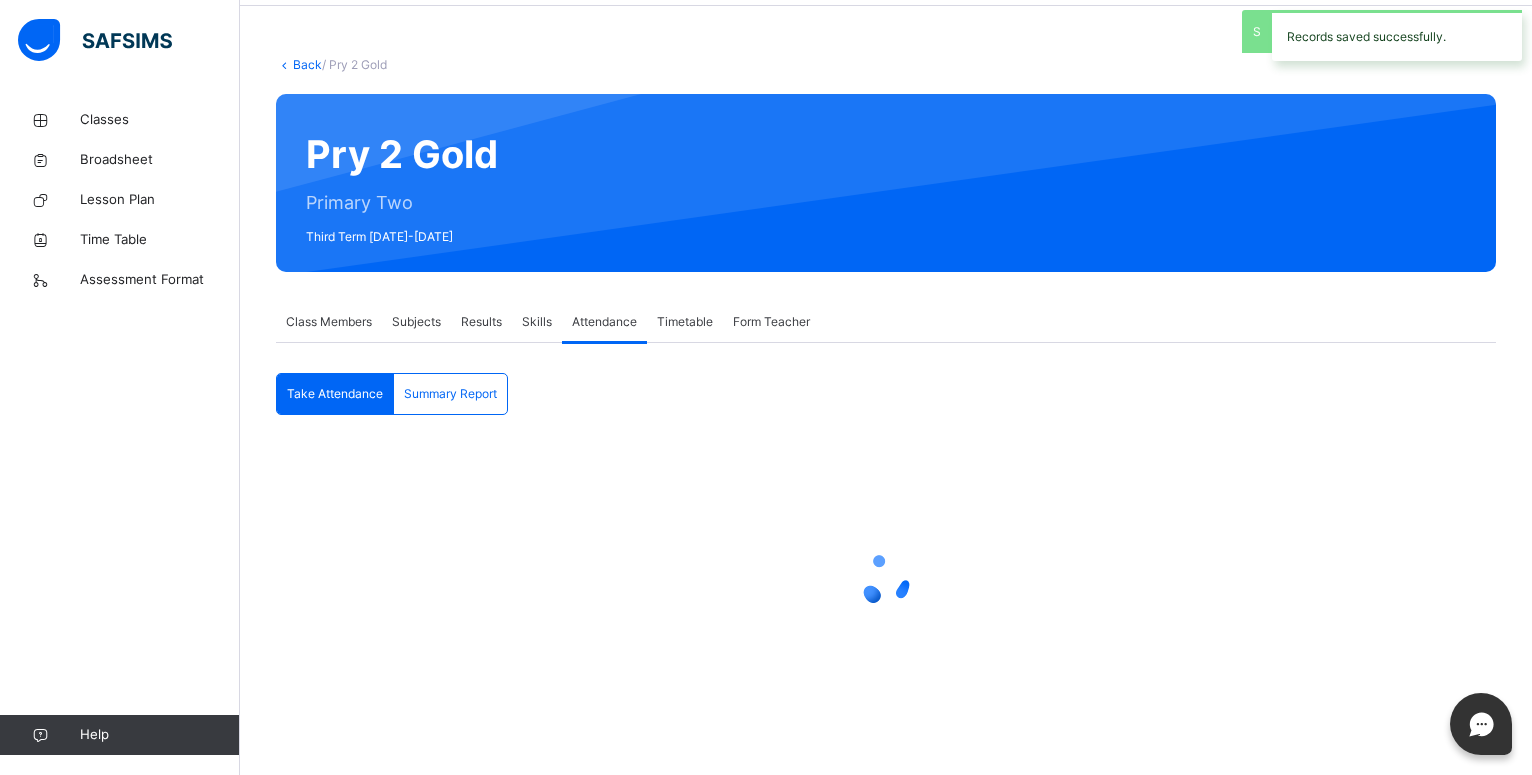 scroll, scrollTop: 74, scrollLeft: 0, axis: vertical 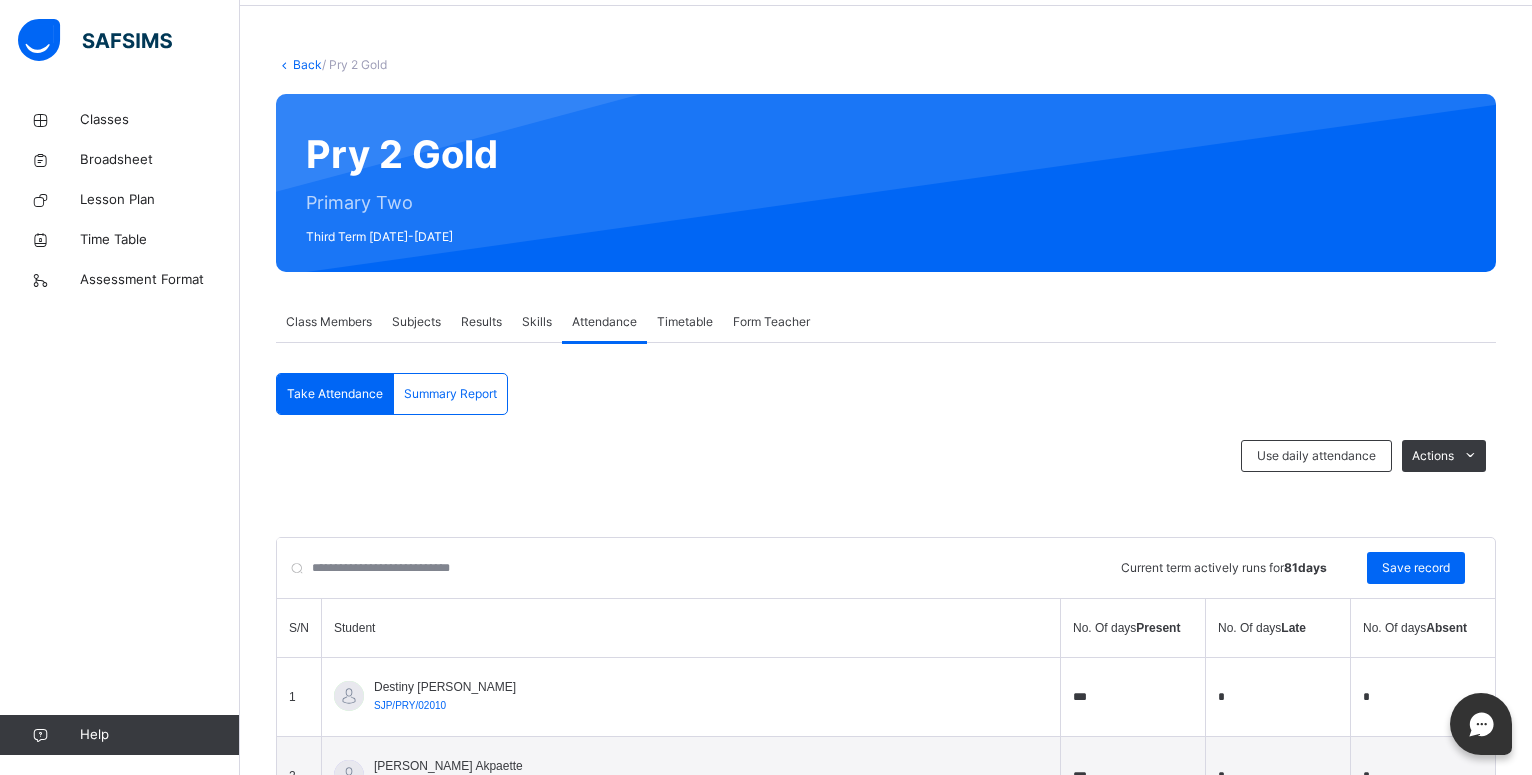 click on "Results" at bounding box center (481, 322) 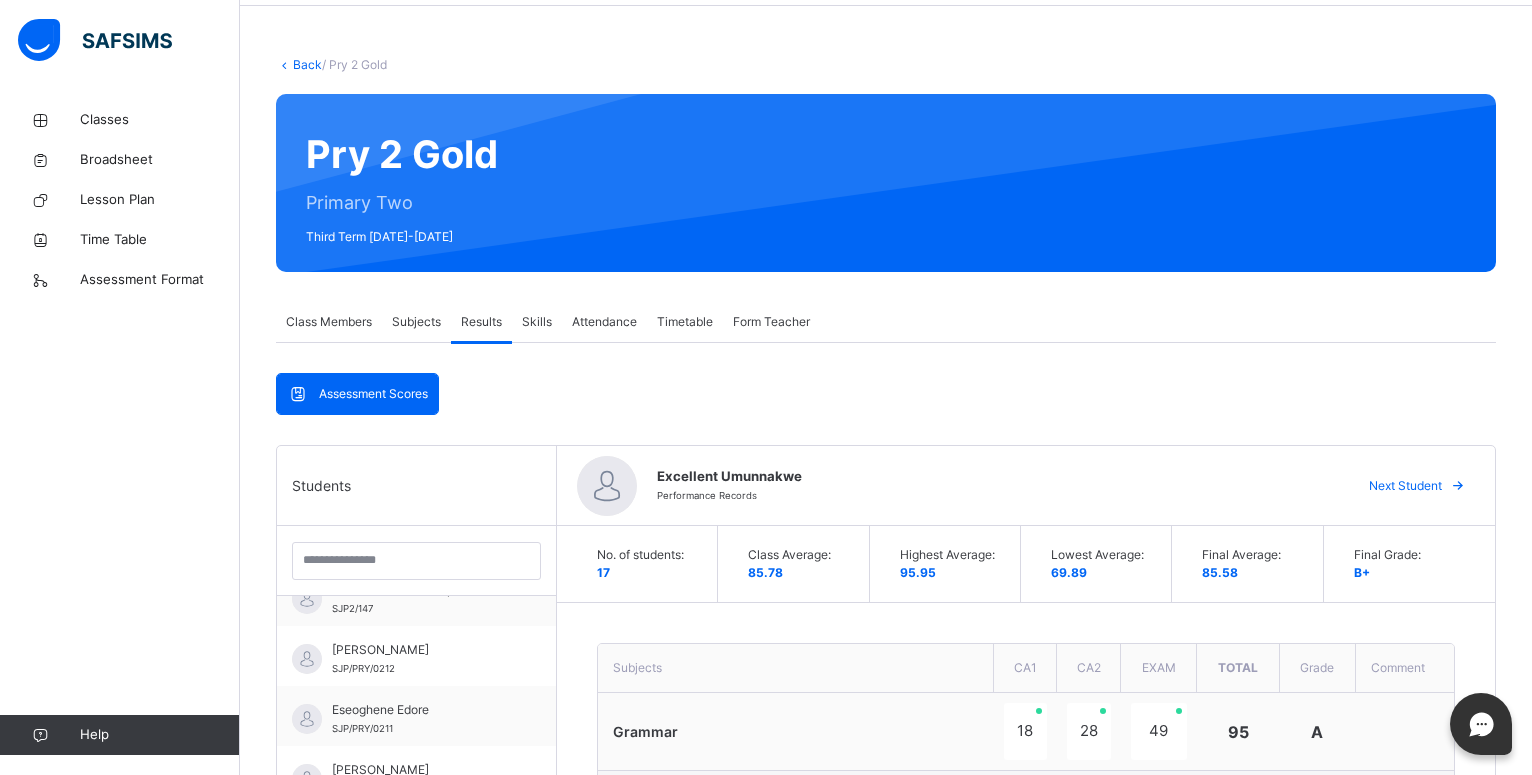 scroll, scrollTop: 90, scrollLeft: 0, axis: vertical 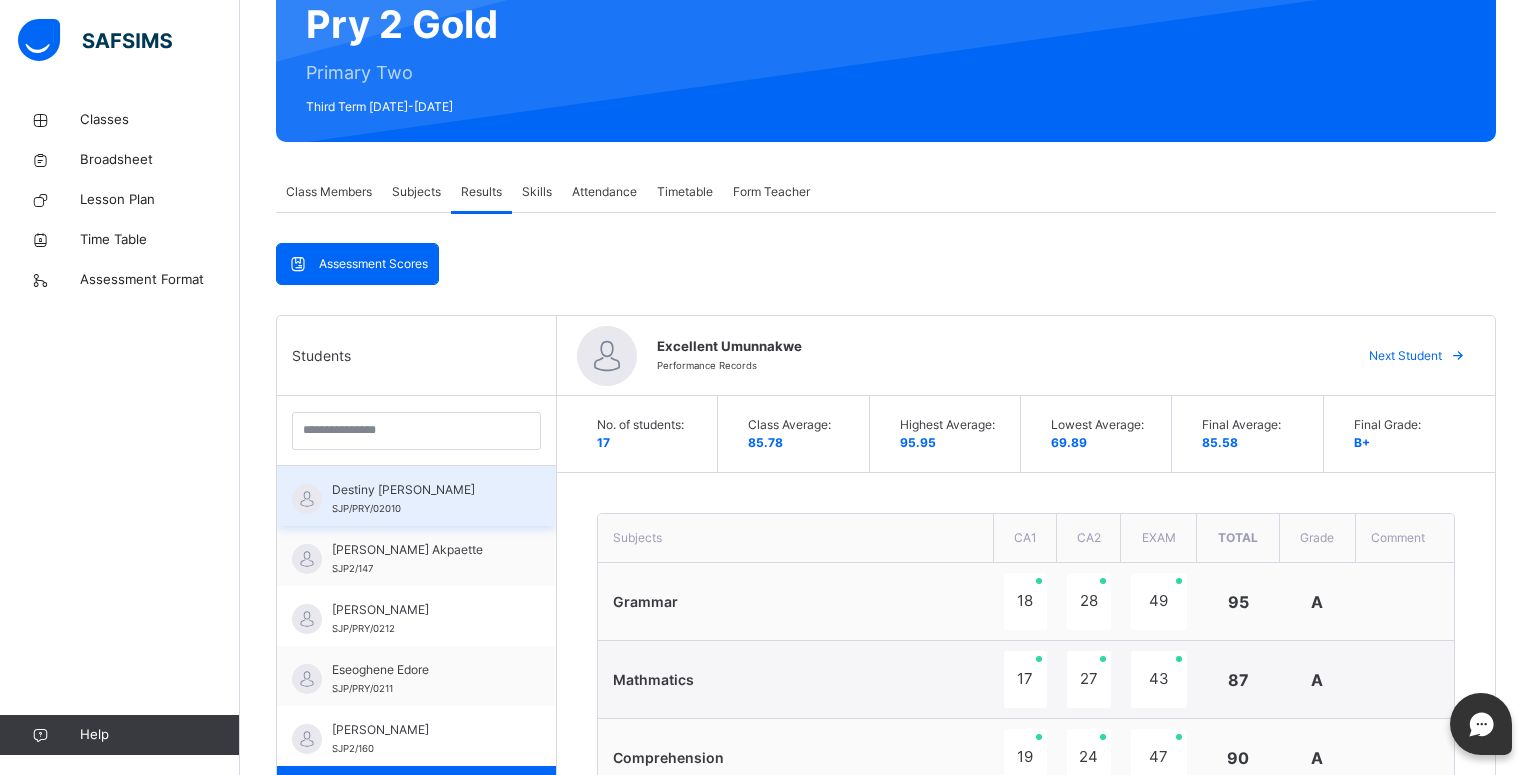 click on "Destiny Ekom Patrick SJP/PRY/02010" at bounding box center (421, 499) 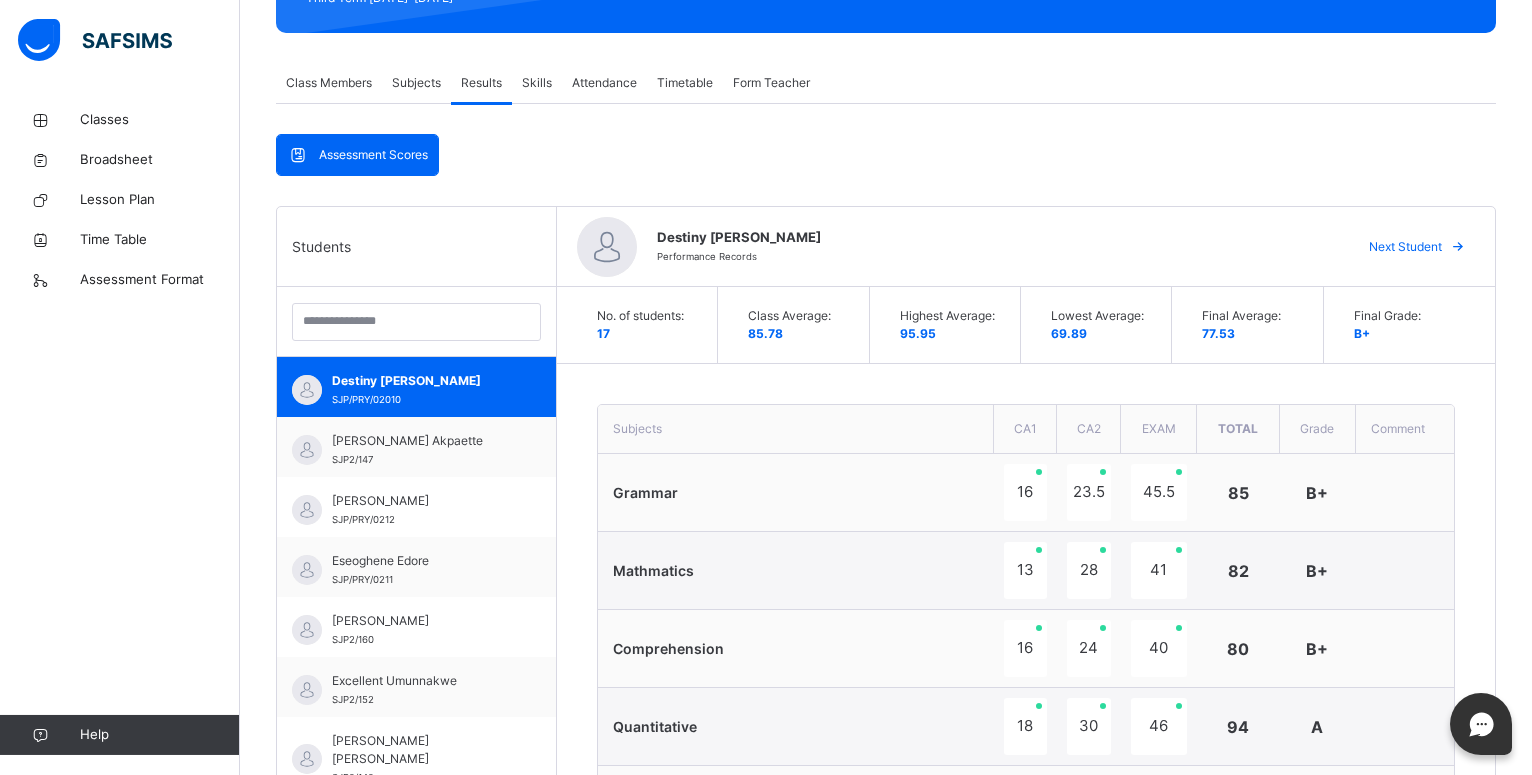 scroll, scrollTop: 306, scrollLeft: 0, axis: vertical 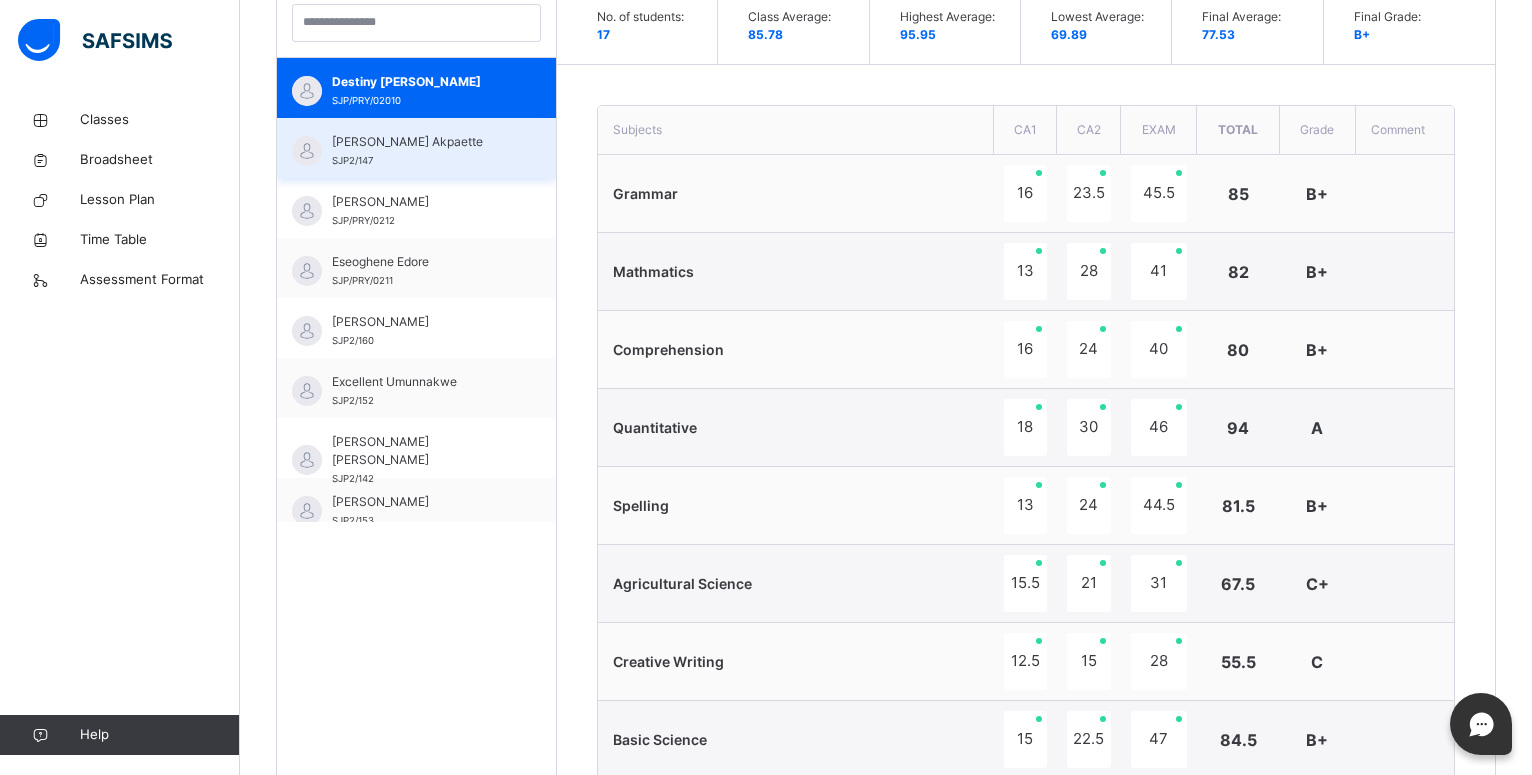 click on "[PERSON_NAME] Akpaette" at bounding box center [421, 142] 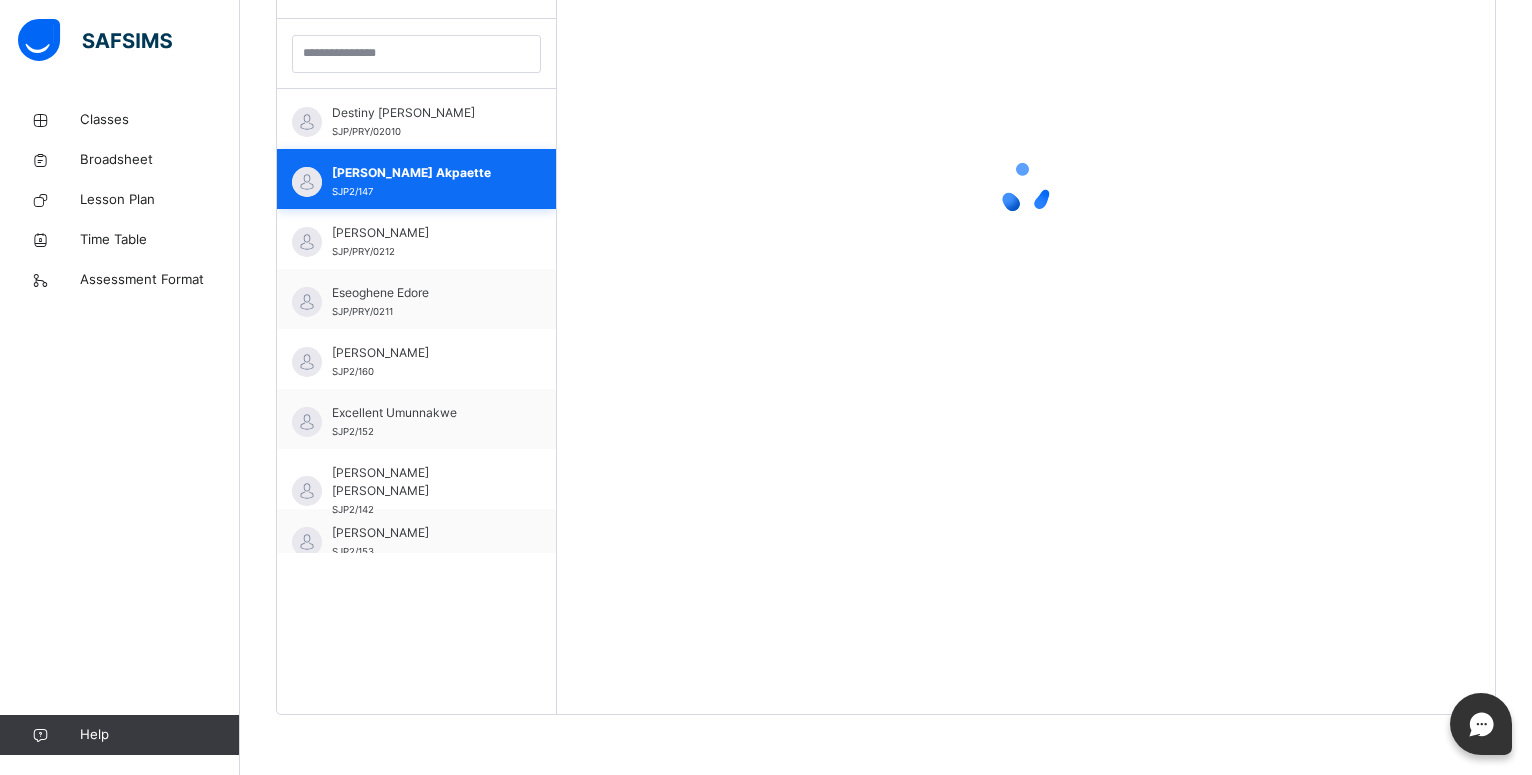 scroll, scrollTop: 581, scrollLeft: 0, axis: vertical 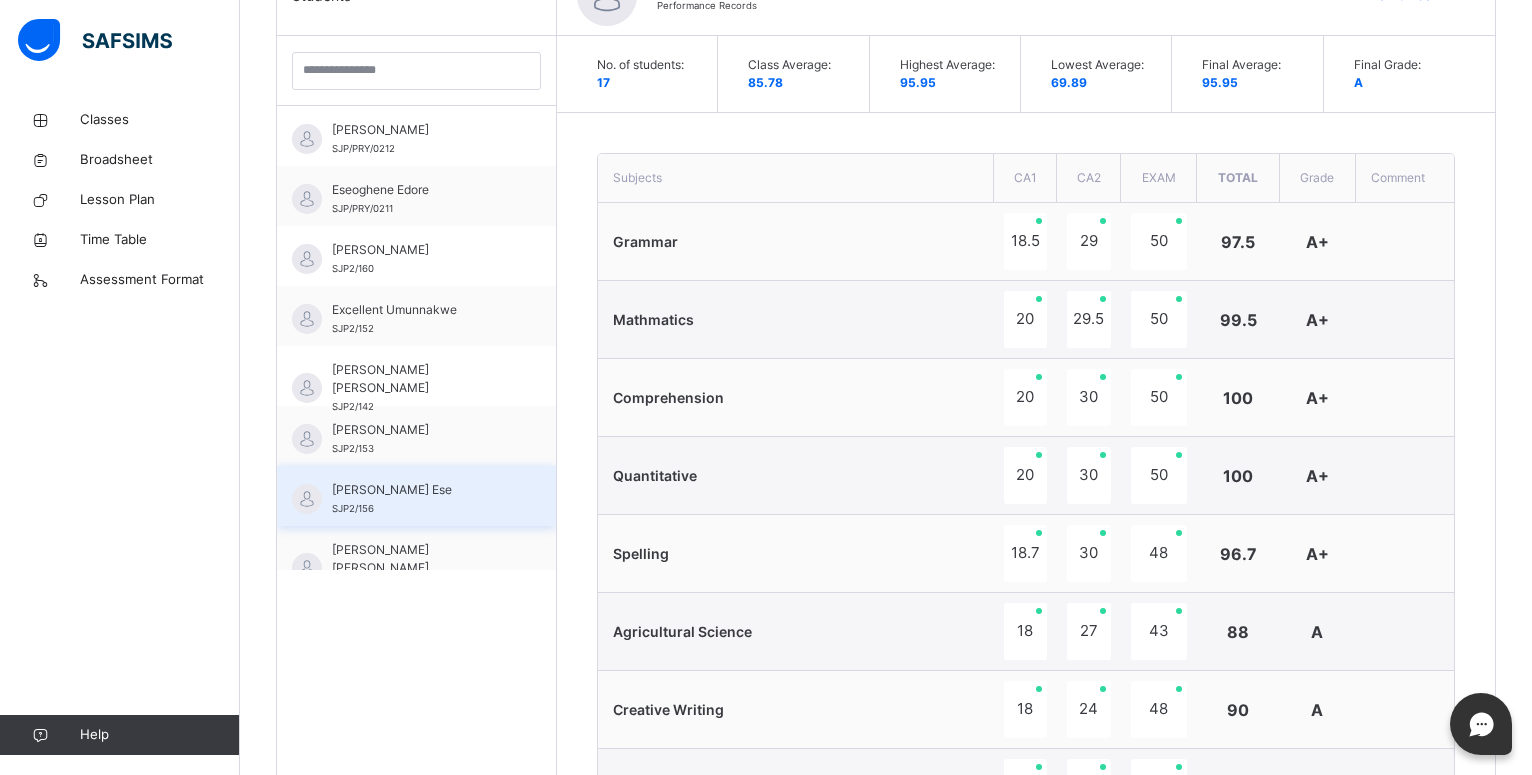 click on "Joshua Ediomobong Ese SJP2/156" at bounding box center (421, 499) 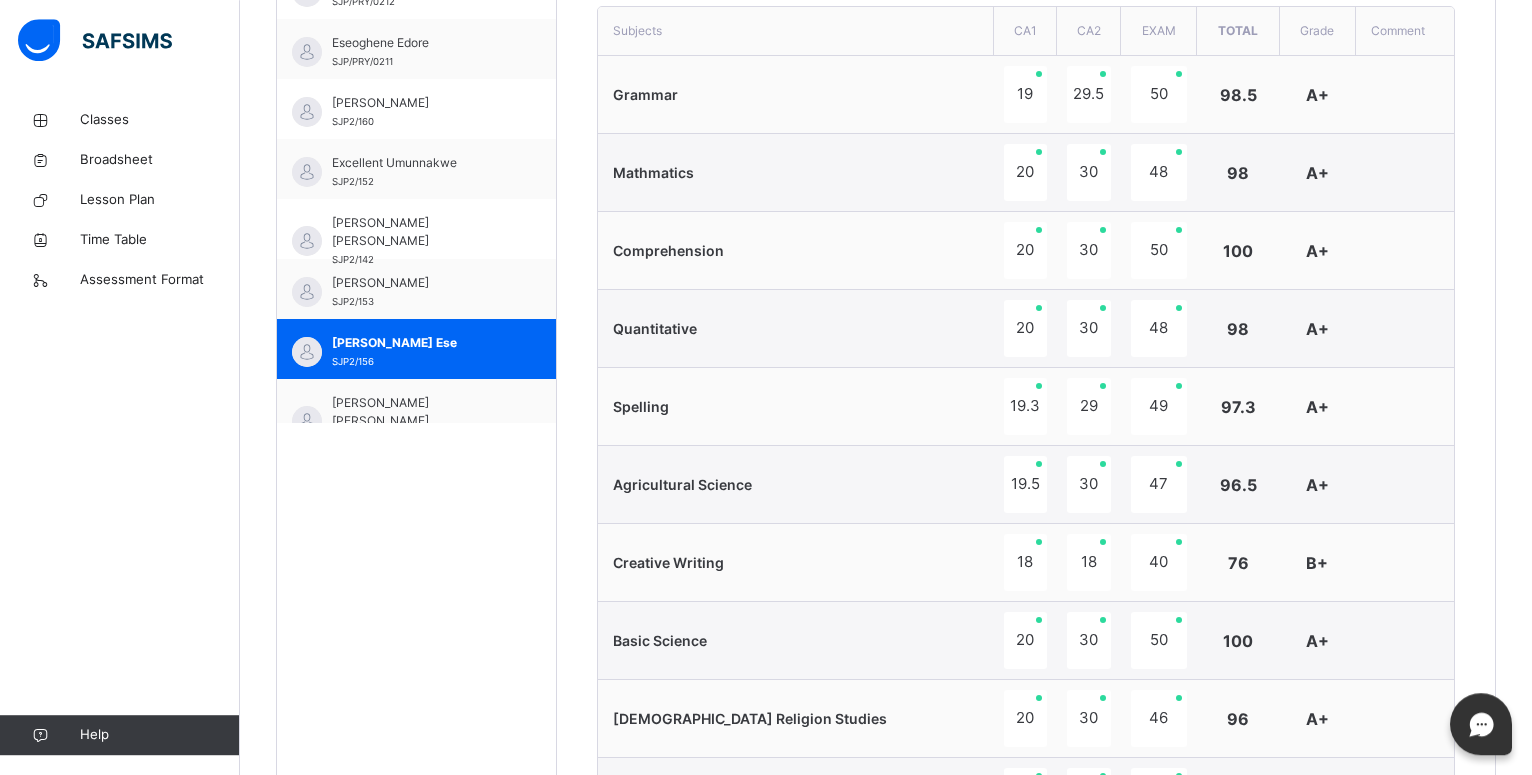 scroll, scrollTop: 717, scrollLeft: 0, axis: vertical 